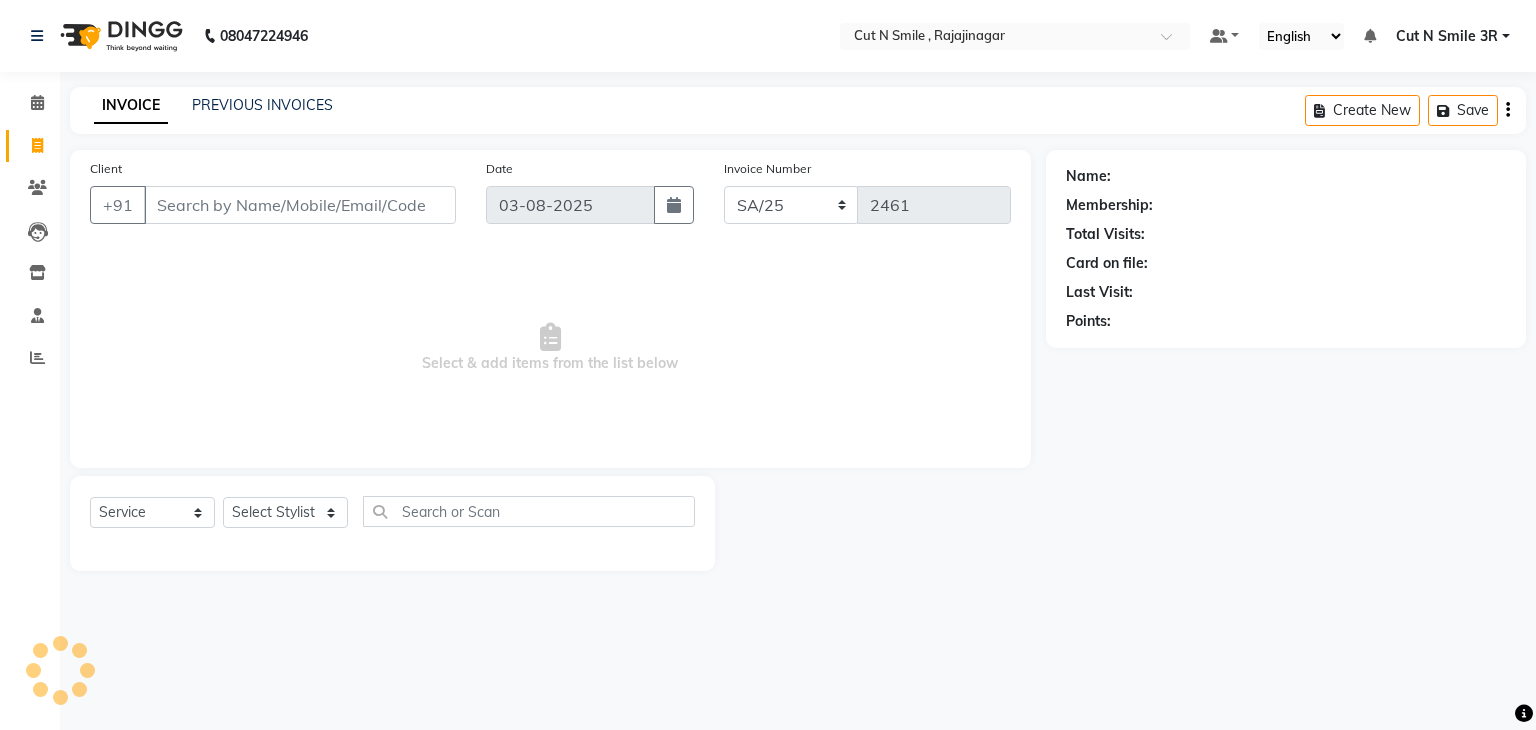 select on "7181" 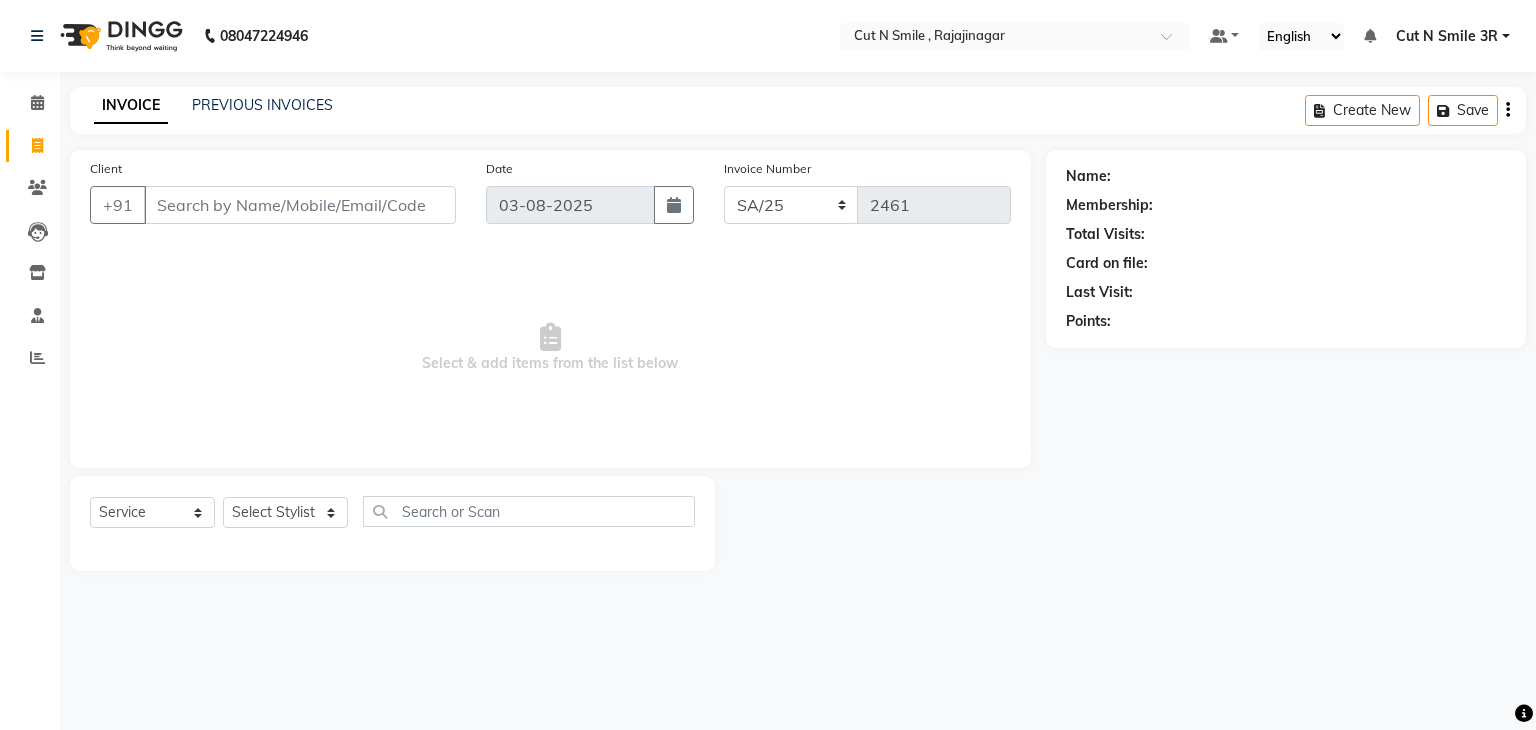 click on "Cut N Smile 3R" at bounding box center (1447, 36) 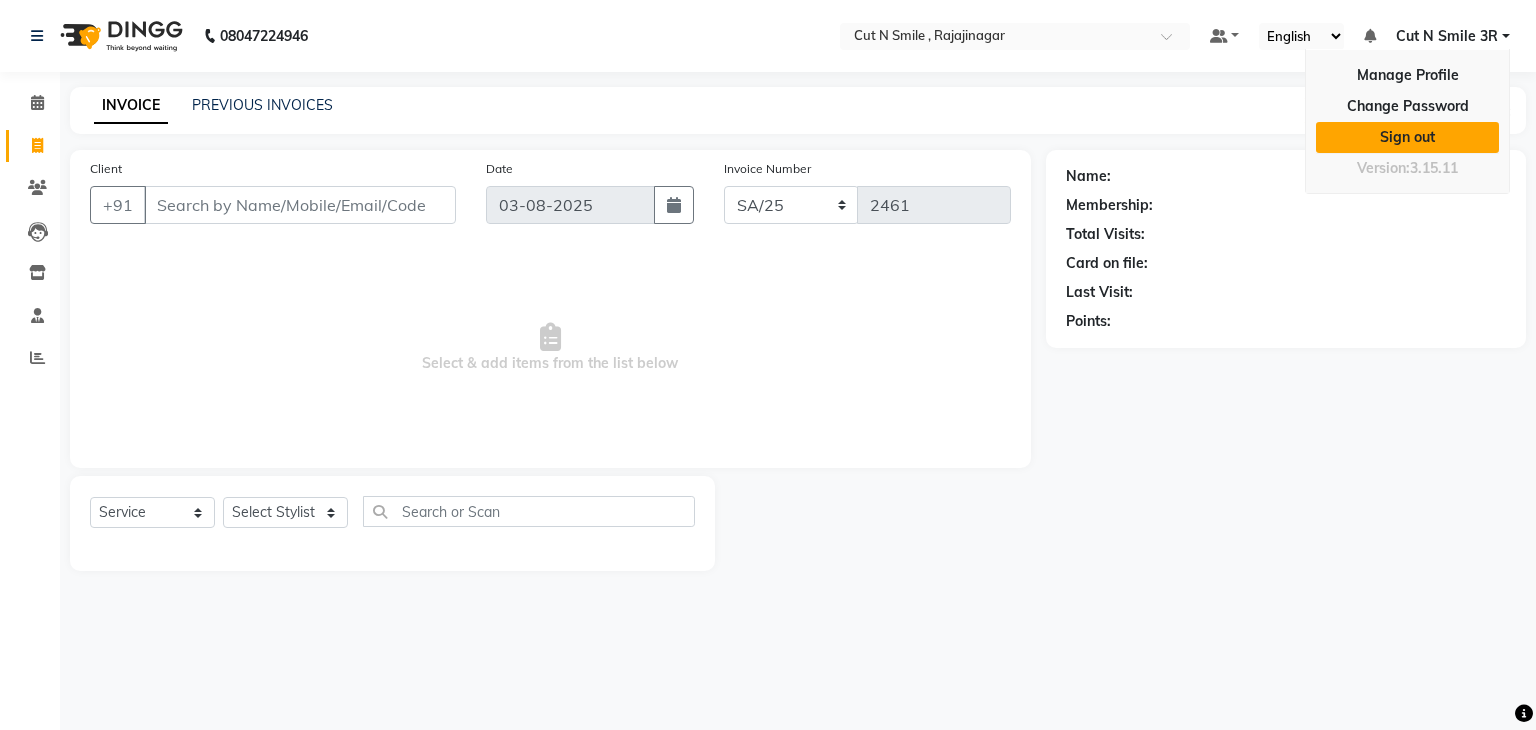 click on "Sign out" at bounding box center (1407, 137) 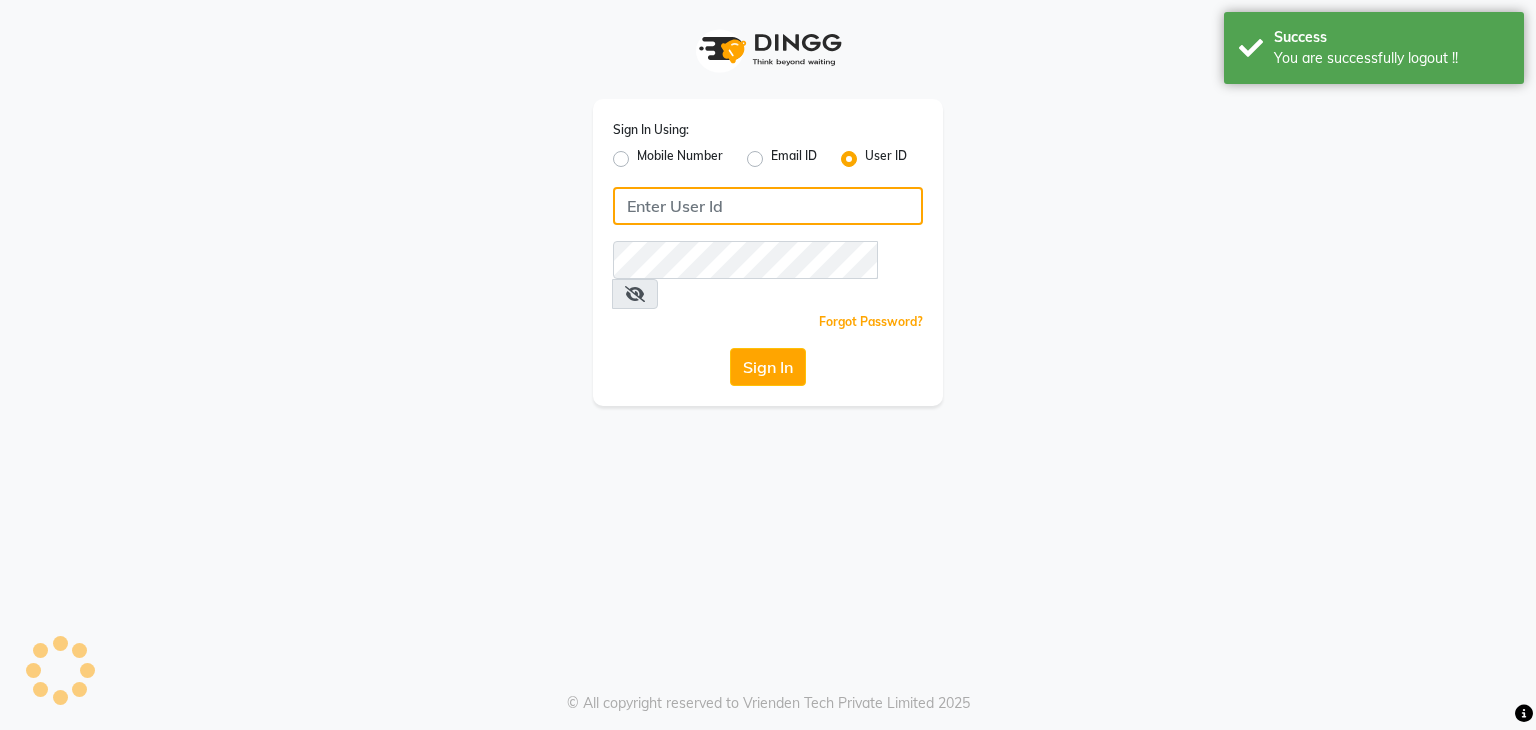 type on "7760024377" 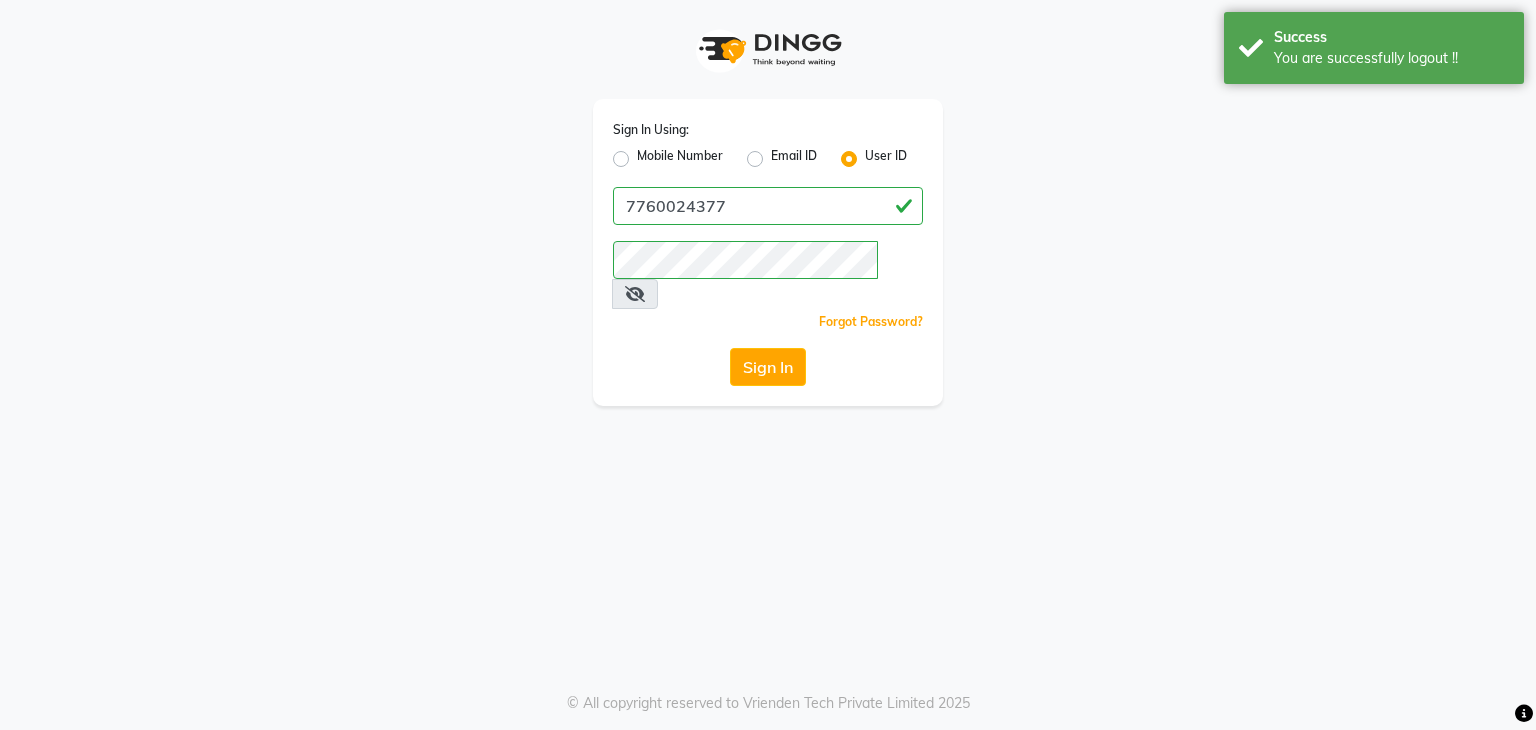 click on "Mobile Number" 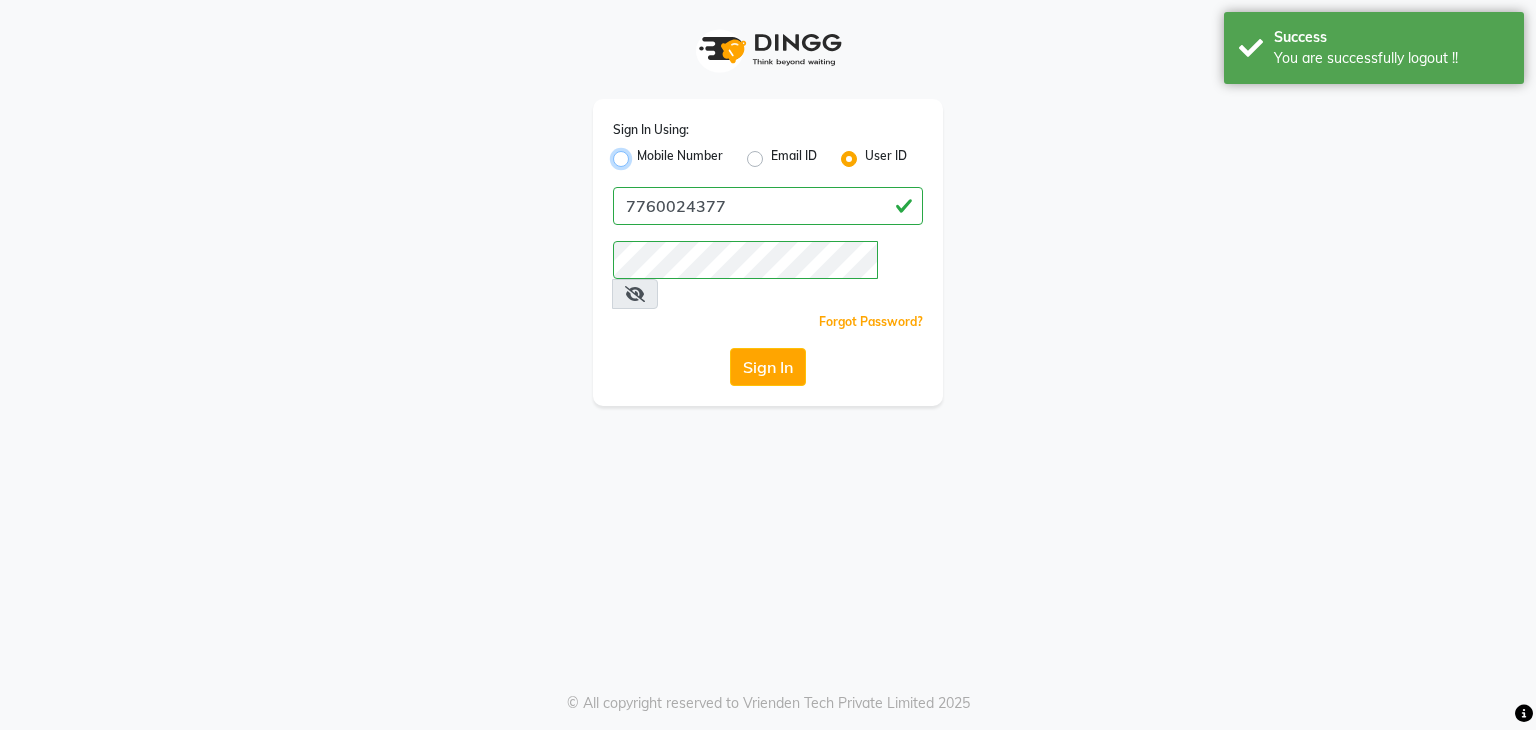 click on "Mobile Number" at bounding box center (643, 153) 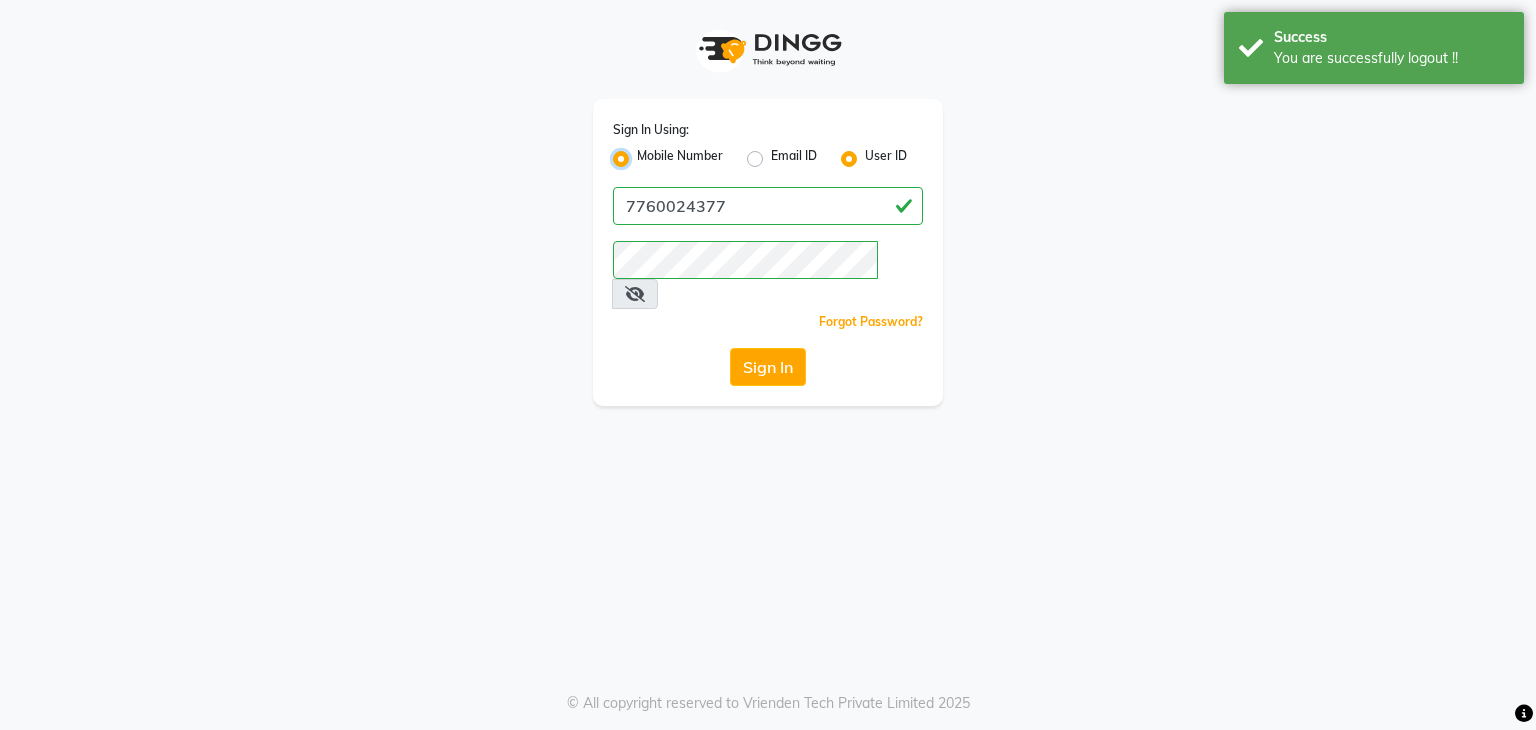 radio on "false" 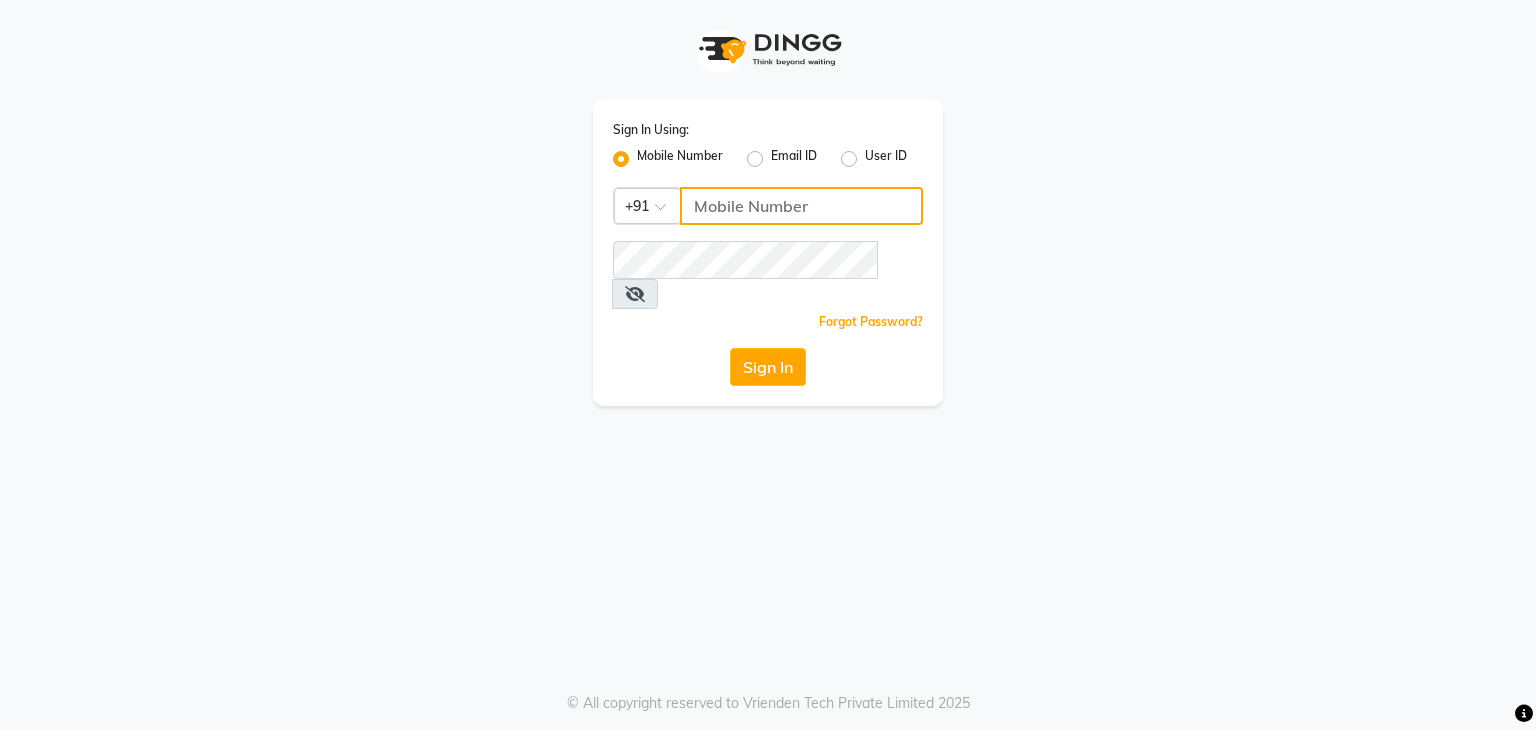 click 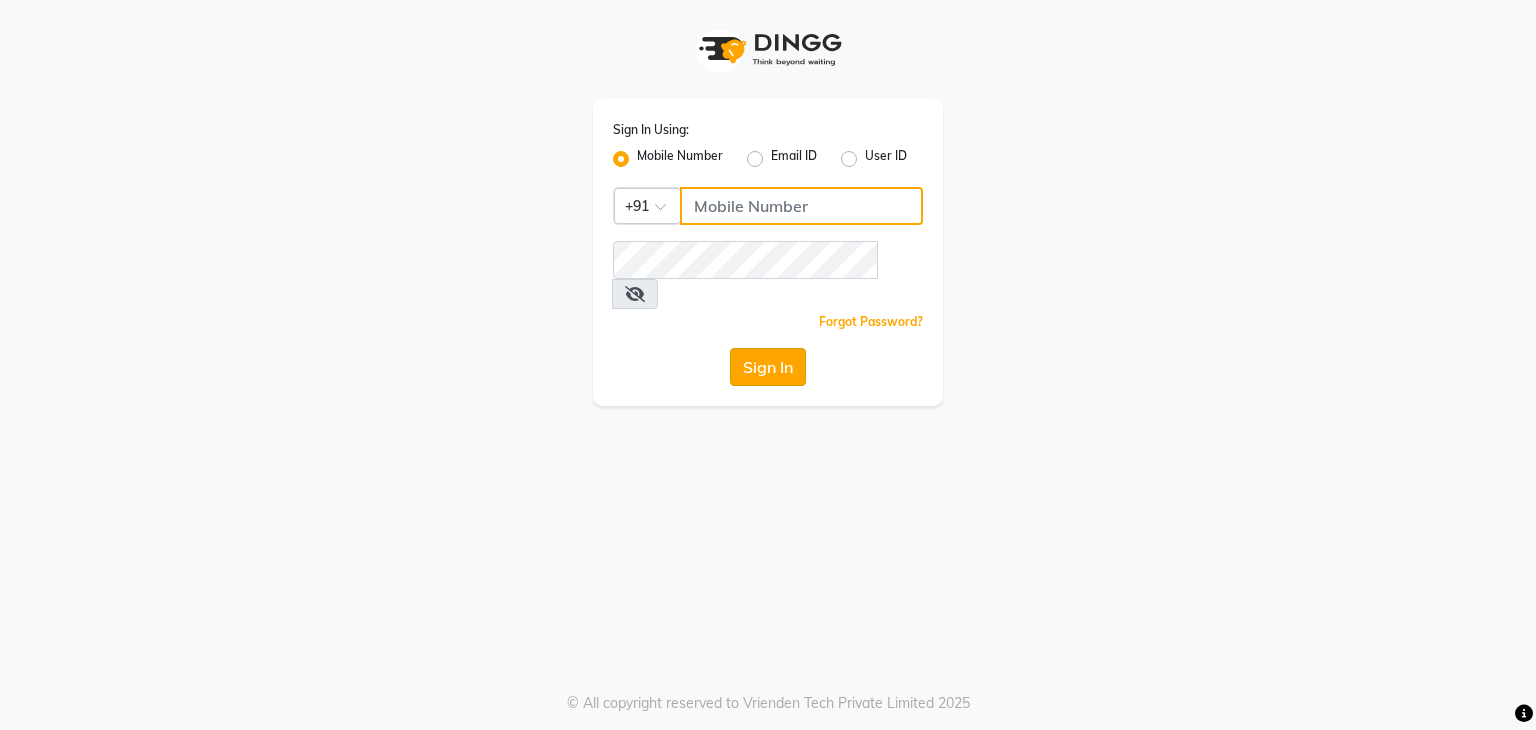 type on "7760024377" 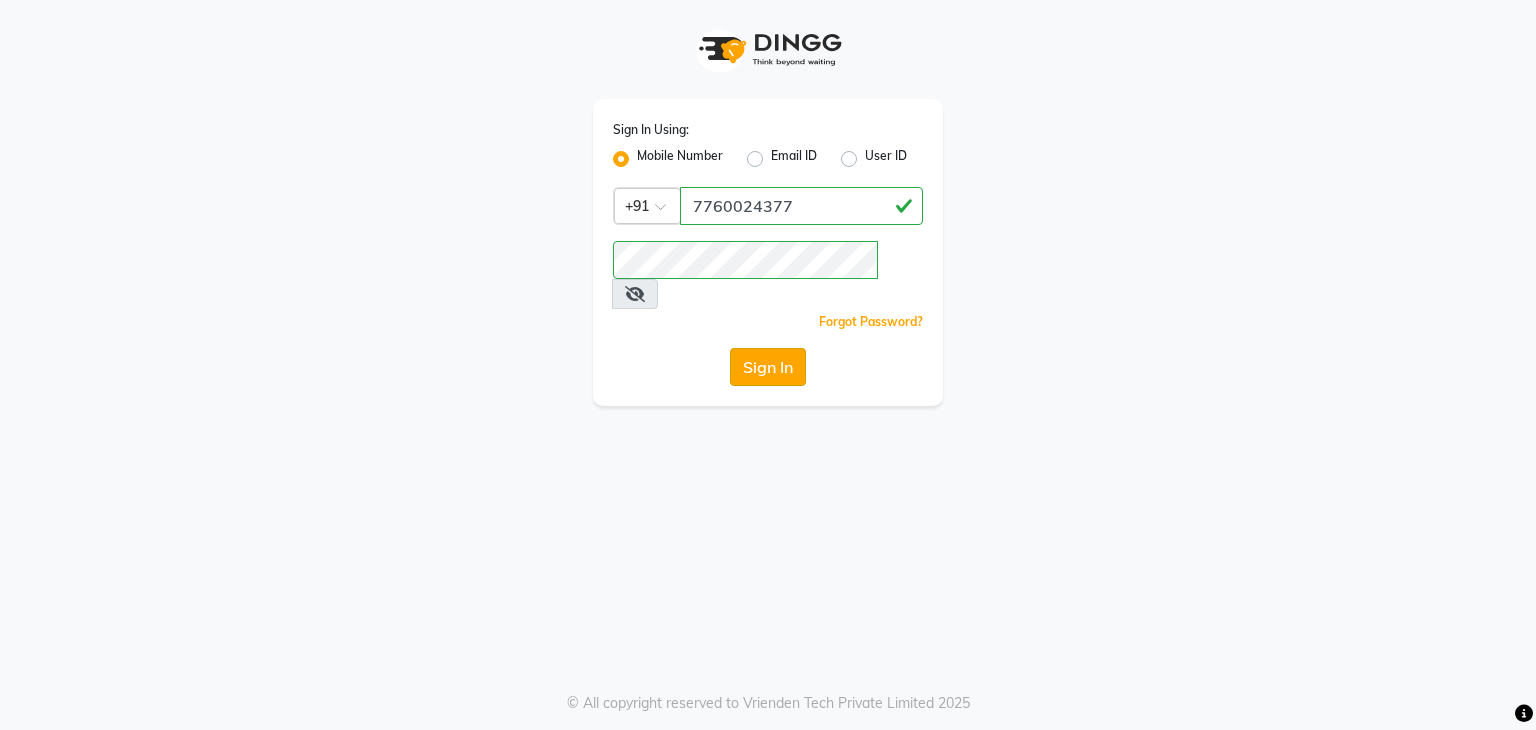click on "Sign In" 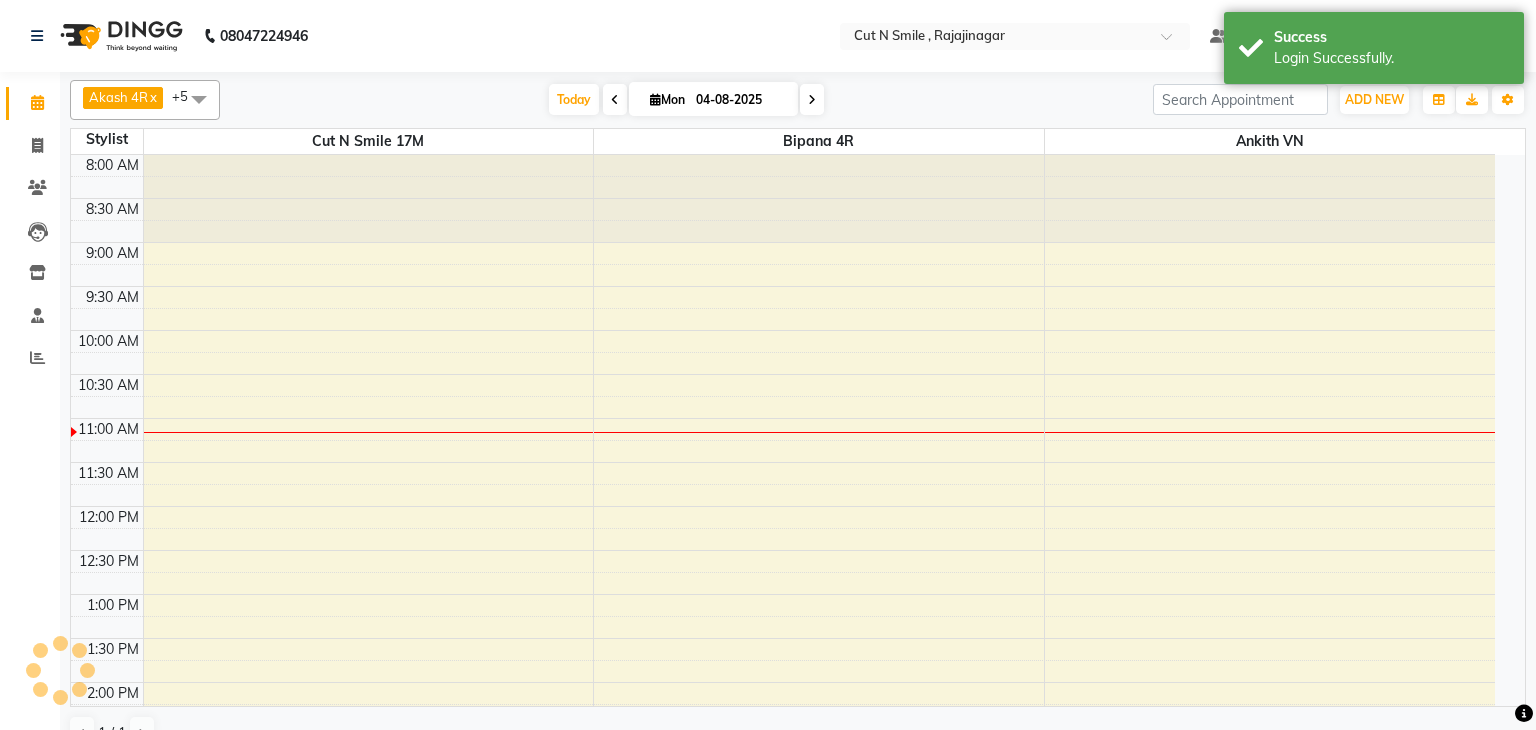 scroll, scrollTop: 0, scrollLeft: 0, axis: both 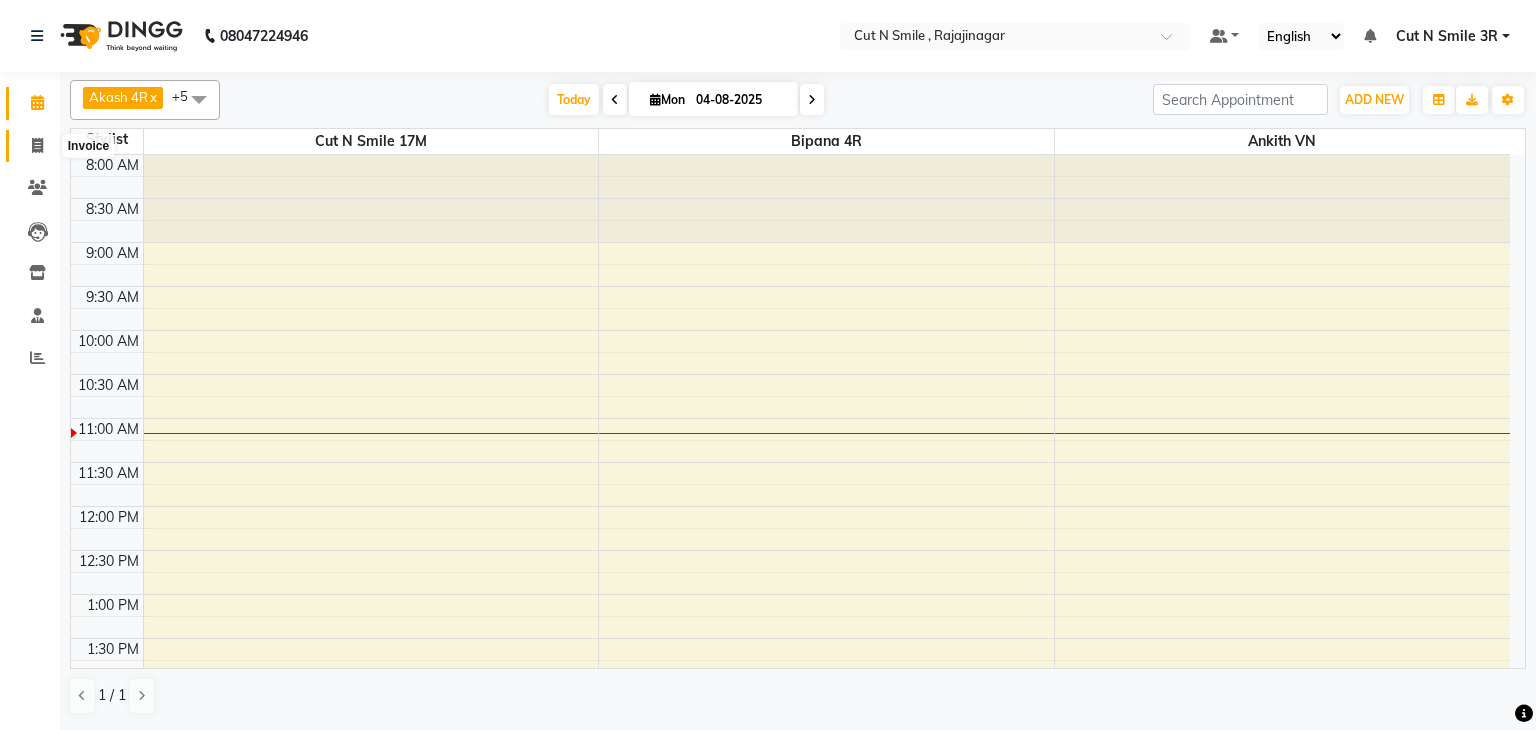 click 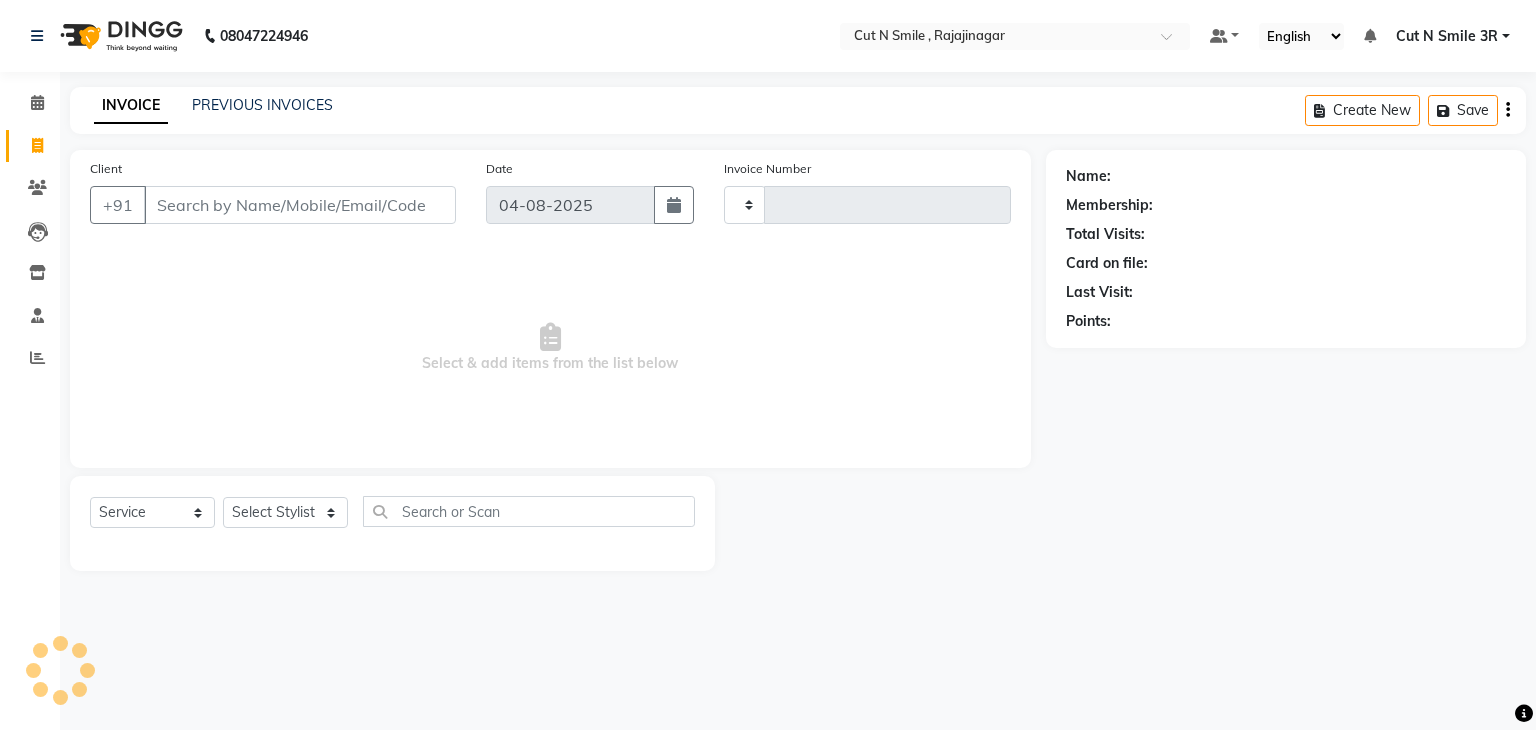 type on "116" 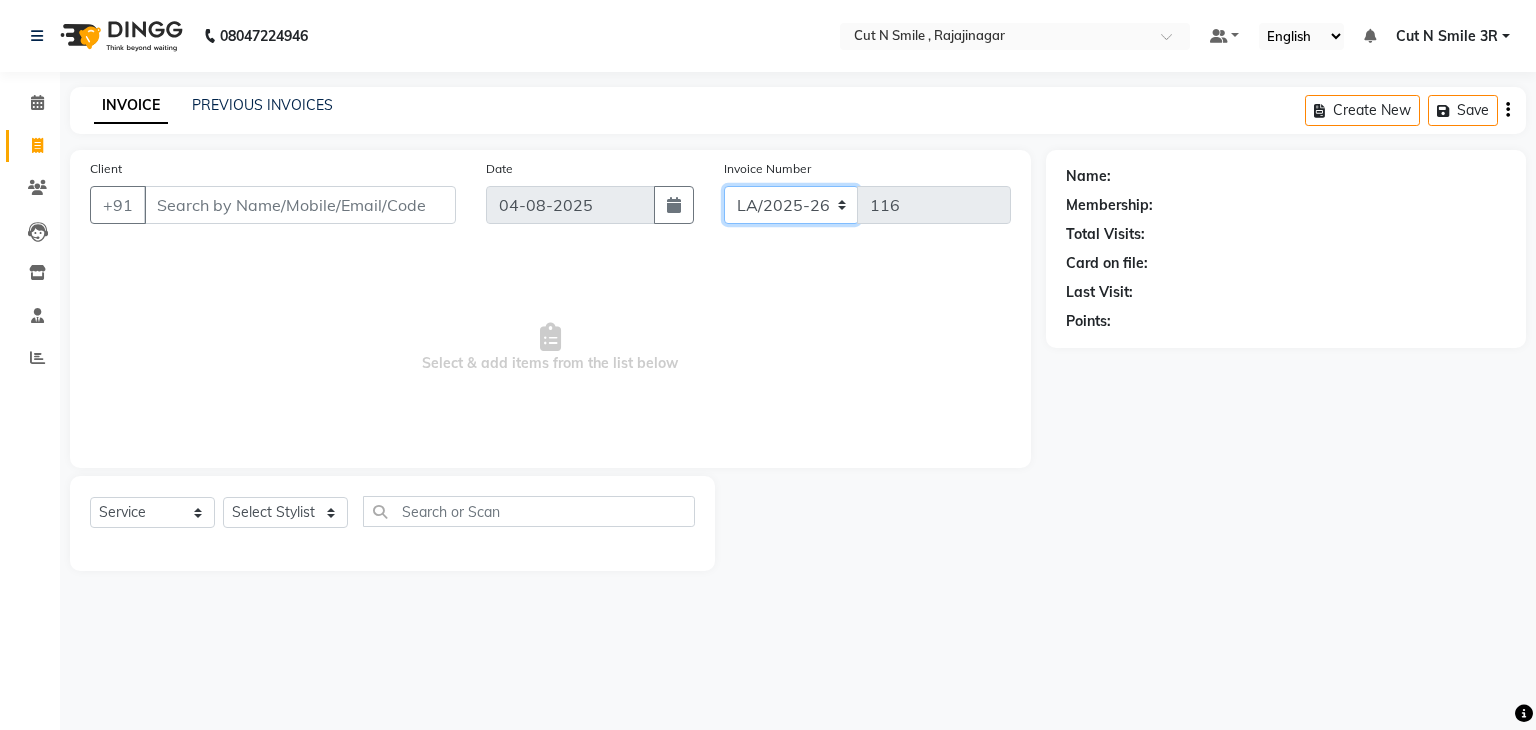 click on "BOB/25-26 LA/2025-26 SH/25 CH/25 SA/25" 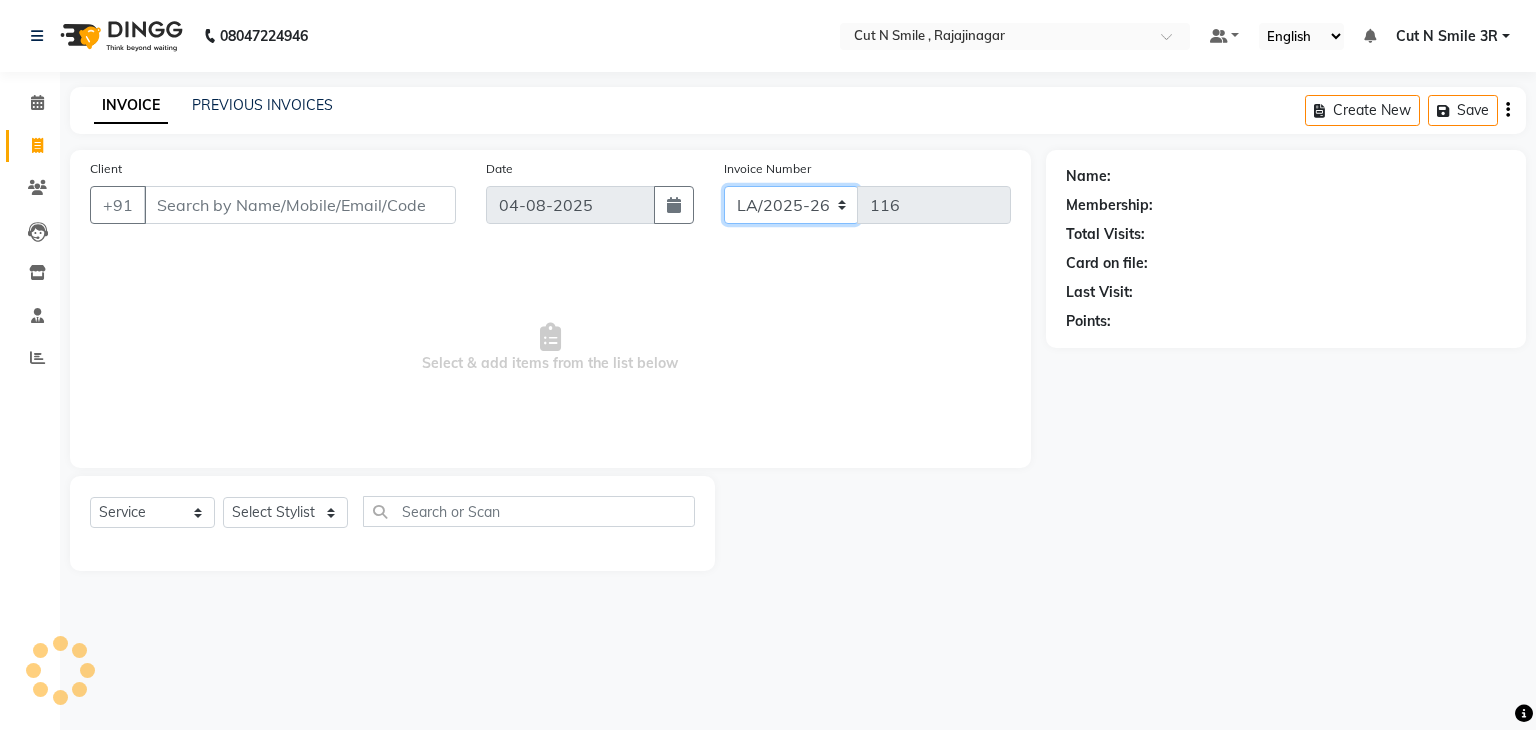 select on "7181" 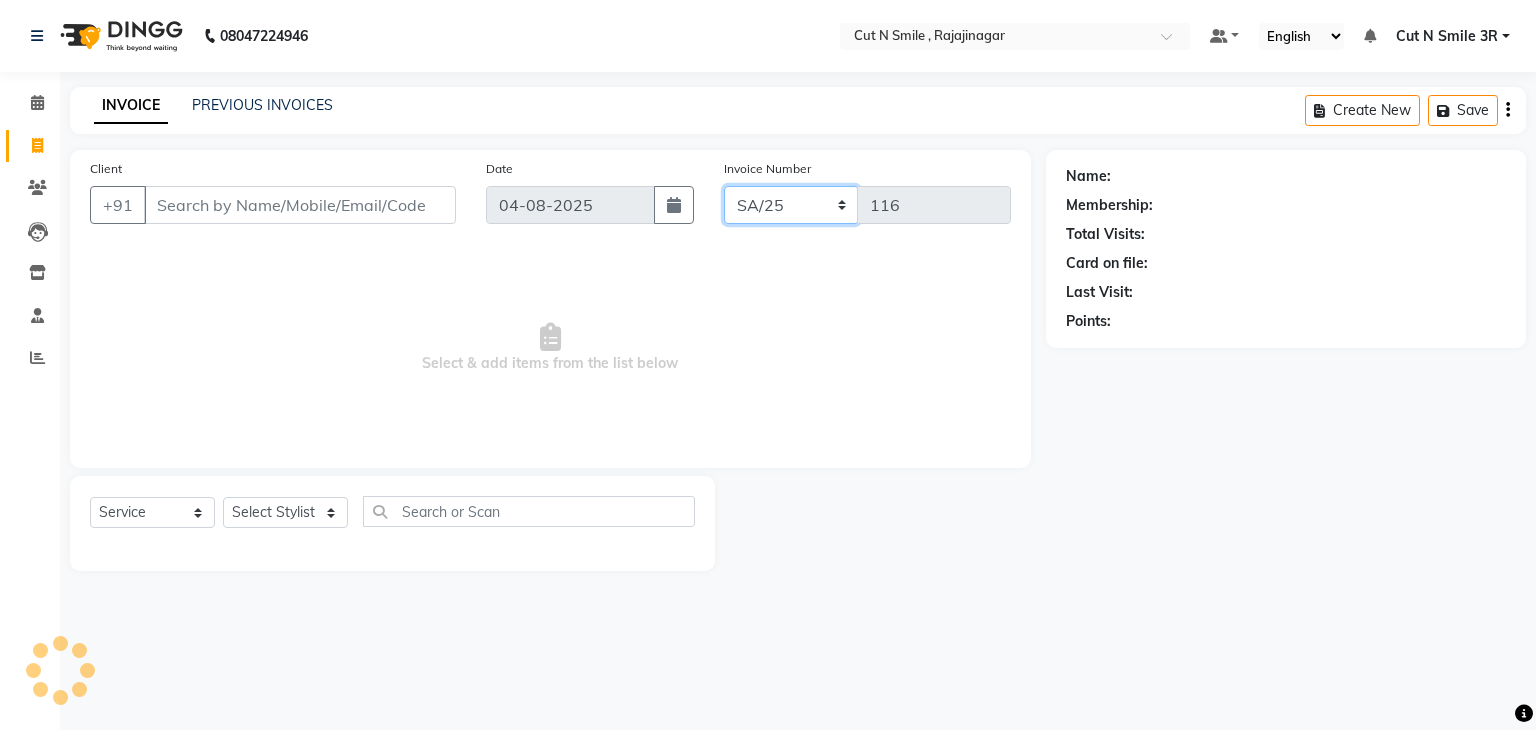 click on "BOB/25-26 LA/2025-26 SH/25 CH/25 SA/25" 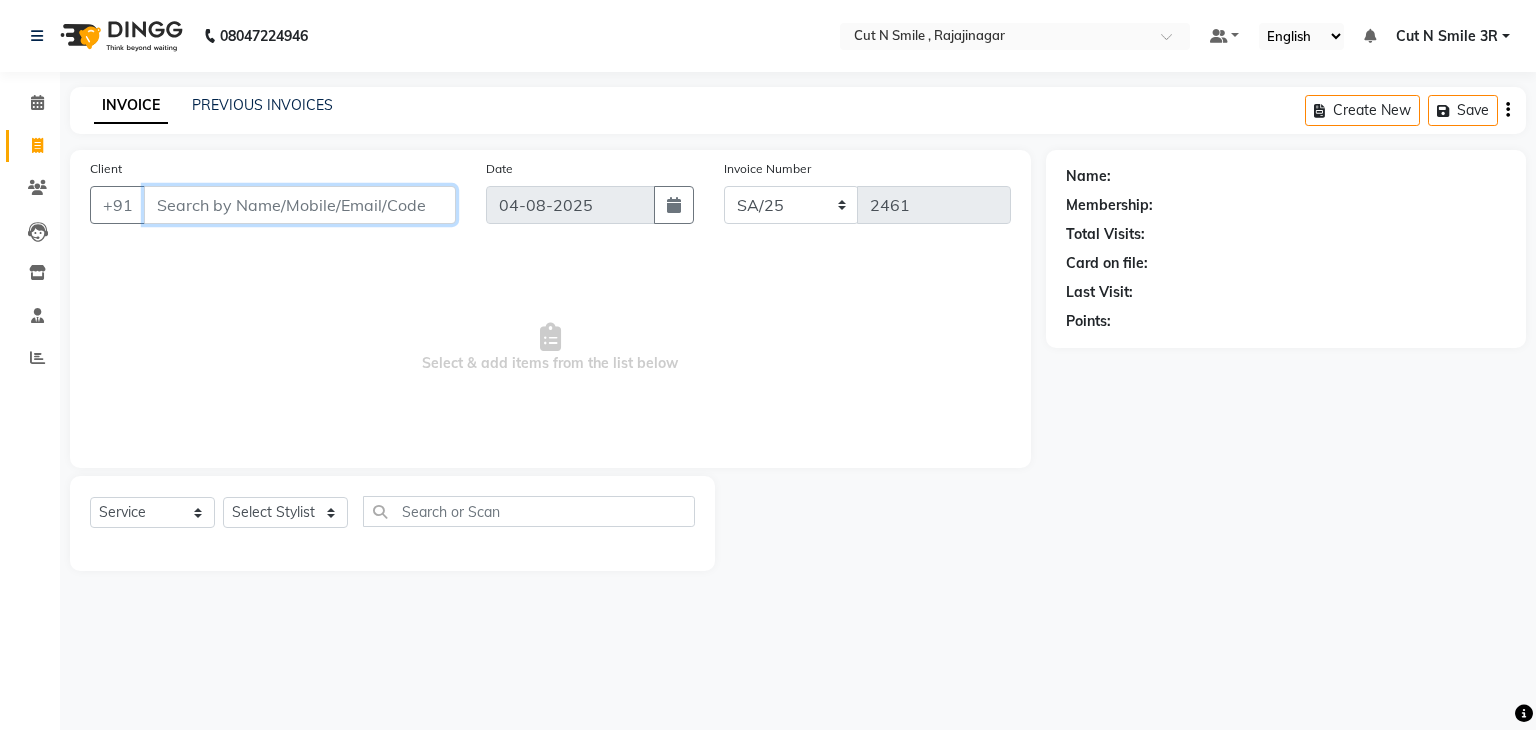 click on "Client" at bounding box center [300, 205] 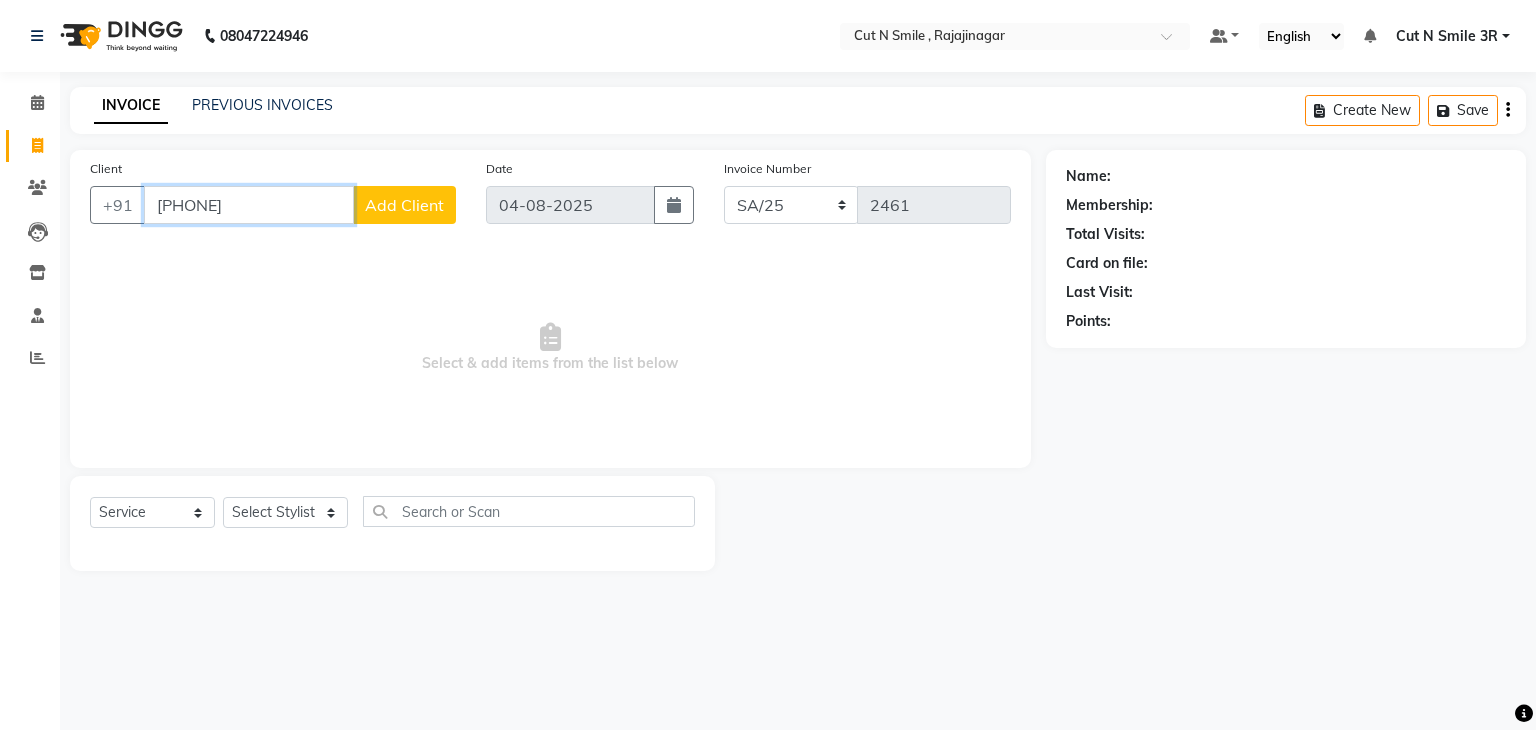 type on "[PHONE]" 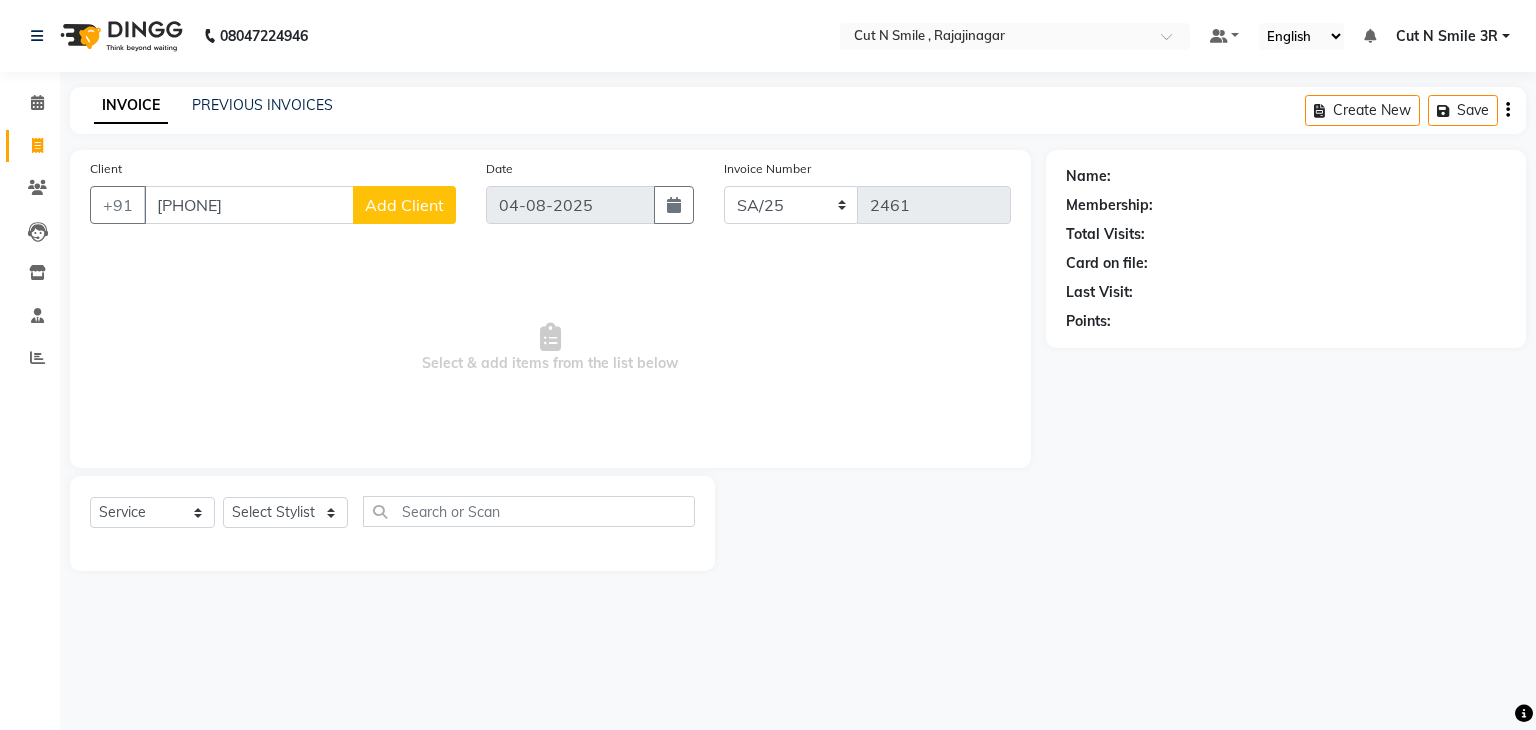 click on "Add Client" 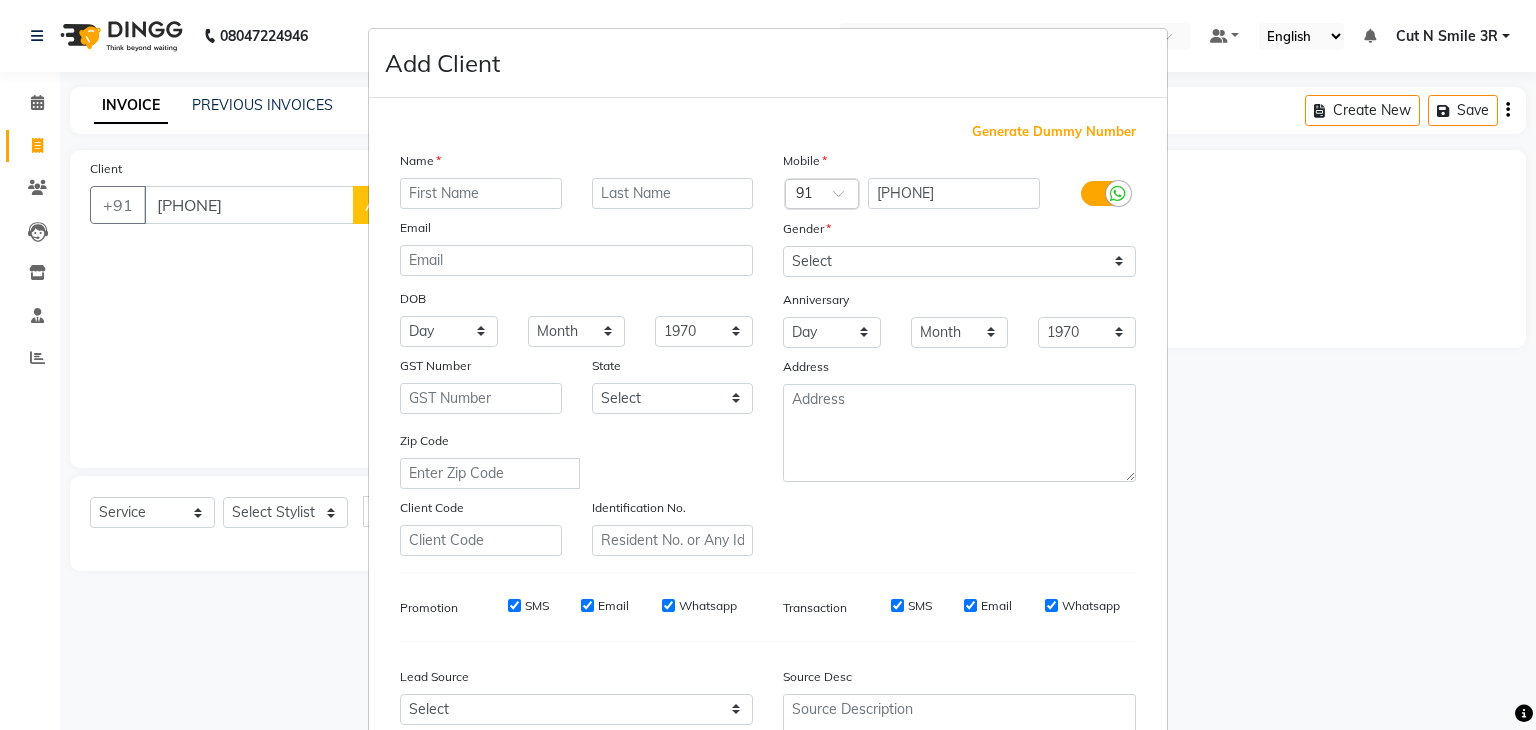 click at bounding box center (481, 193) 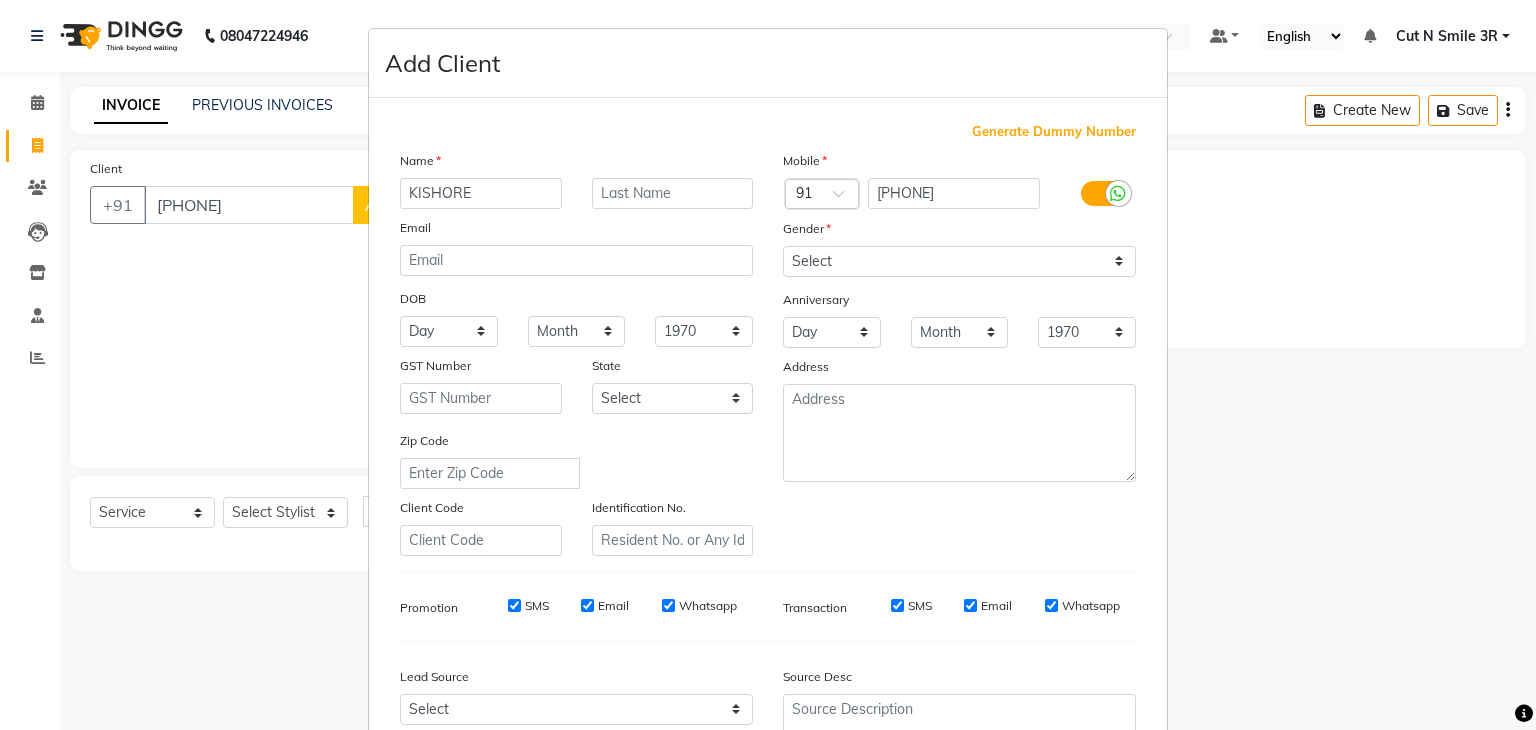 type on "KISHORE" 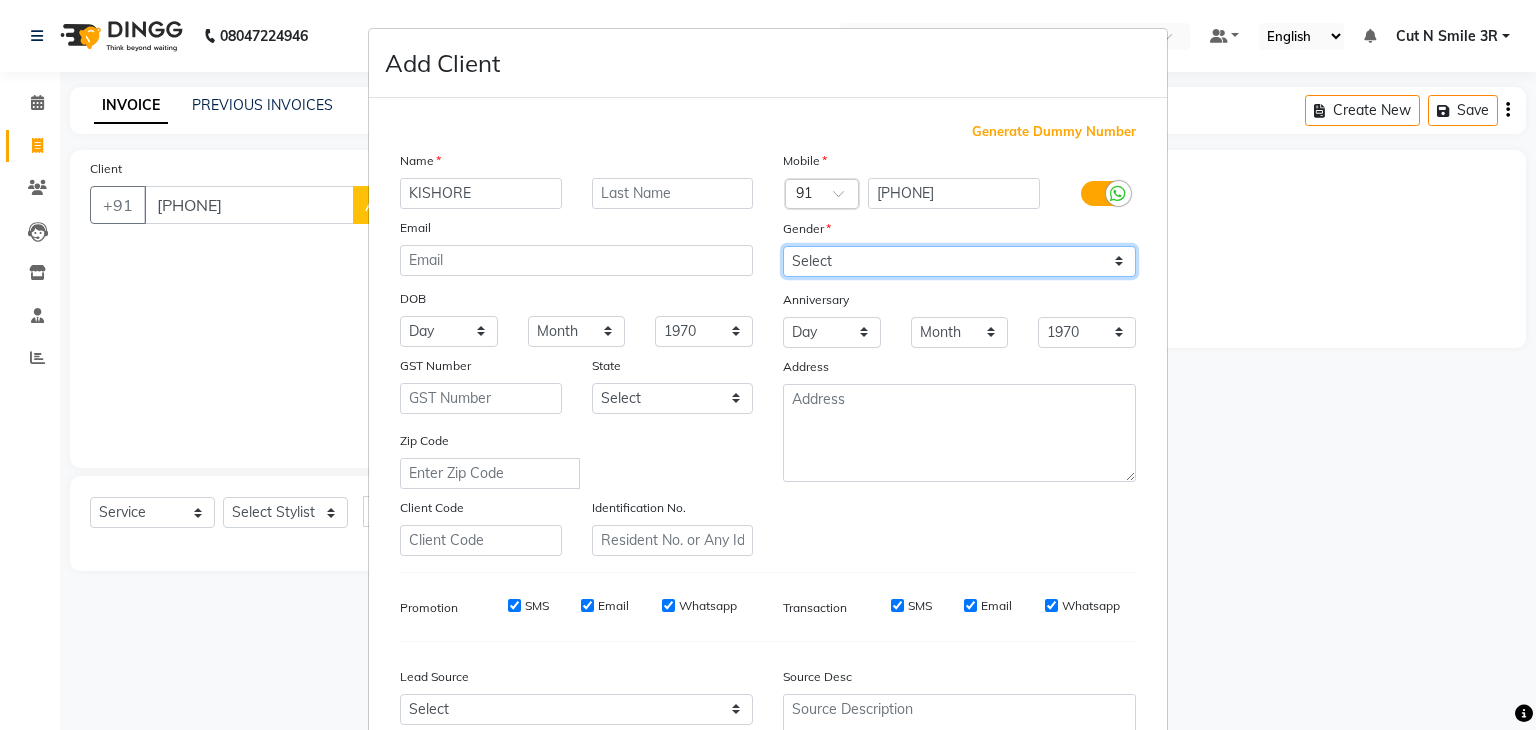 click on "Select Male Female Other Prefer Not To Say" at bounding box center [959, 261] 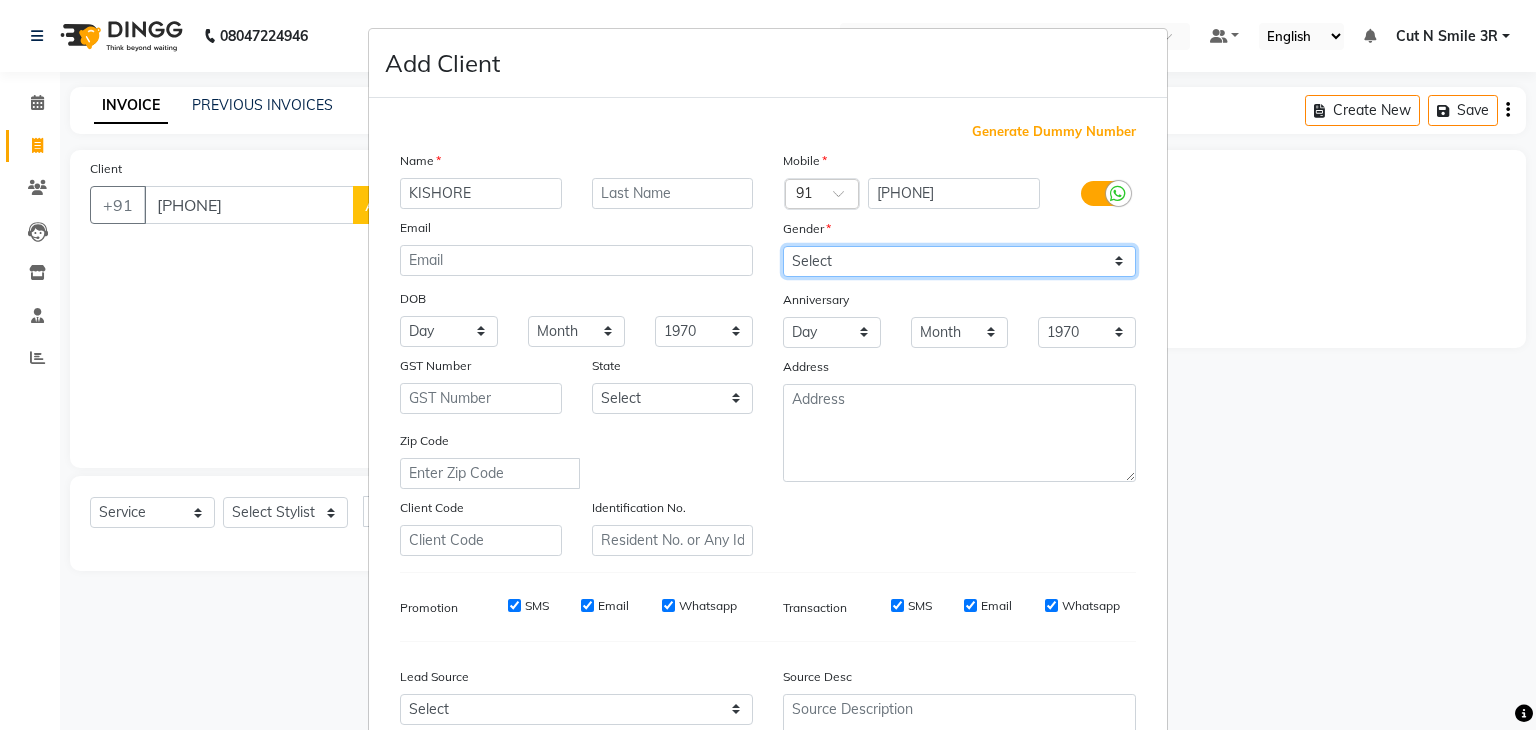 select on "male" 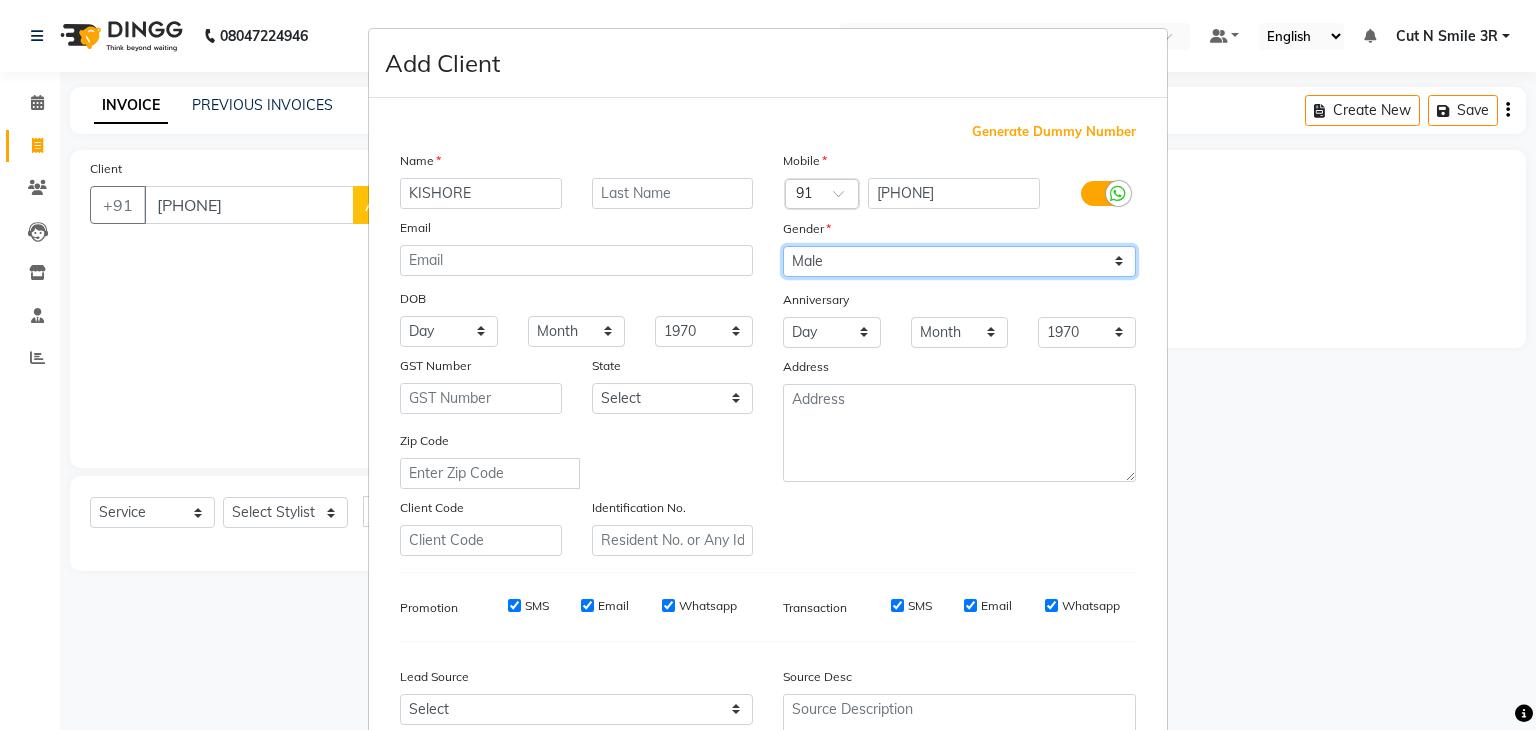 click on "Select Male Female Other Prefer Not To Say" at bounding box center (959, 261) 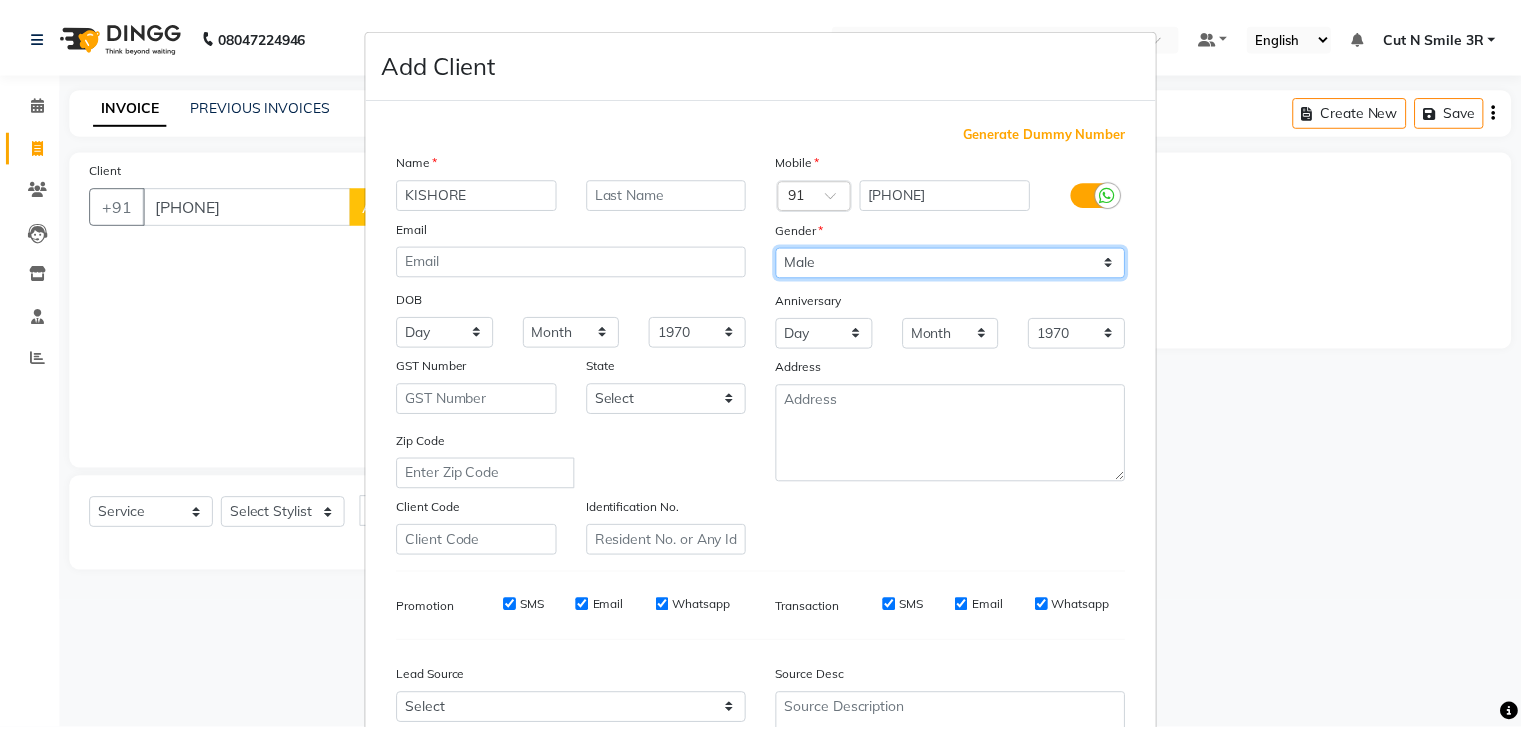 scroll, scrollTop: 203, scrollLeft: 0, axis: vertical 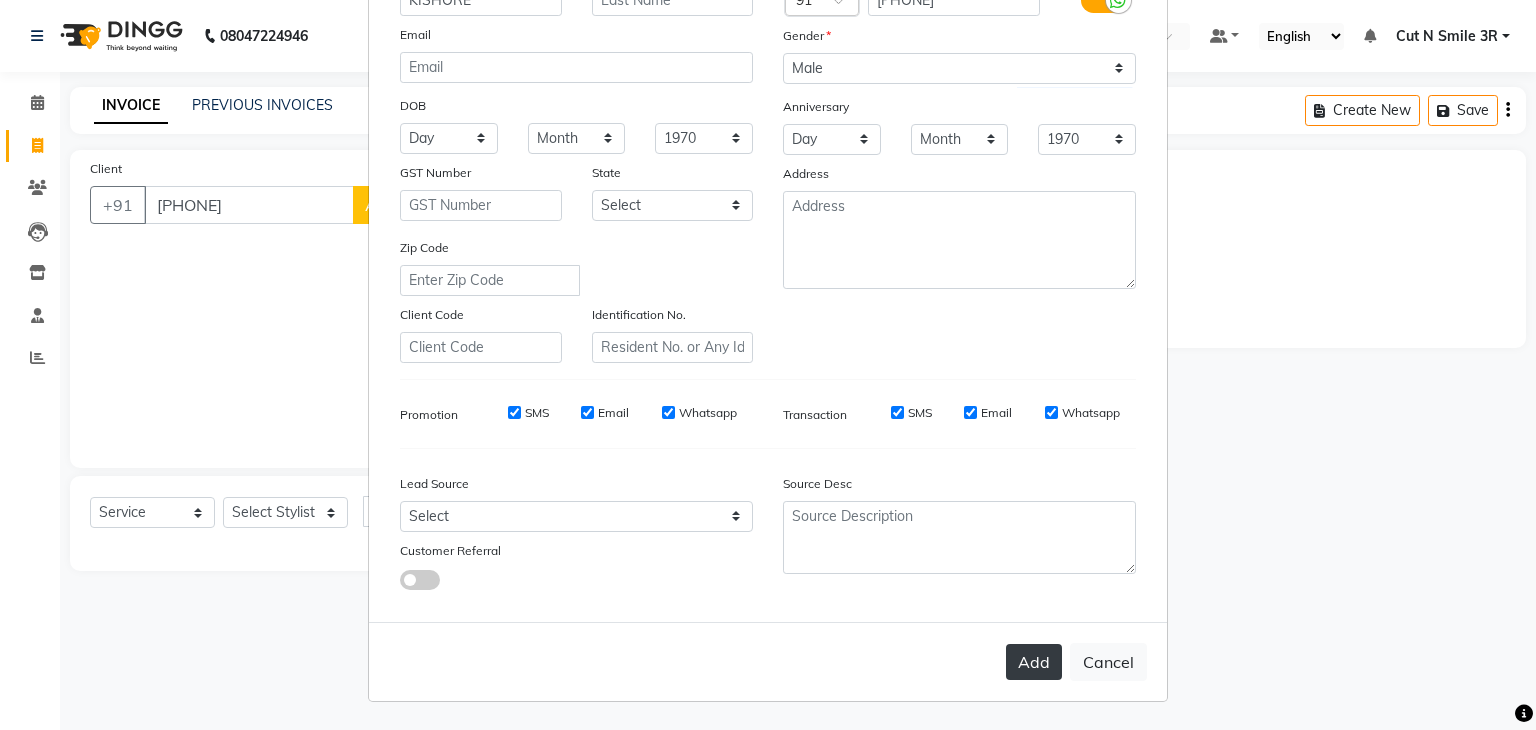 click on "Add" at bounding box center [1034, 662] 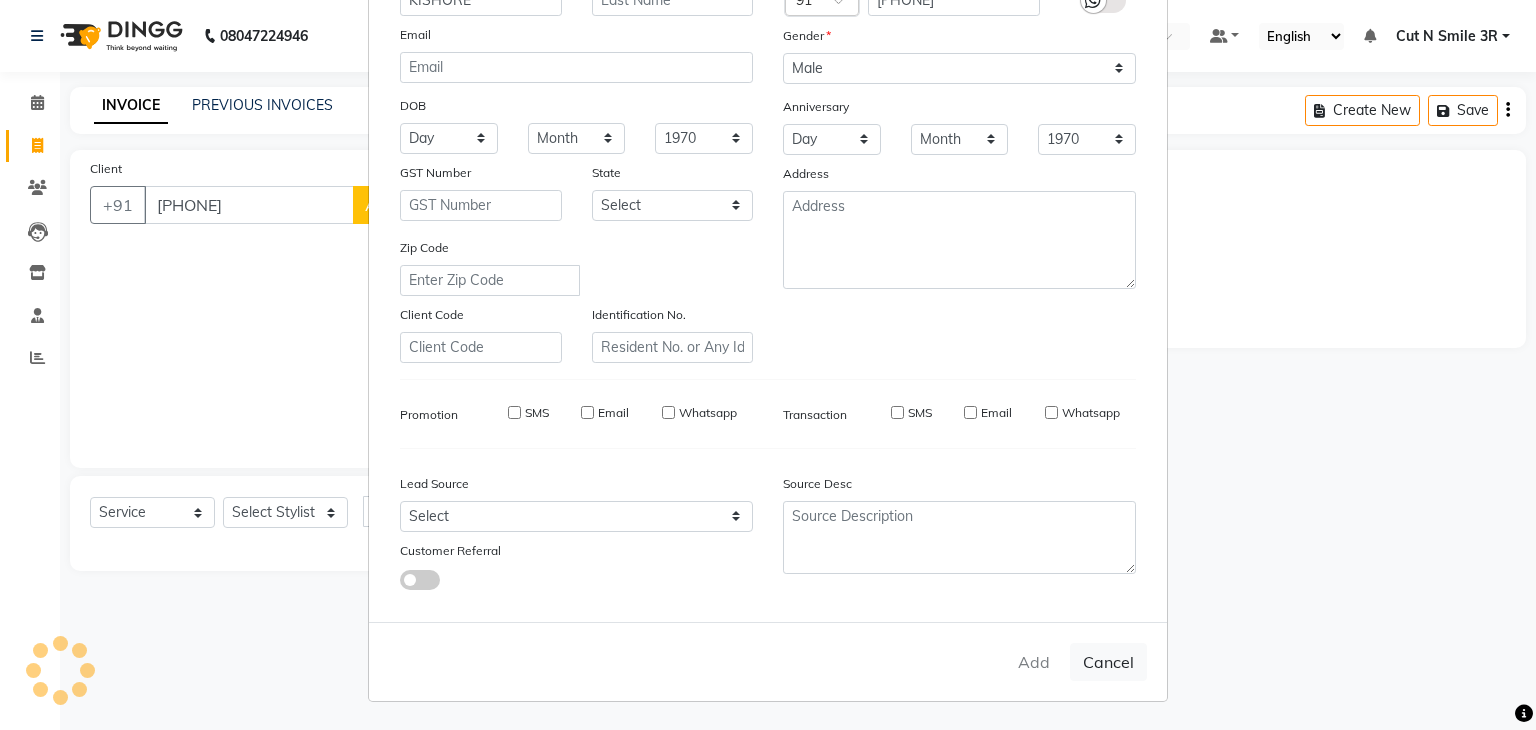 type 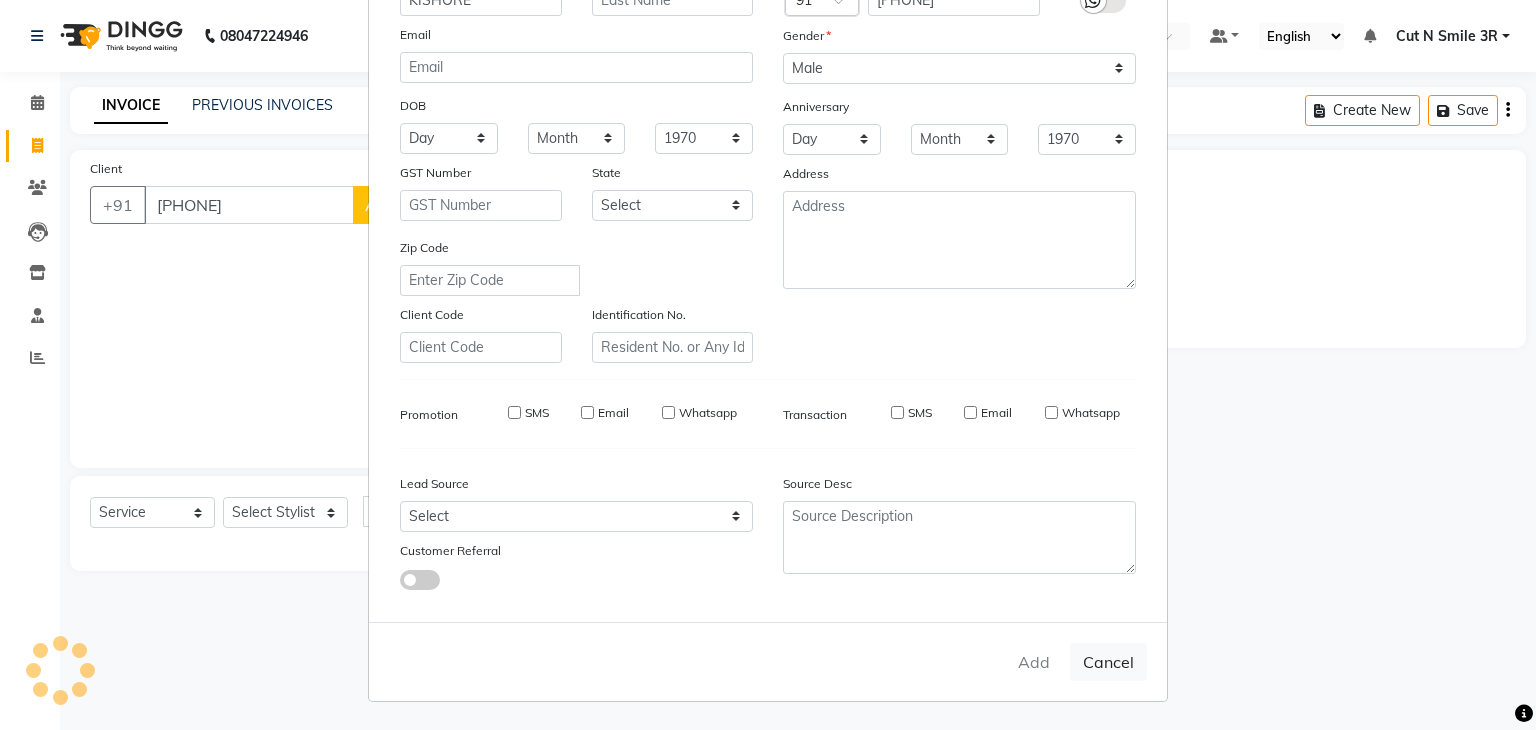 select 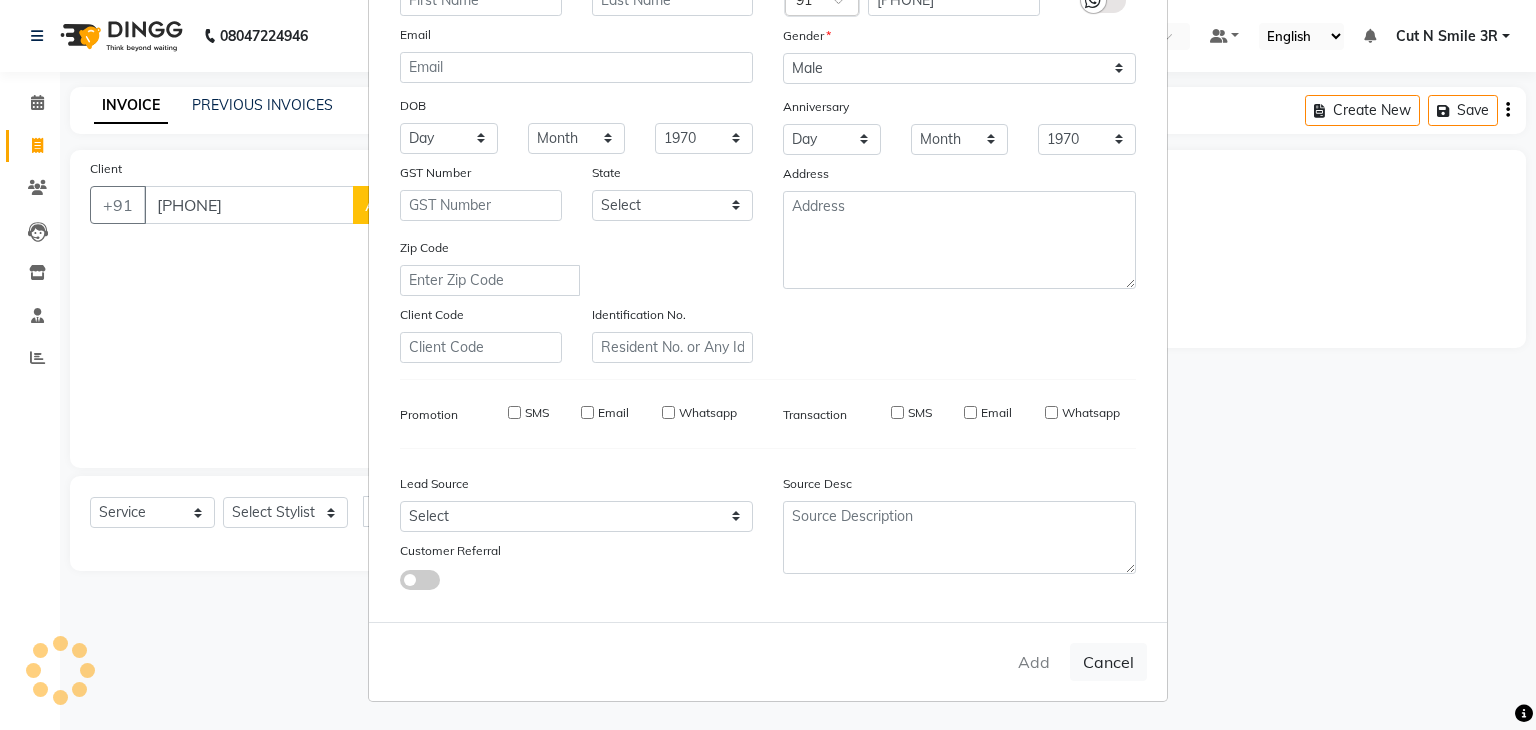 select 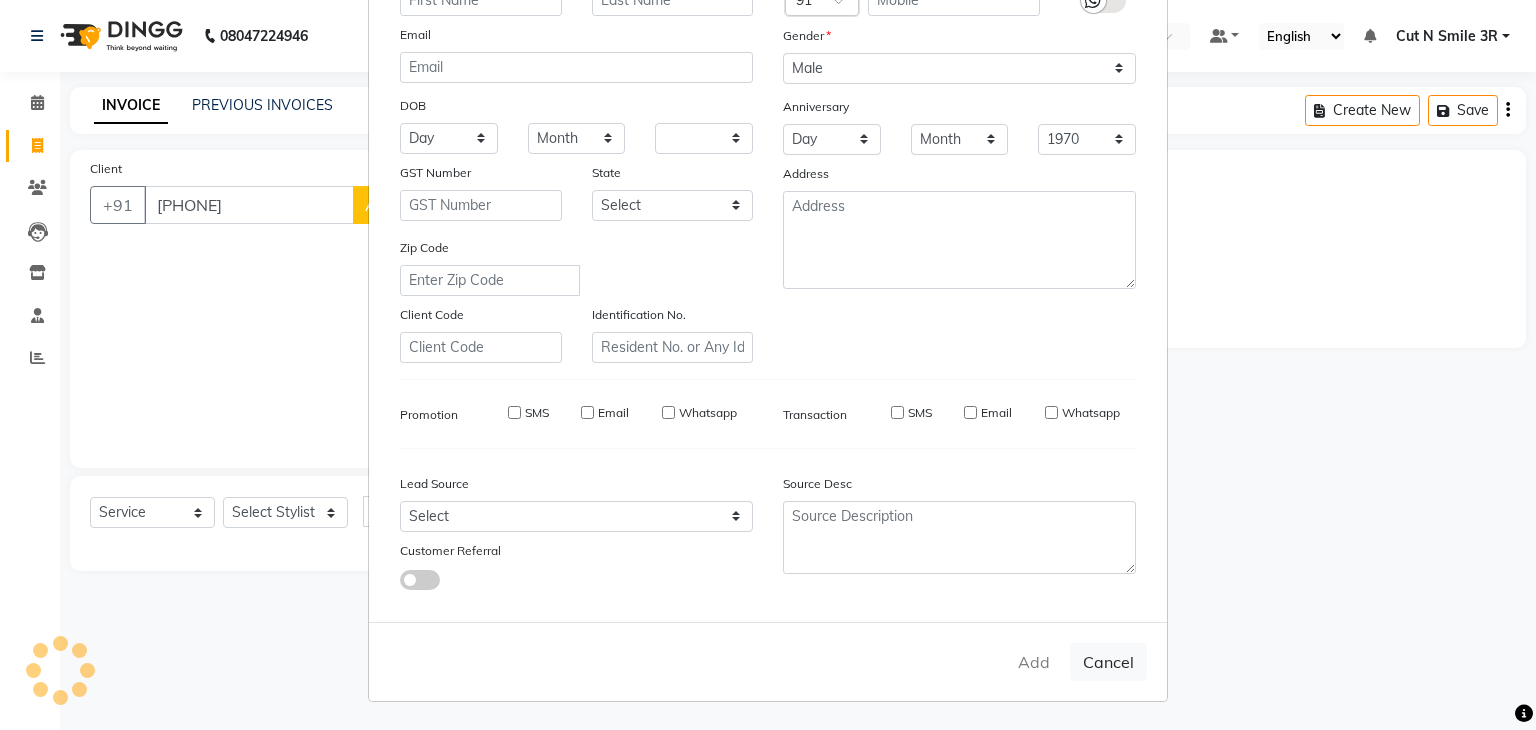 select 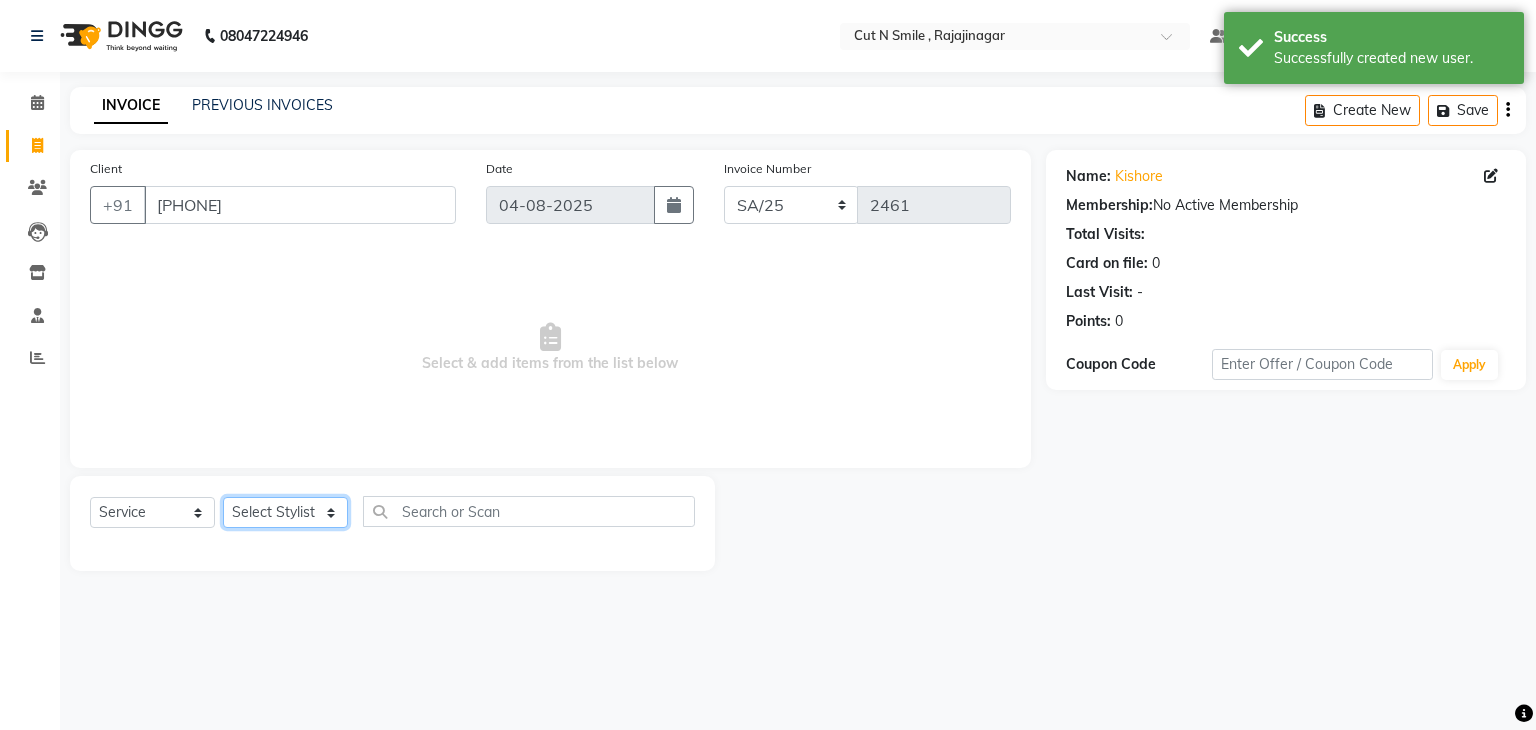 click on "Select Stylist Ali ML Ammu 3R Ankith VN Ash Mohammed 3R Atheek 3R Binitha 3R Bipana 4R CNS BOB  Cut N Smile 17M  Cut N Smile 3R Cut n Smile 4R Cut N Smile 9M Cut N Smile ML Cut N Smile V Fazil Ali 4R Govind VN Hema 4R Jayashree VN Karan VN Love 4R Mani Singh 3R Manu 4R  Muskaan VN Nadeem 4R N D M 4R NDM Alam 4R Noushad VN Pavan 4R Priya BOB Priyanka 3R Rahul 3R Ravi 3R Riya BOB Rohith 4R Roobina 3R Roopa 4R Rubina BOB Sahil Ahmed 3R Sahil Bhatti 4R Sameer 3R Sanajana BOB  Sanjana BOB Sarita VN Shaan 4R Shahid 4R Shakir VN Shanavaaz BOB Shiney 3R Shivu Raj 4R Srijana BOB Sunil Laddi 4R Sunny VN Supriya BOB Sushmitha 4R Vakeel 3R Varas 4R Varas BOB Vishwa VN" 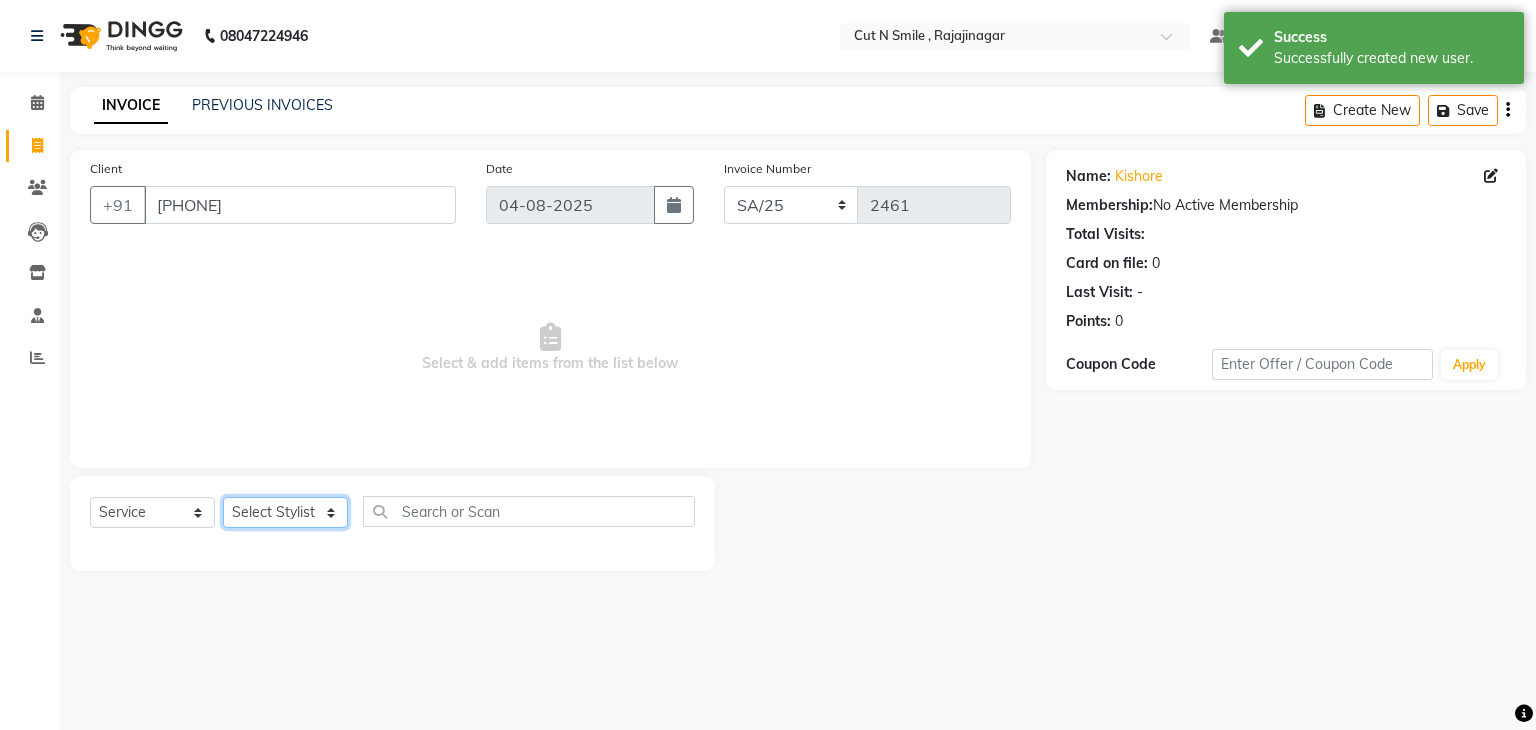 select on "58685" 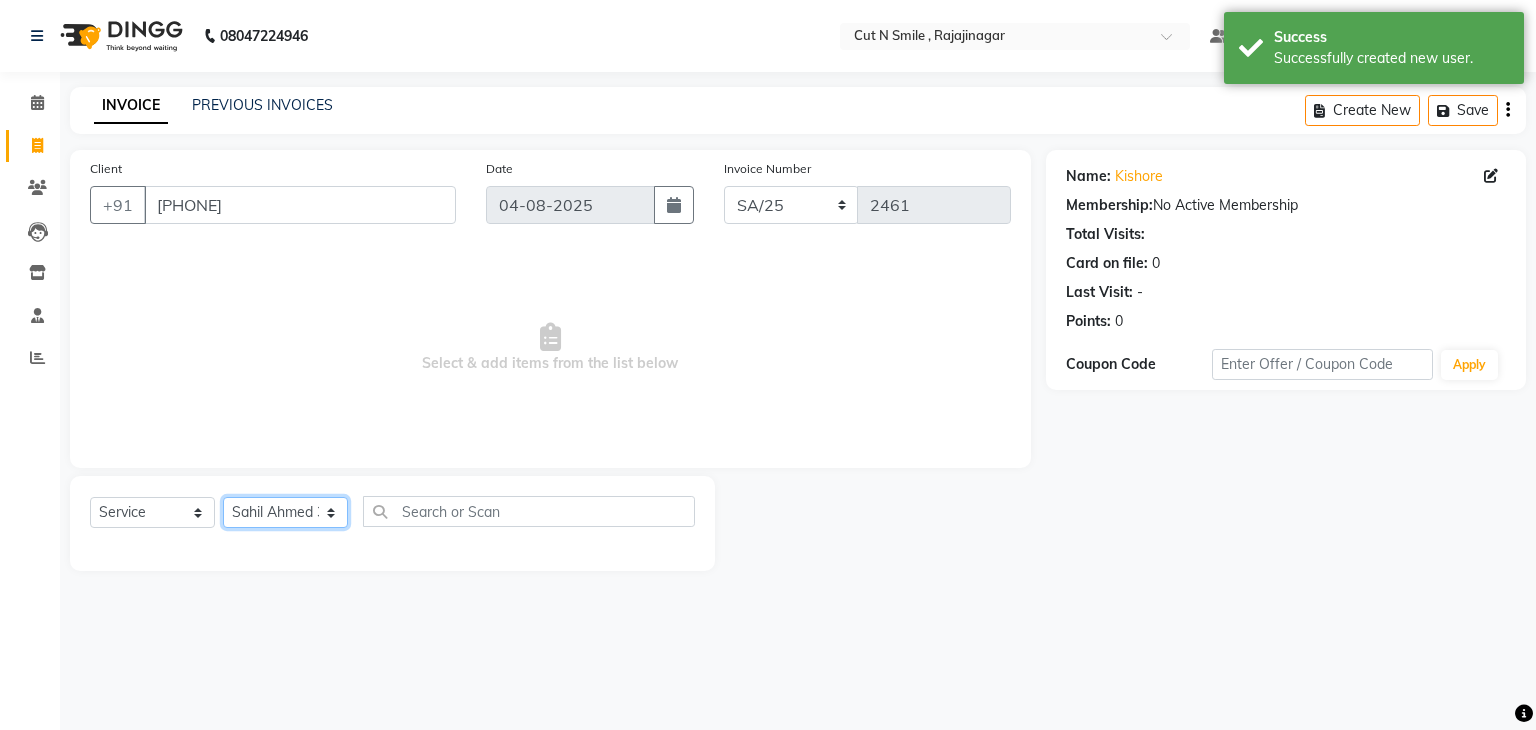 click on "Select Stylist Ali ML Ammu 3R Ankith VN Ash Mohammed 3R Atheek 3R Binitha 3R Bipana 4R CNS BOB  Cut N Smile 17M  Cut N Smile 3R Cut n Smile 4R Cut N Smile 9M Cut N Smile ML Cut N Smile V Fazil Ali 4R Govind VN Hema 4R Jayashree VN Karan VN Love 4R Mani Singh 3R Manu 4R  Muskaan VN Nadeem 4R N D M 4R NDM Alam 4R Noushad VN Pavan 4R Priya BOB Priyanka 3R Rahul 3R Ravi 3R Riya BOB Rohith 4R Roobina 3R Roopa 4R Rubina BOB Sahil Ahmed 3R Sahil Bhatti 4R Sameer 3R Sanajana BOB  Sanjana BOB Sarita VN Shaan 4R Shahid 4R Shakir VN Shanavaaz BOB Shiney 3R Shivu Raj 4R Srijana BOB Sunil Laddi 4R Sunny VN Supriya BOB Sushmitha 4R Vakeel 3R Varas 4R Varas BOB Vishwa VN" 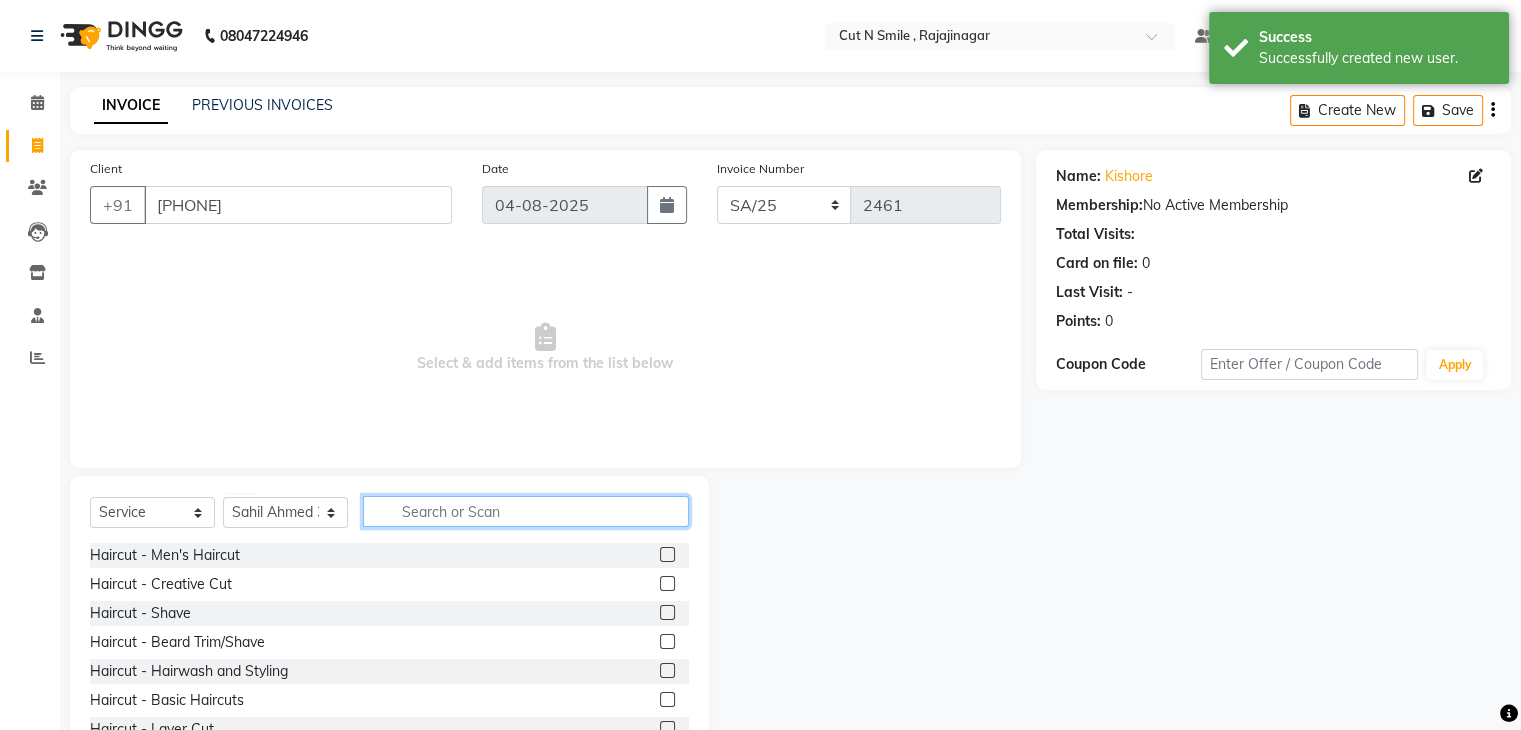 click 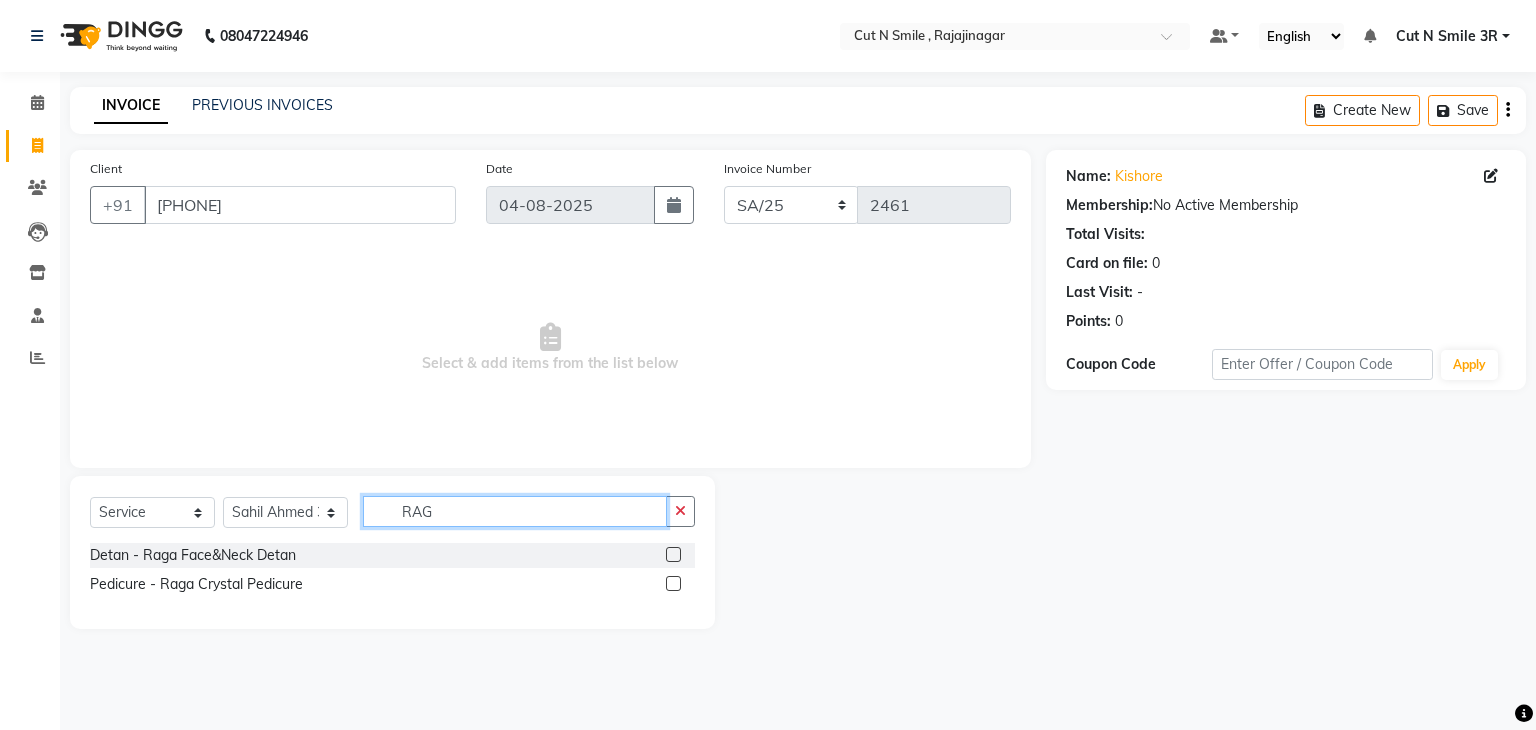 type on "RAG" 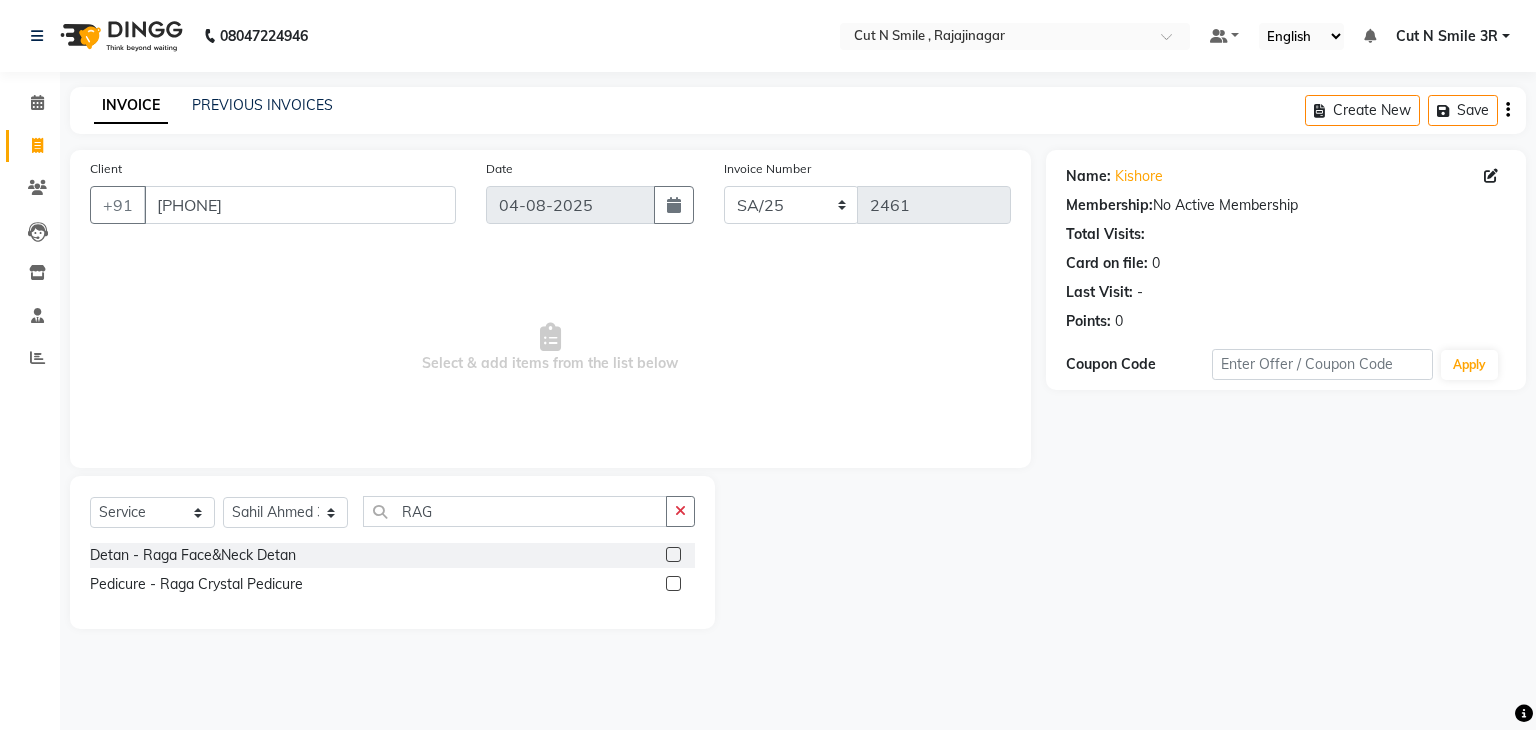 click 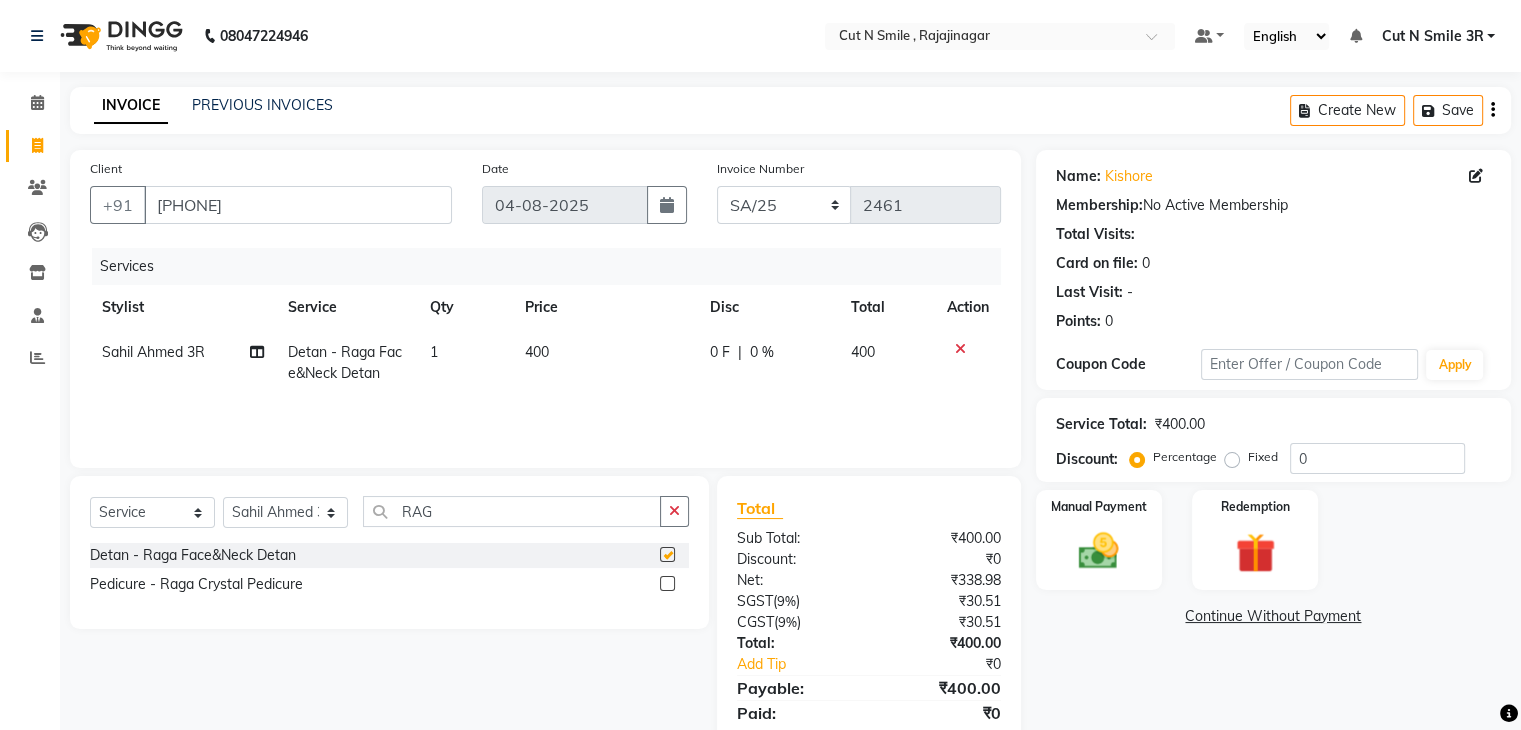 checkbox on "false" 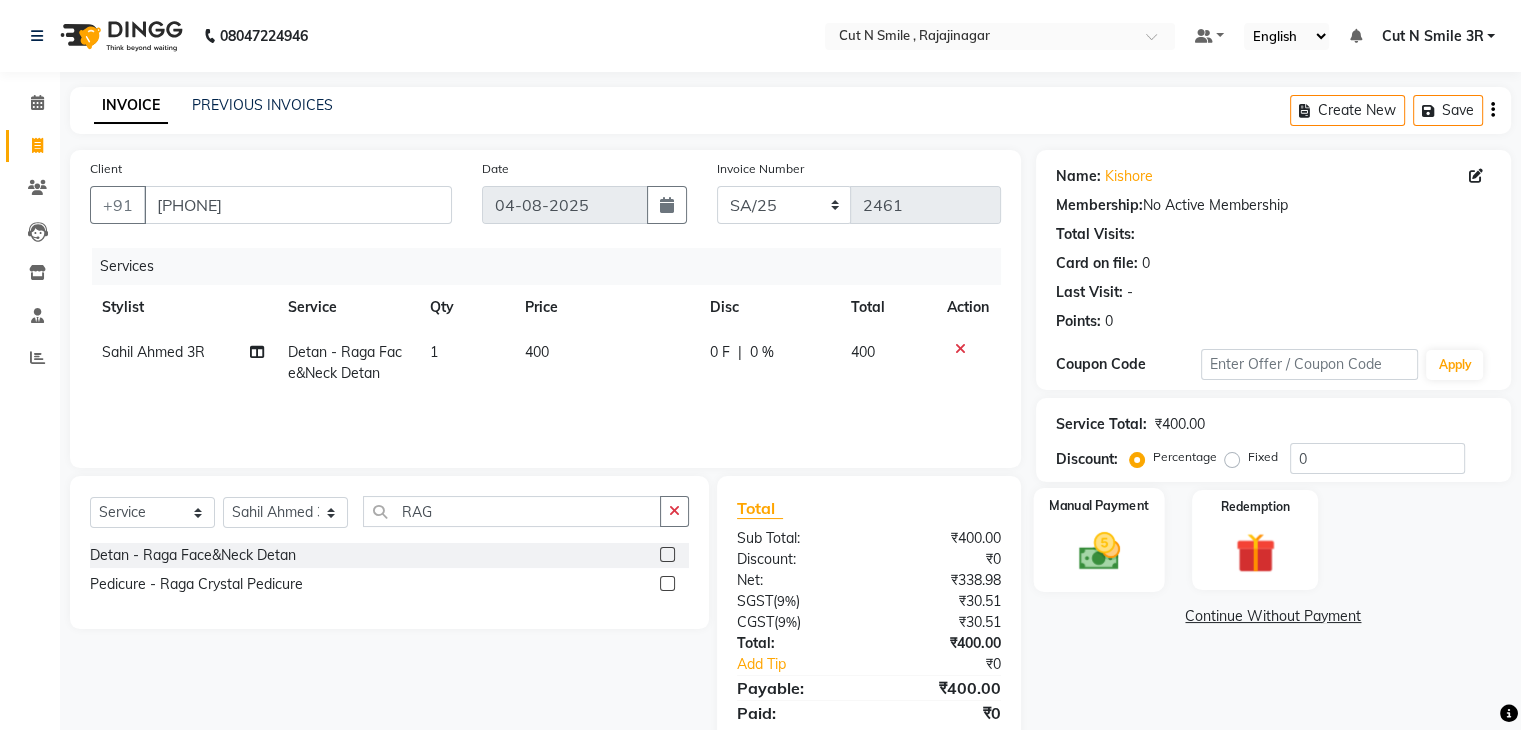 click 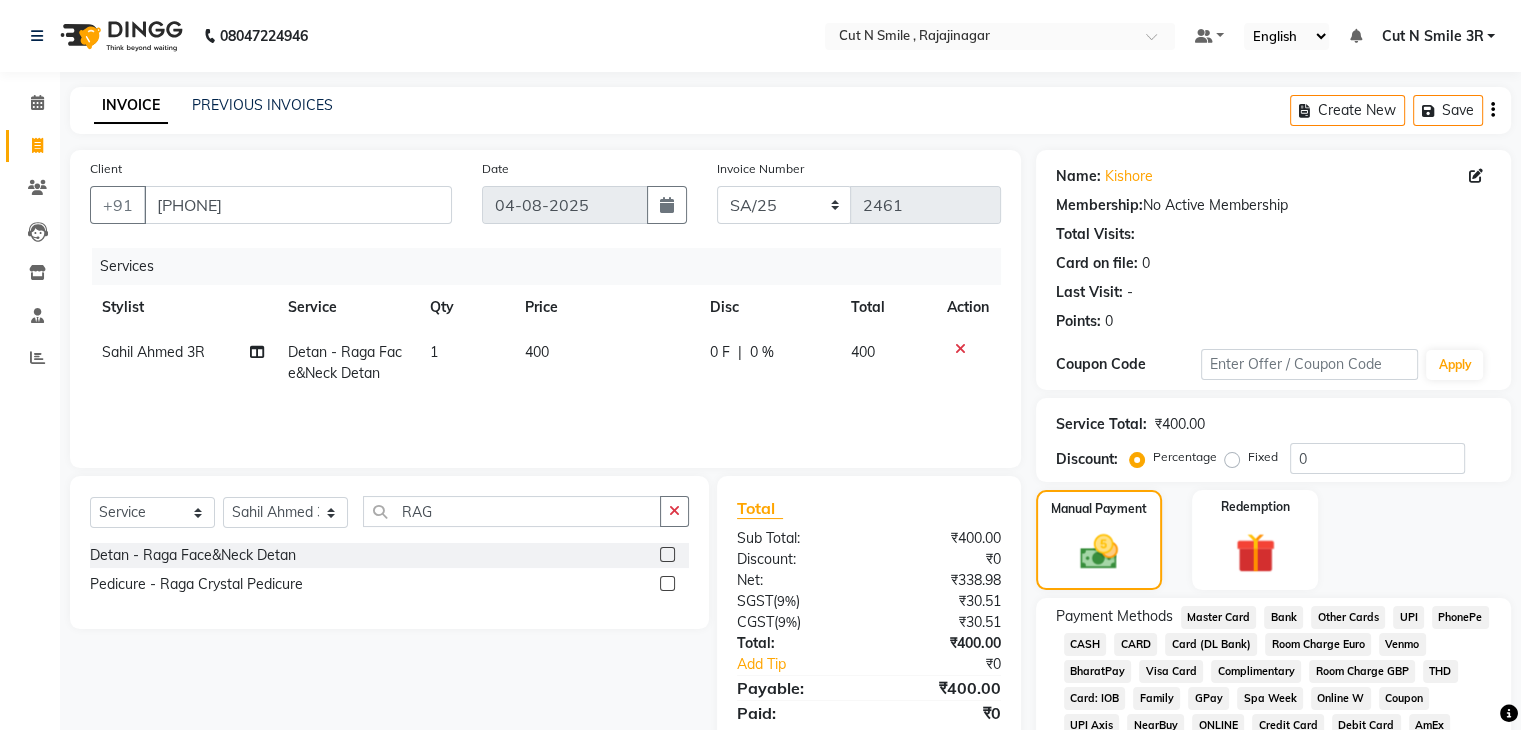 click on "PhonePe" 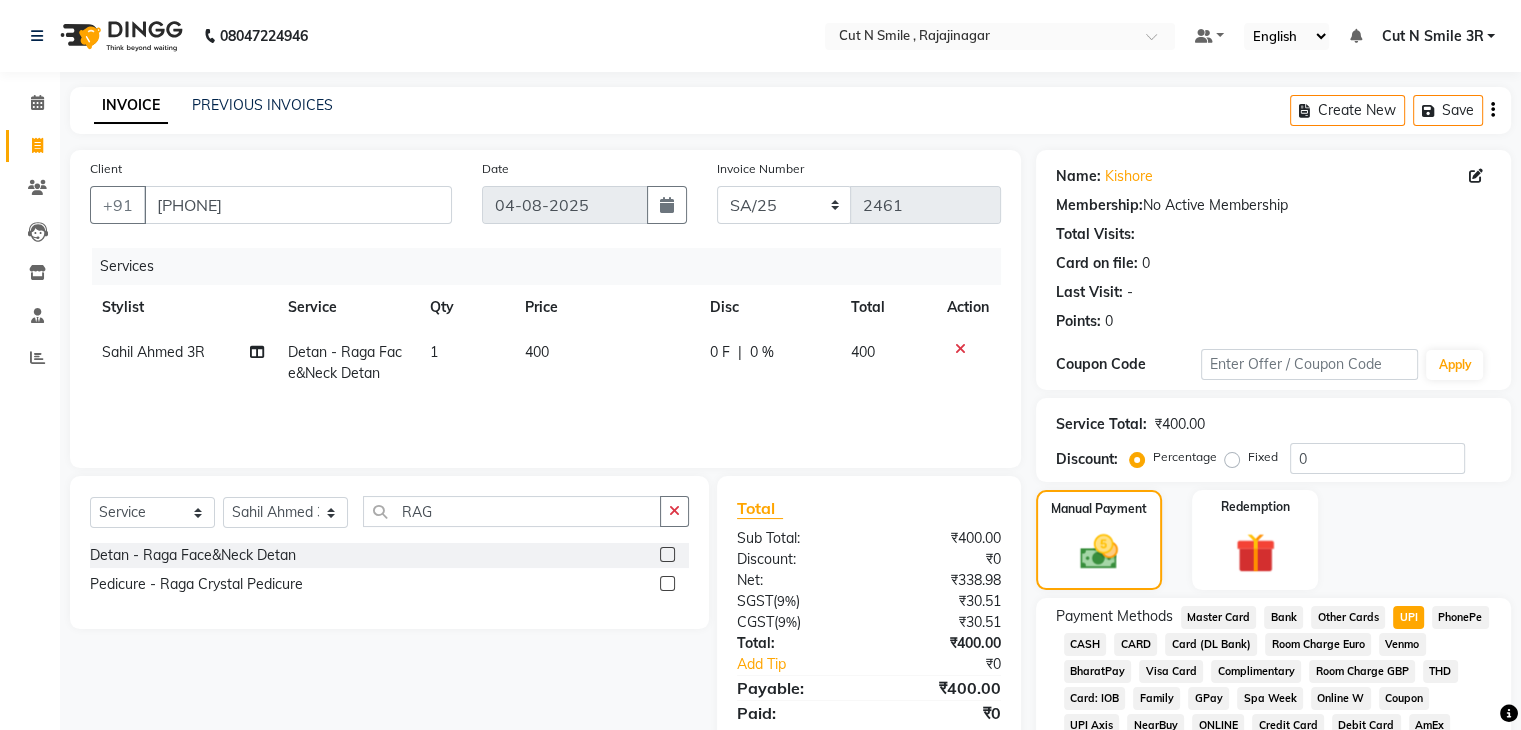 scroll, scrollTop: 228, scrollLeft: 0, axis: vertical 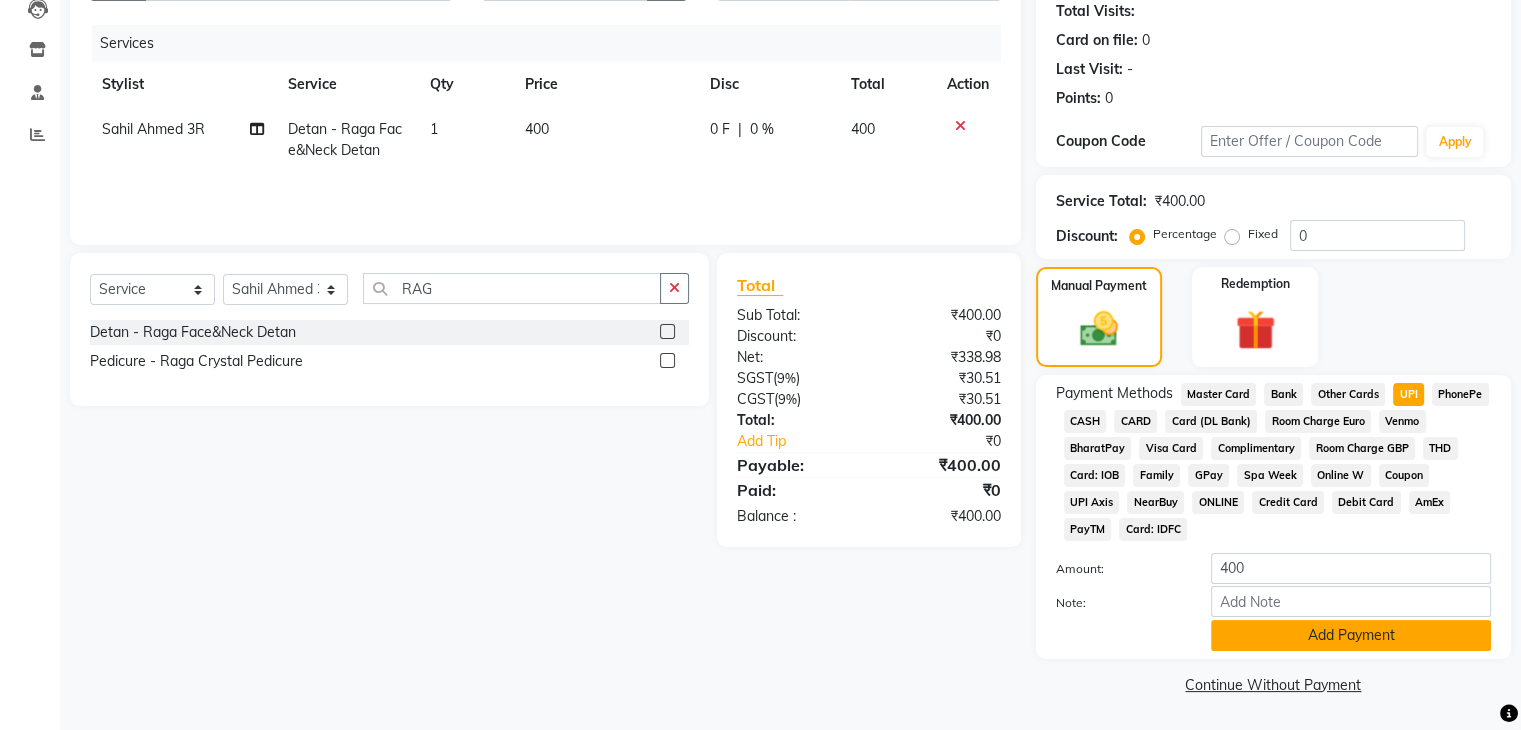 click on "Add Payment" 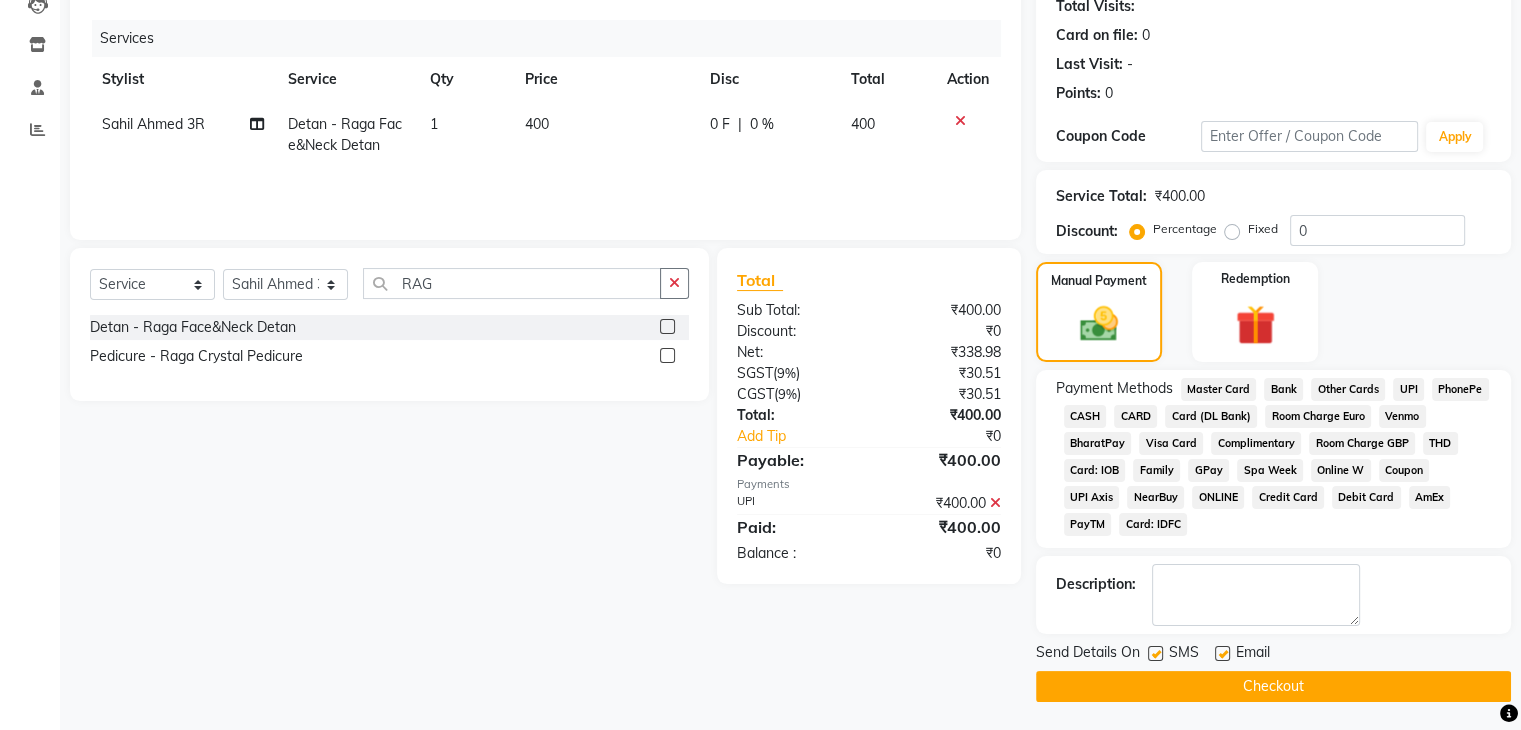 click on "Checkout" 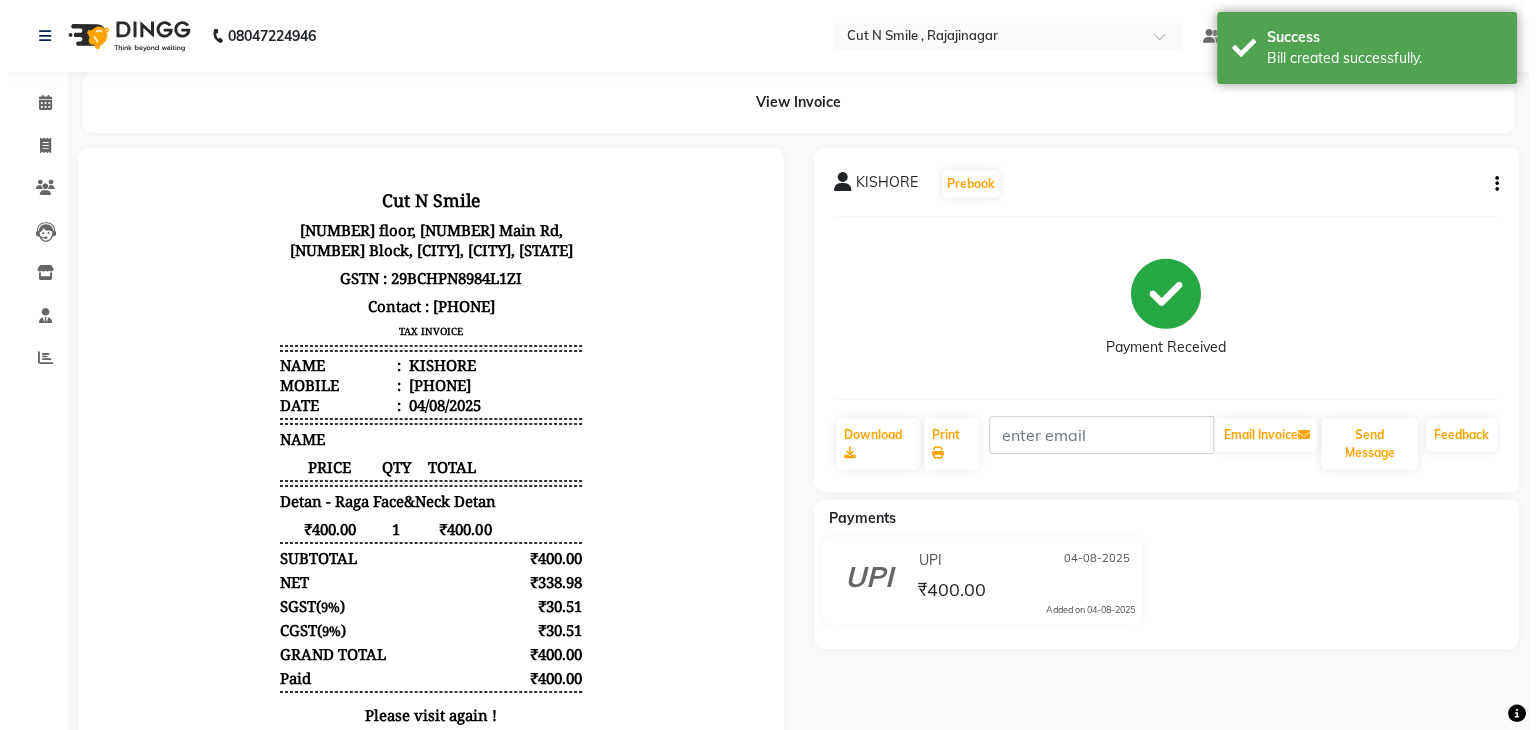 scroll, scrollTop: 0, scrollLeft: 0, axis: both 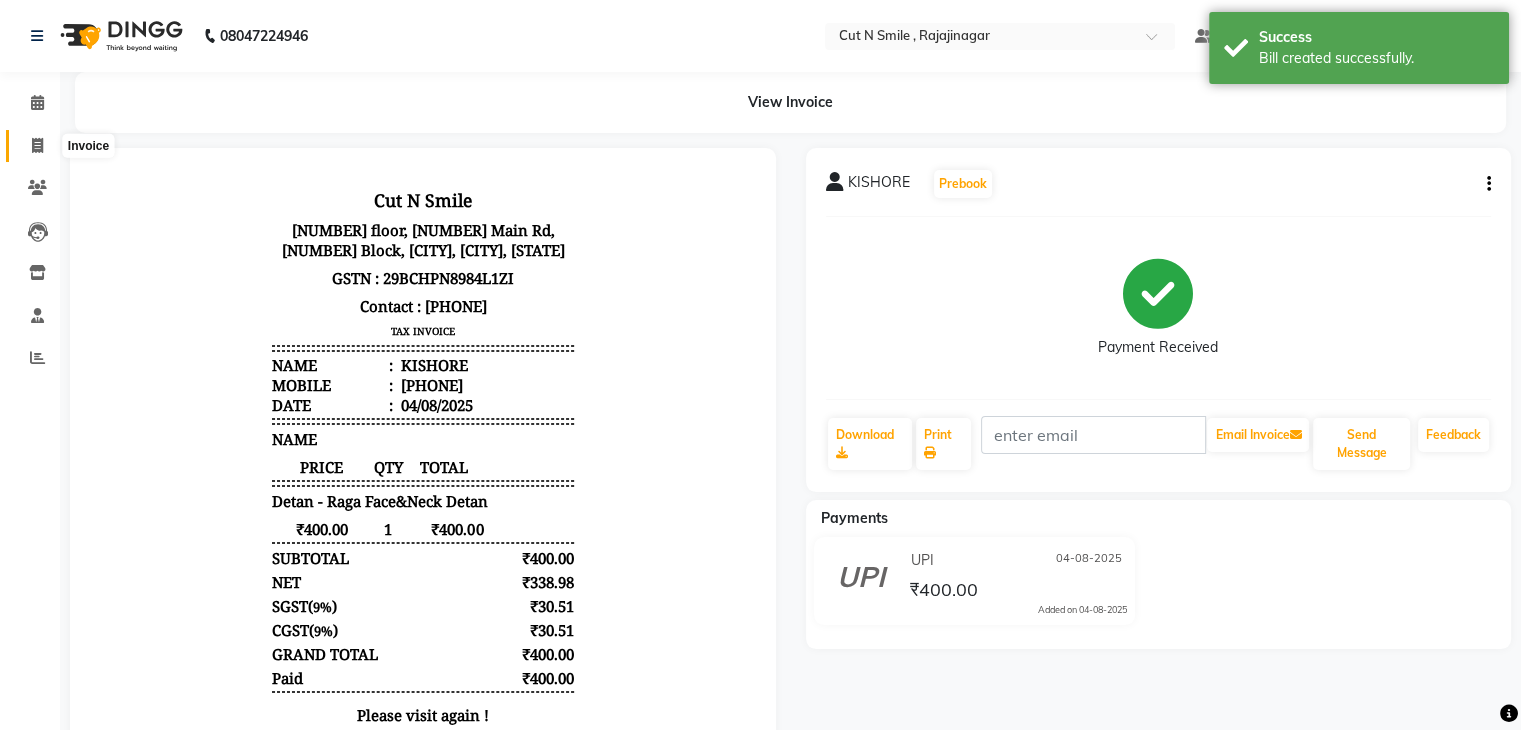 click 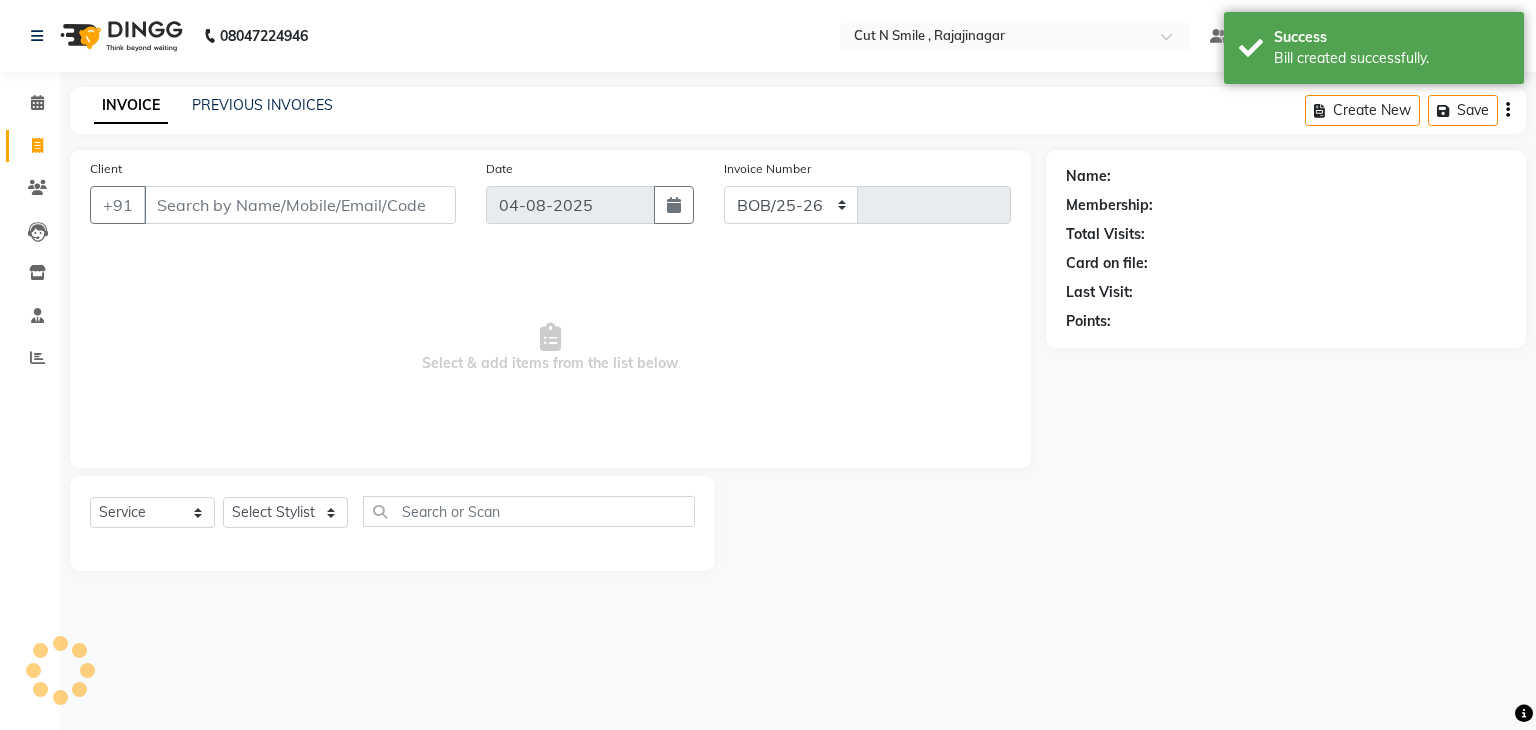 select on "7187" 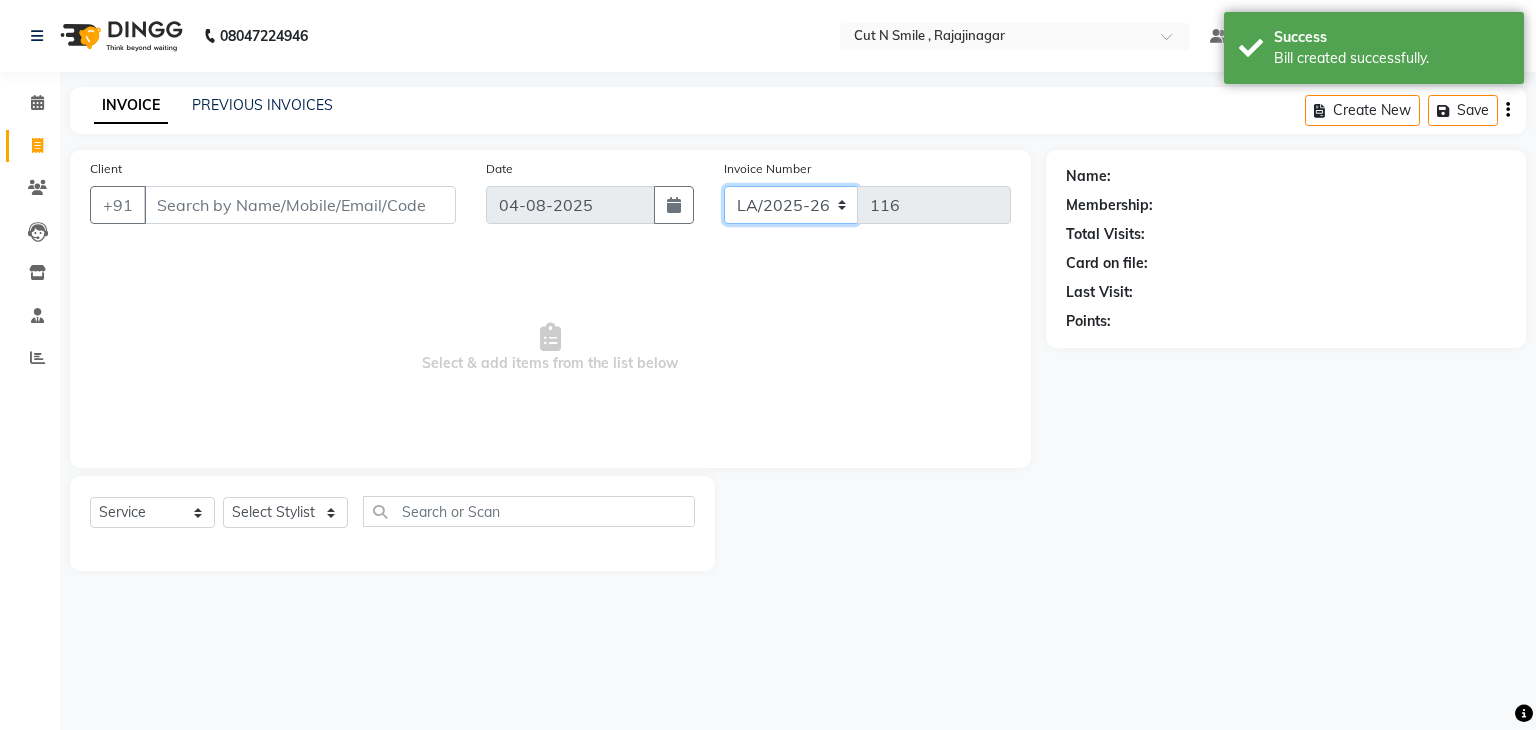 click on "BOB/25-26 LA/2025-26 SH/25 CH/25 SA/25" 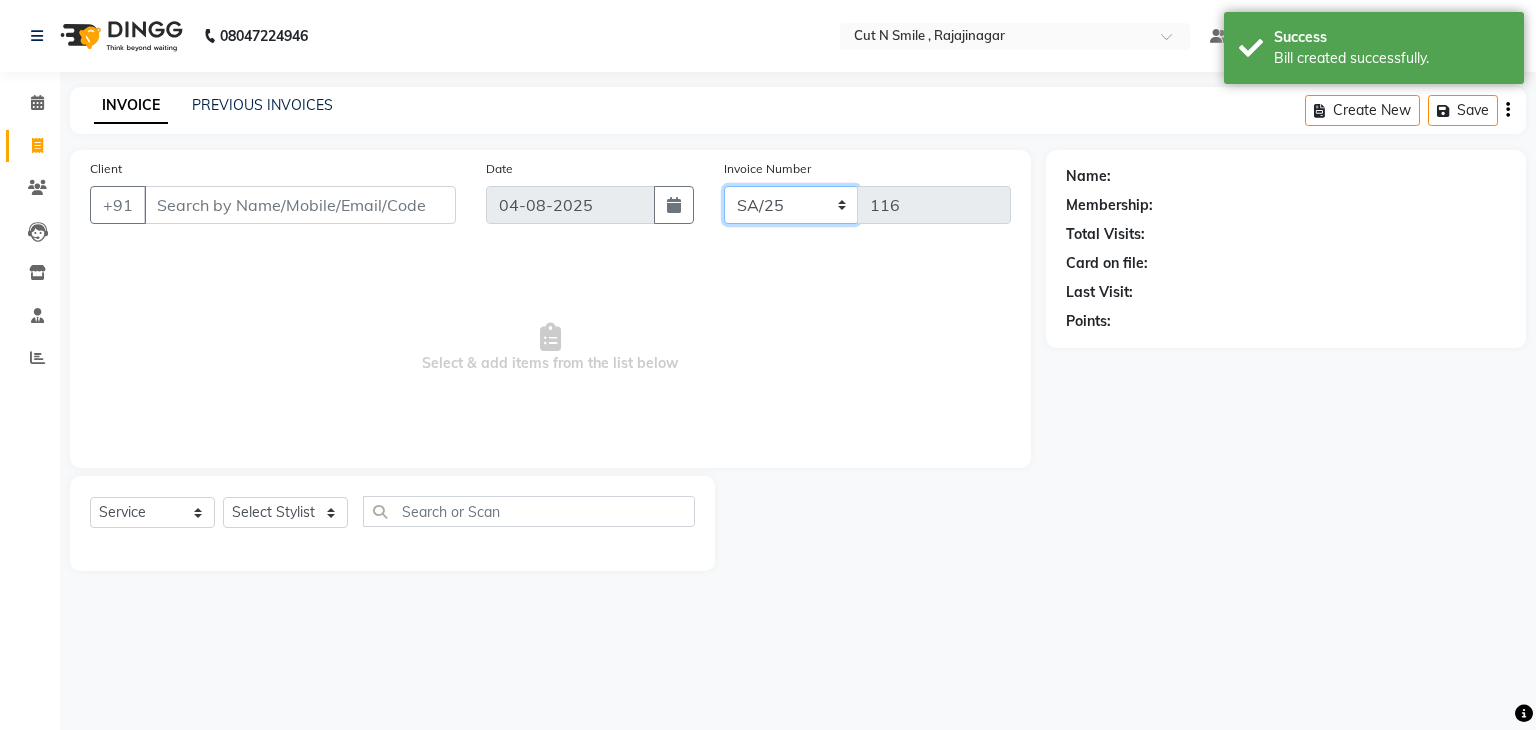 click on "BOB/25-26 LA/2025-26 SH/25 CH/25 SA/25" 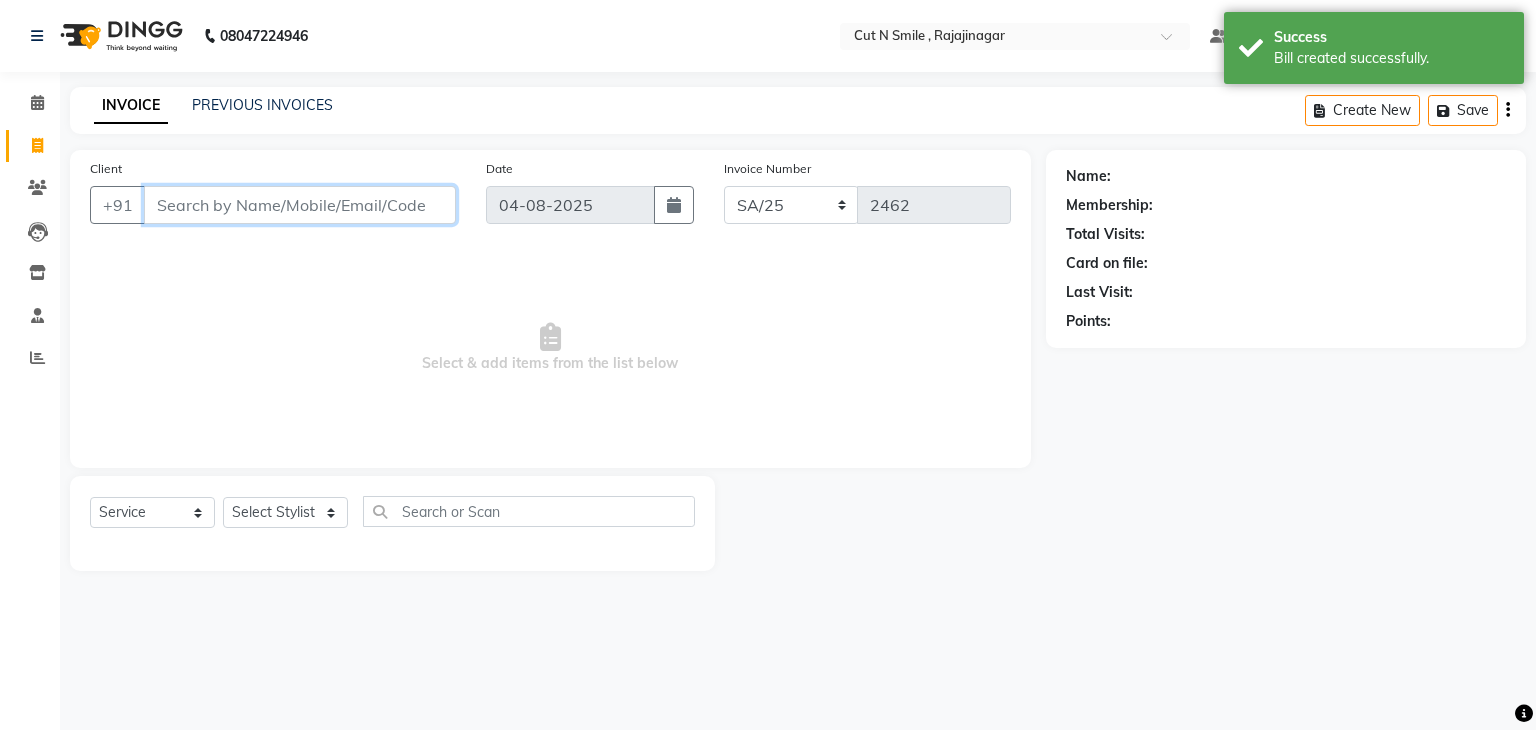 click on "Client" at bounding box center [300, 205] 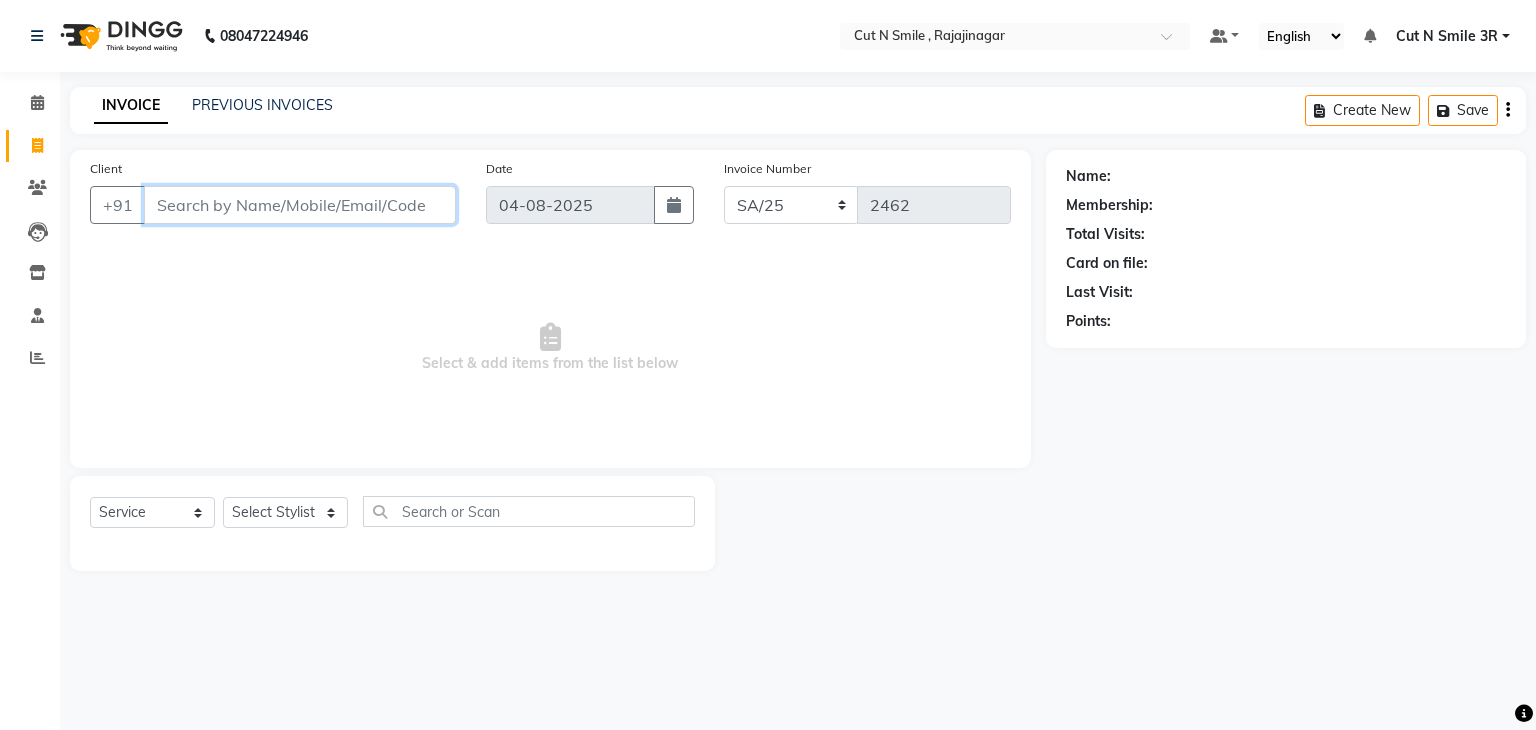 click on "Client" at bounding box center [300, 205] 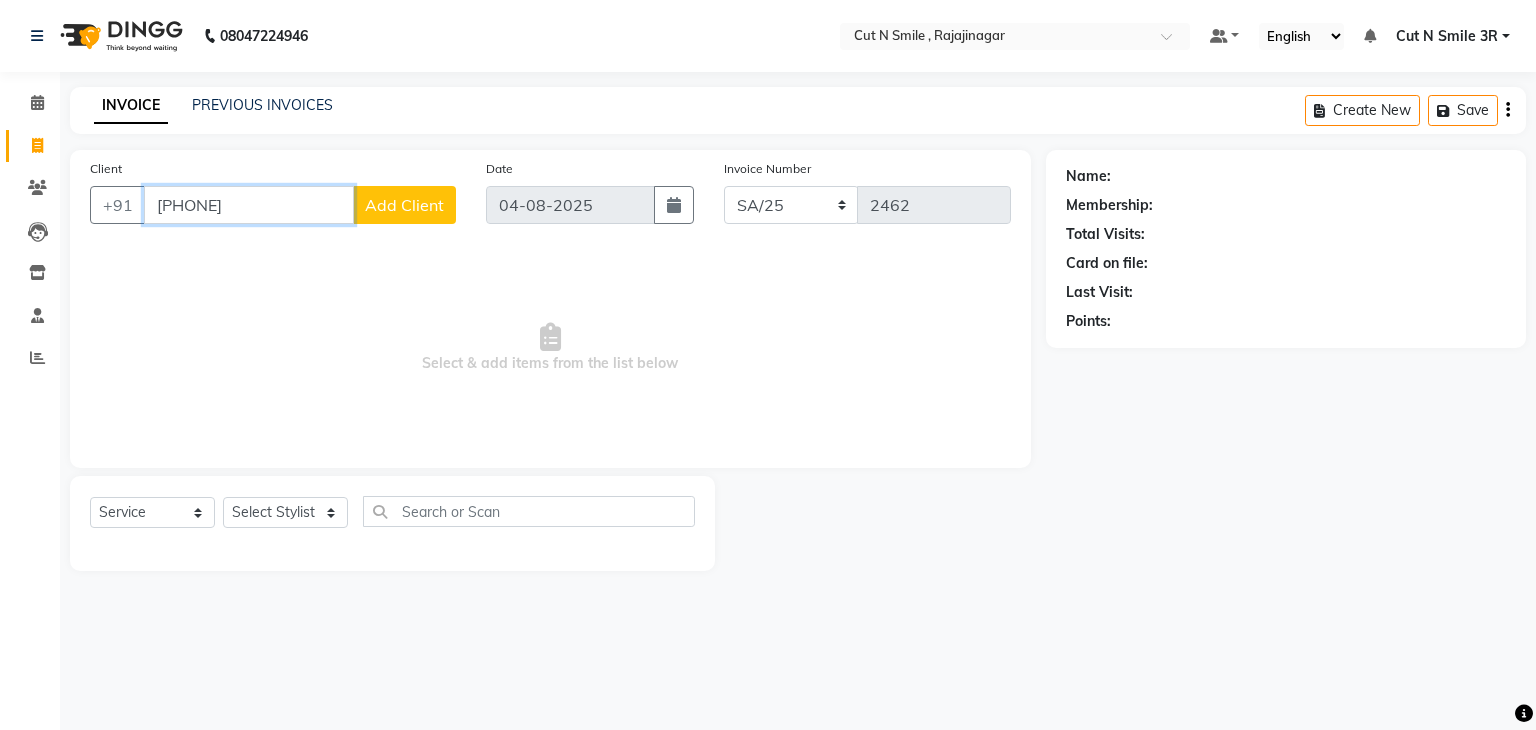 type on "[PHONE]" 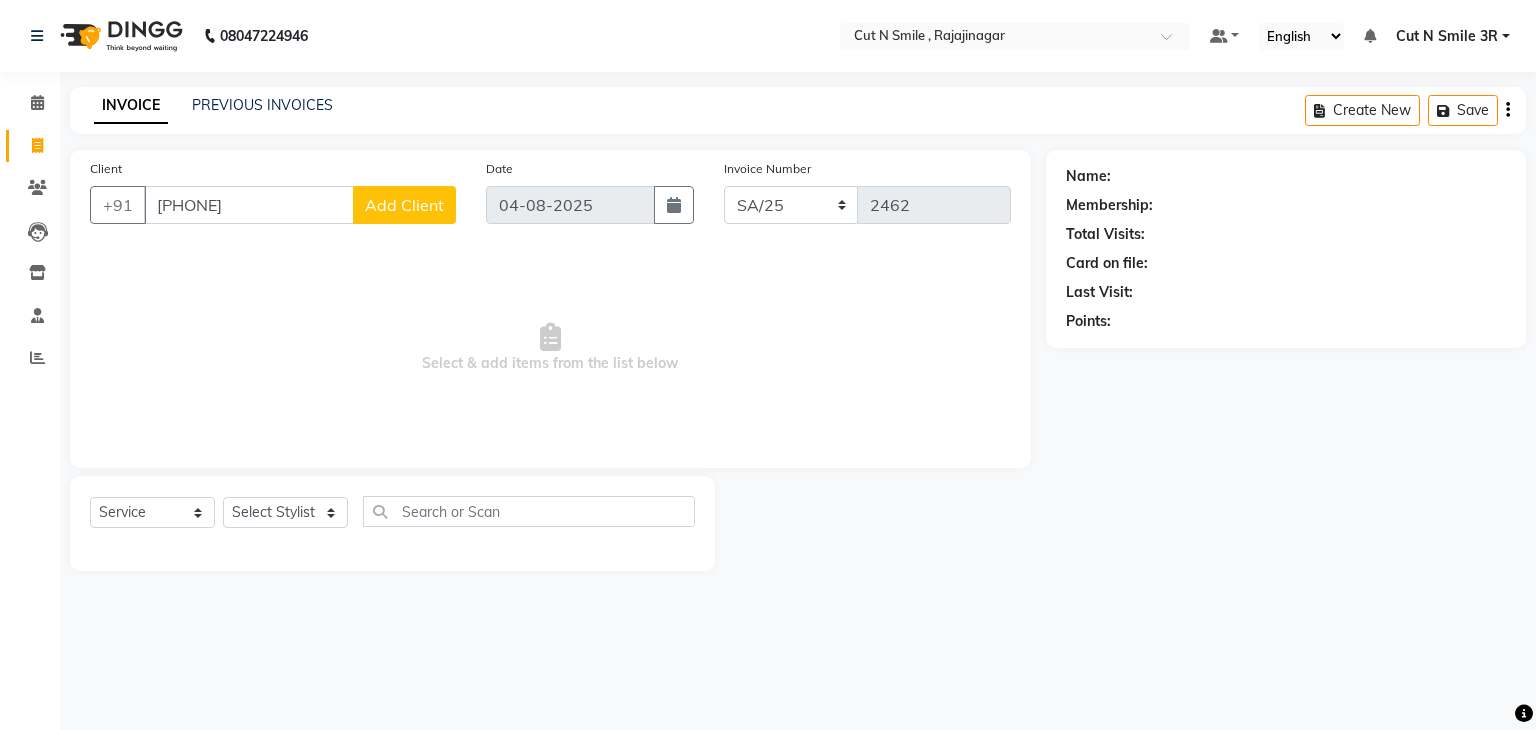 click on "Add Client" 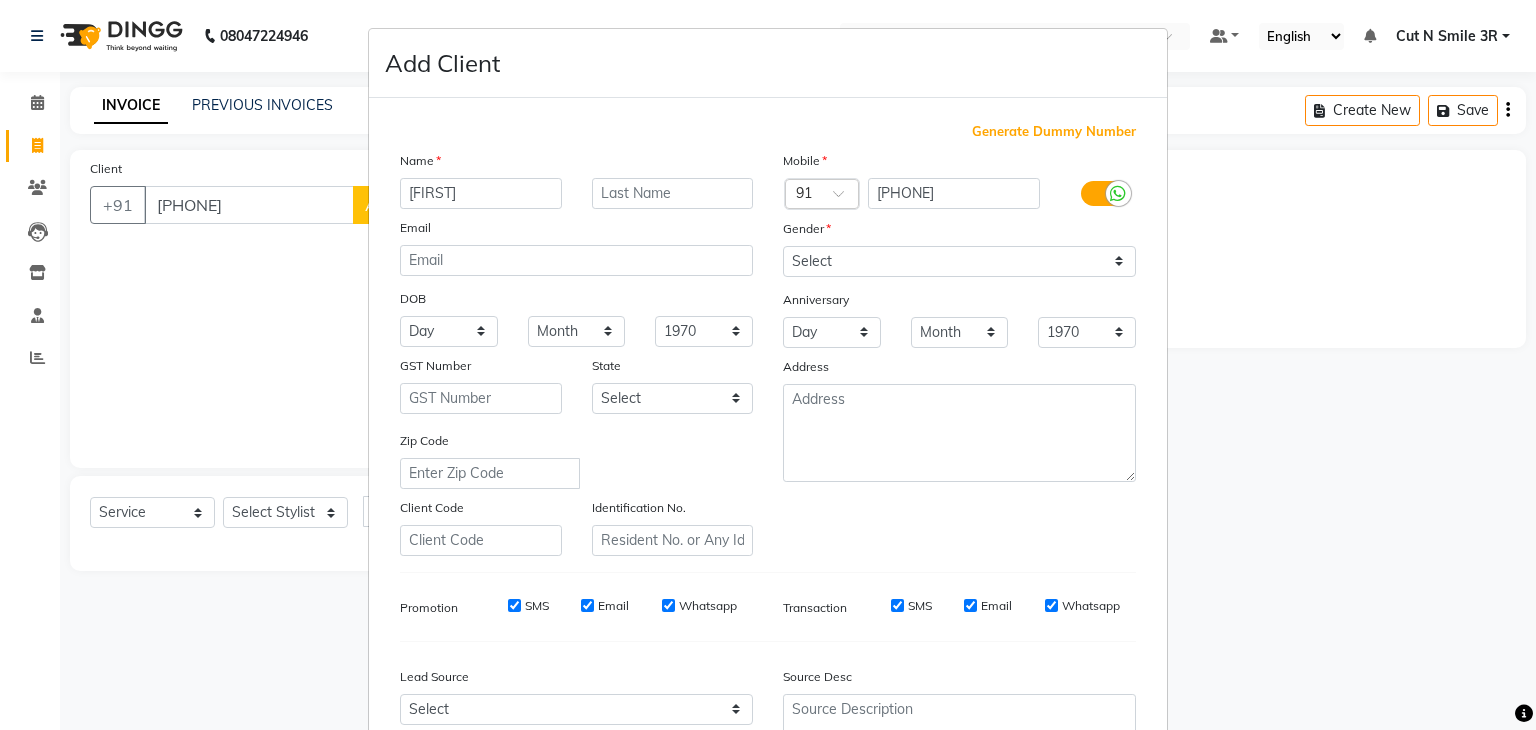 type on "[FIRST]" 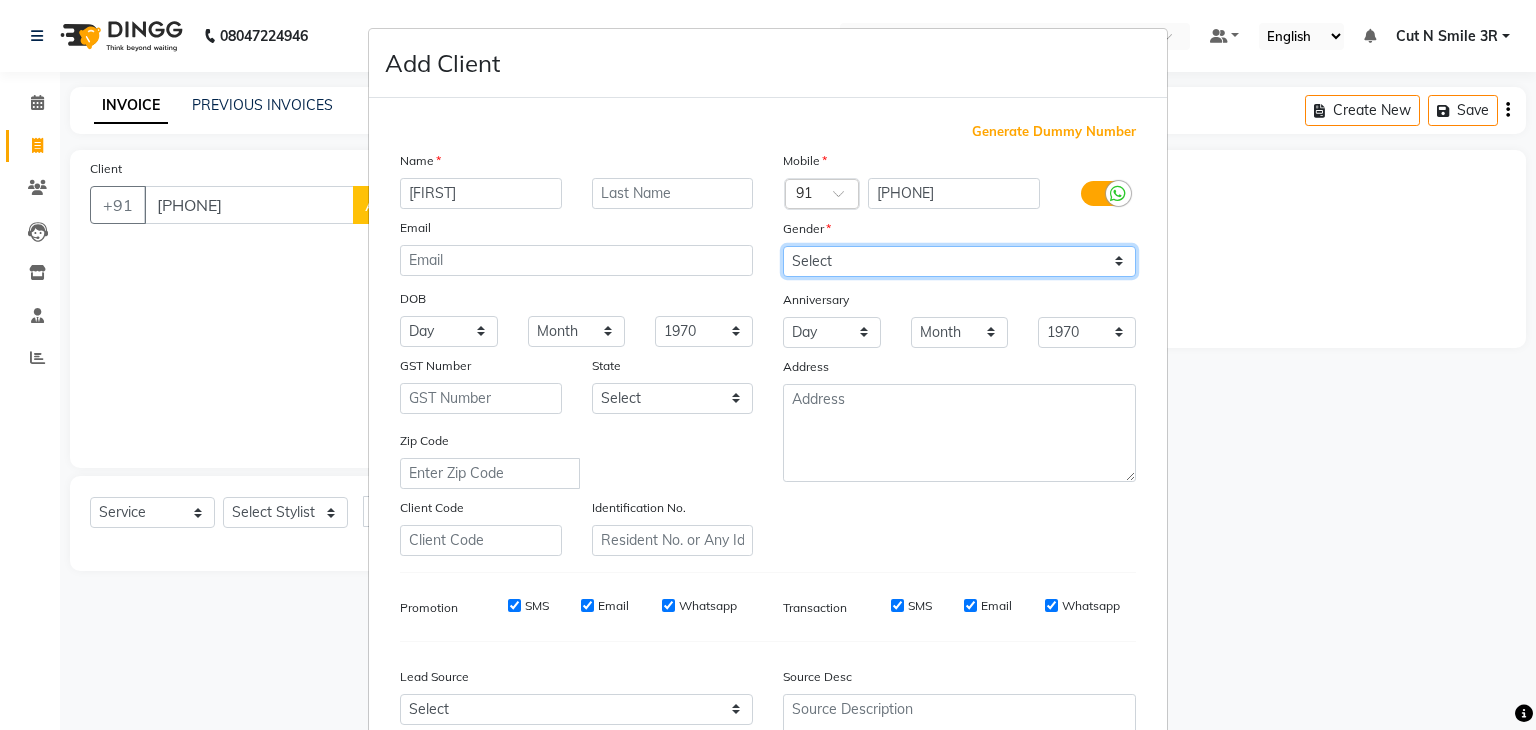 click on "Select Male Female Other Prefer Not To Say" at bounding box center [959, 261] 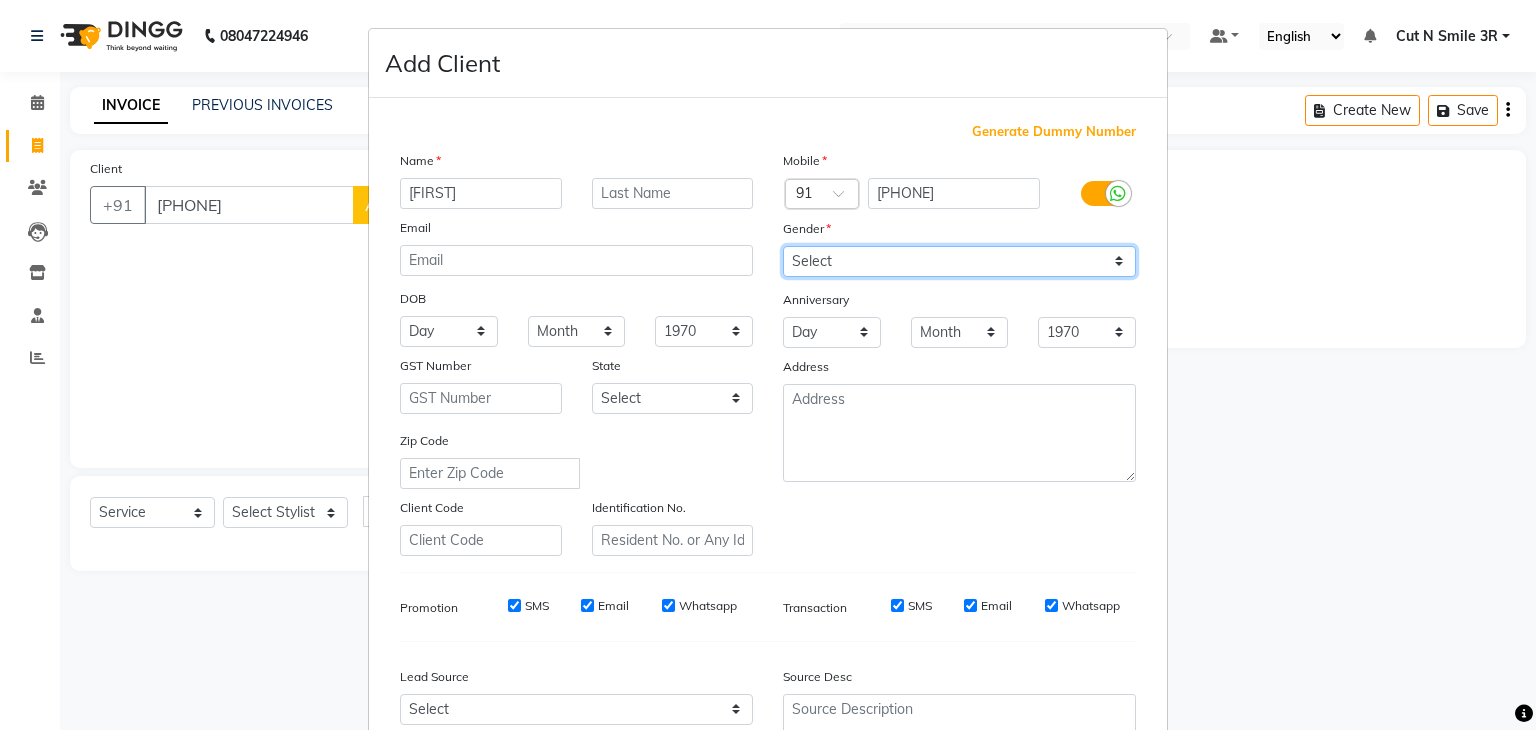 select on "male" 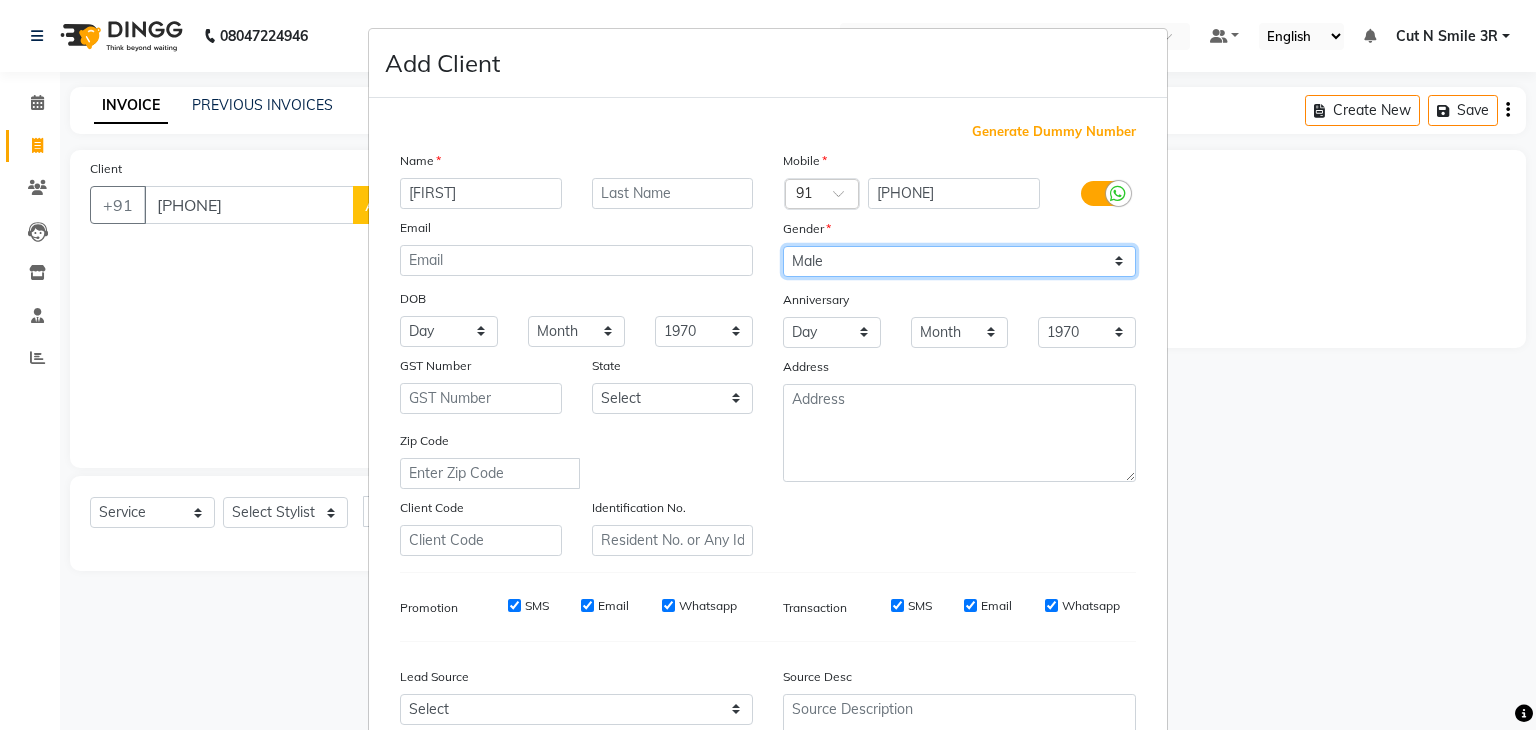 click on "Select Male Female Other Prefer Not To Say" at bounding box center (959, 261) 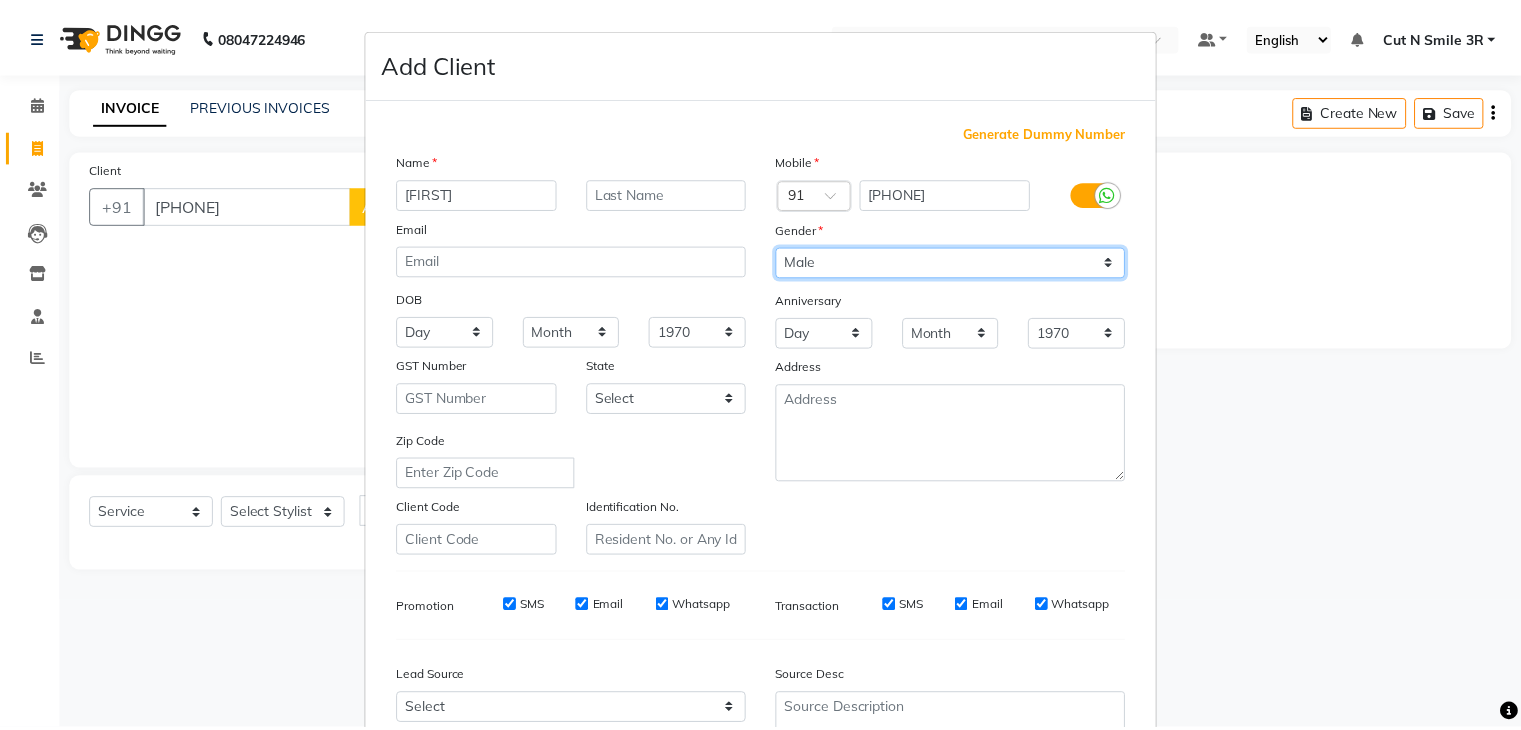 scroll, scrollTop: 203, scrollLeft: 0, axis: vertical 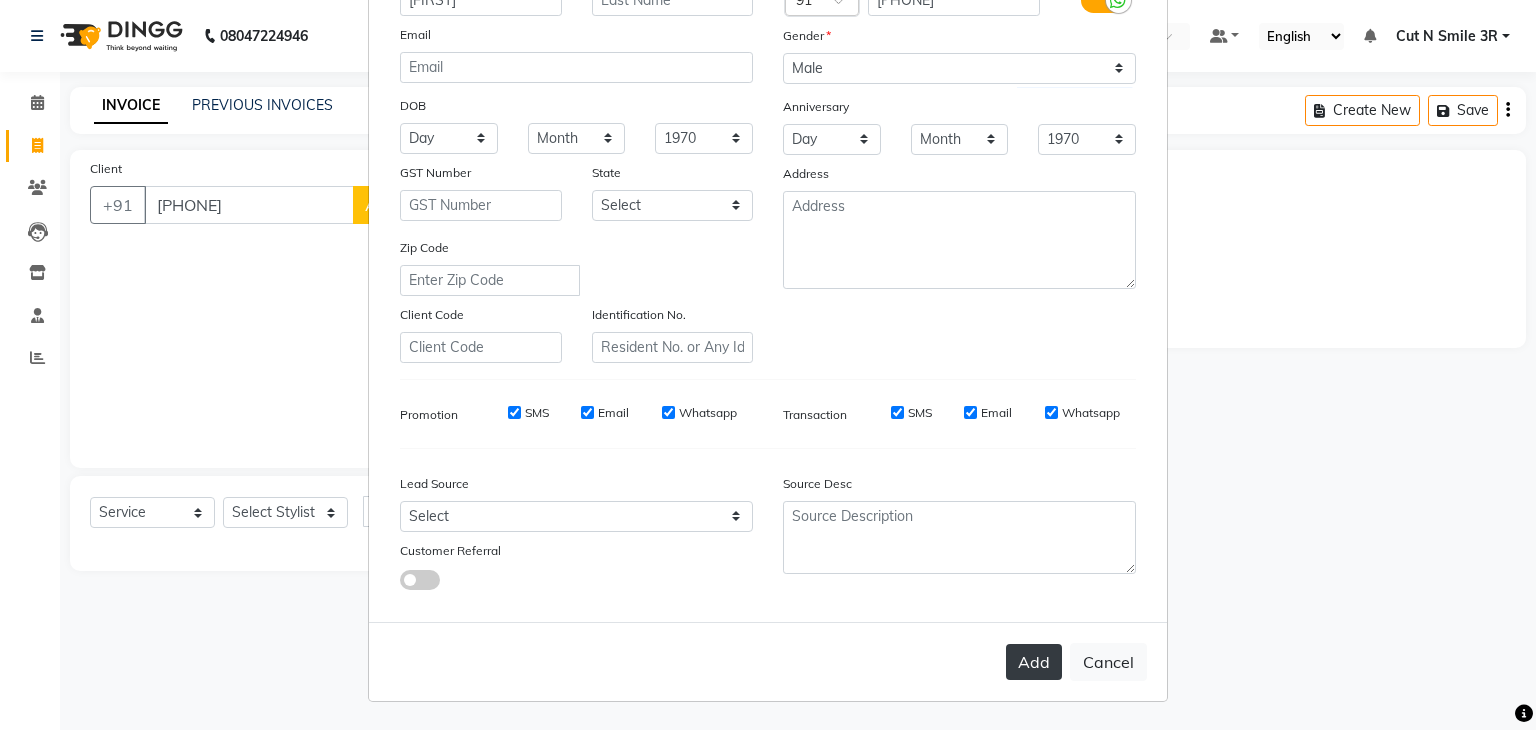 click on "Add" at bounding box center (1034, 662) 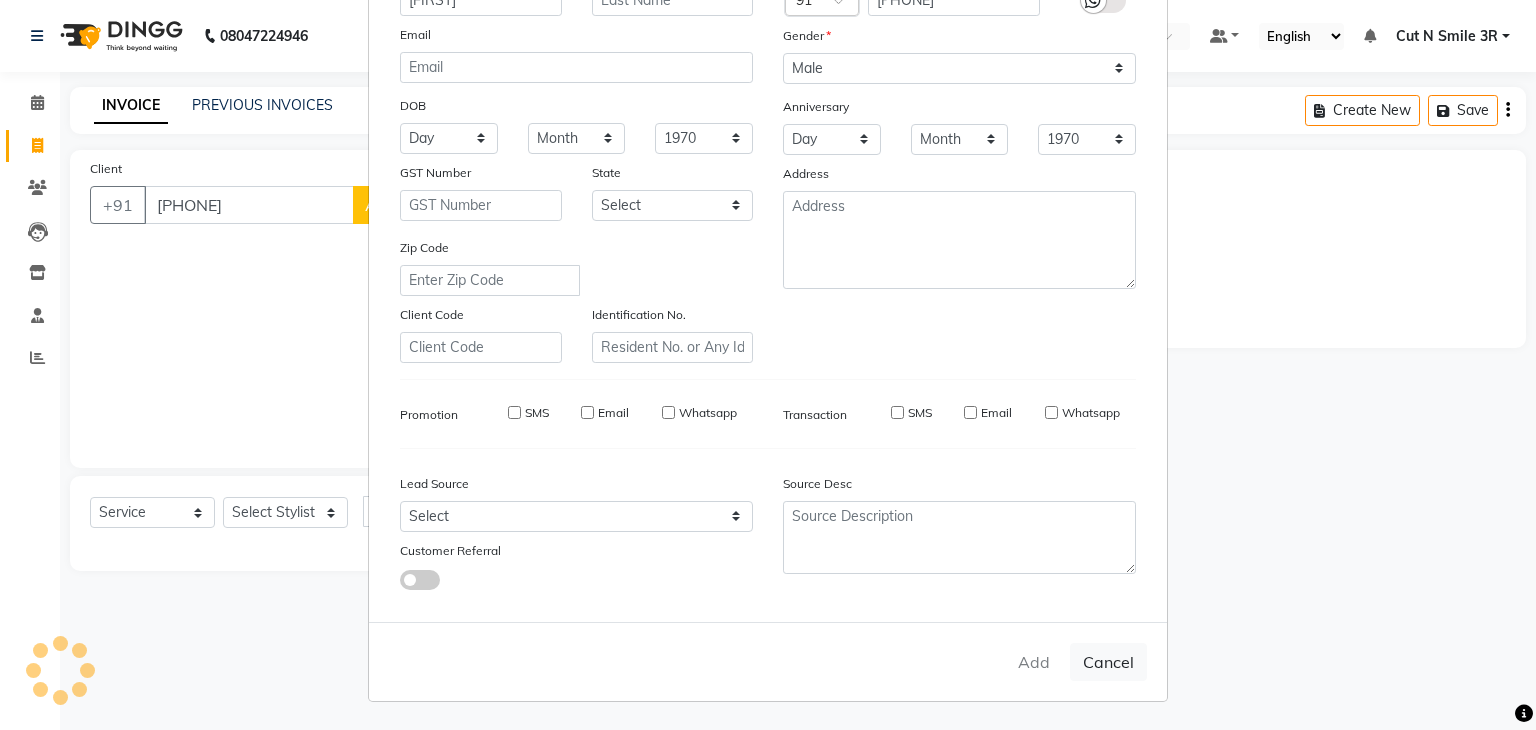 type 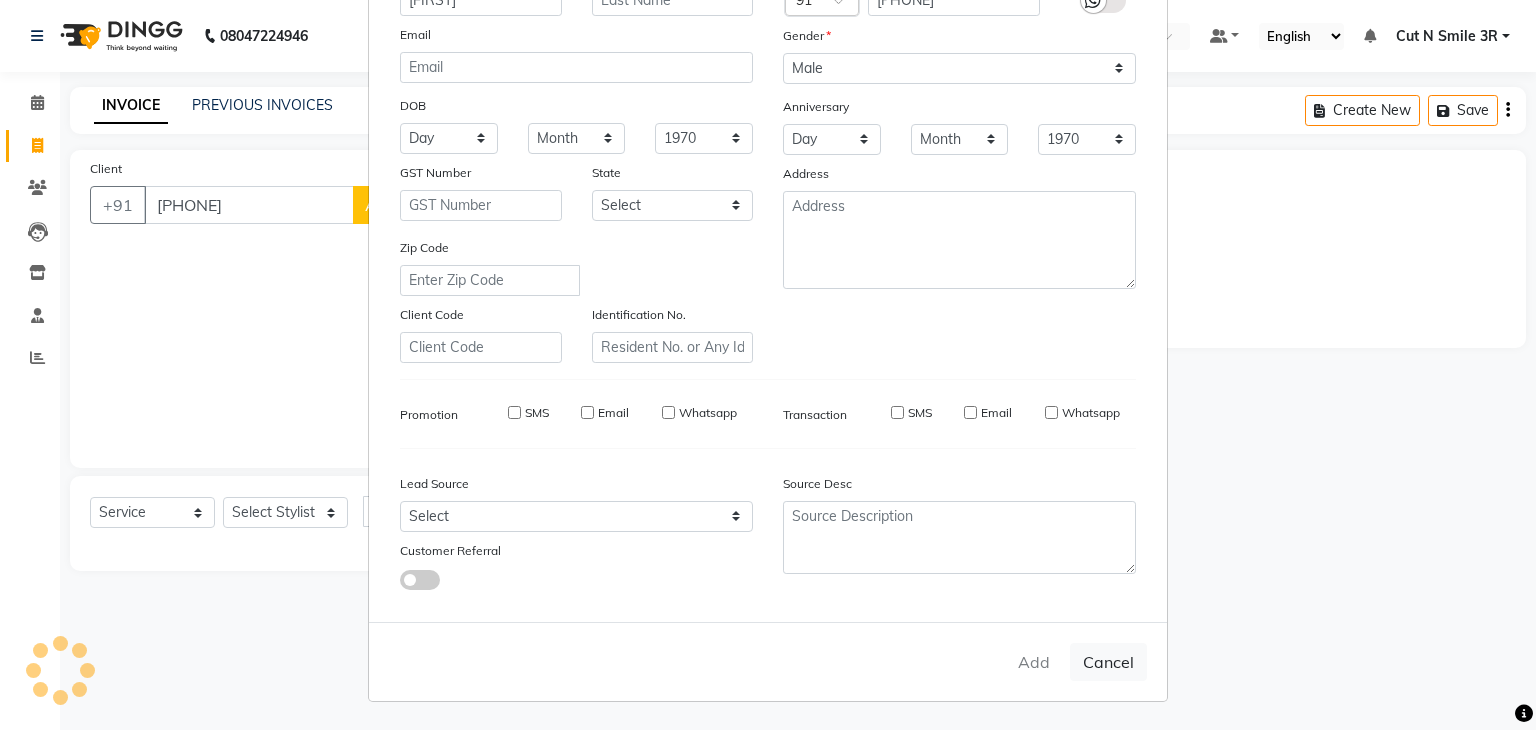 select 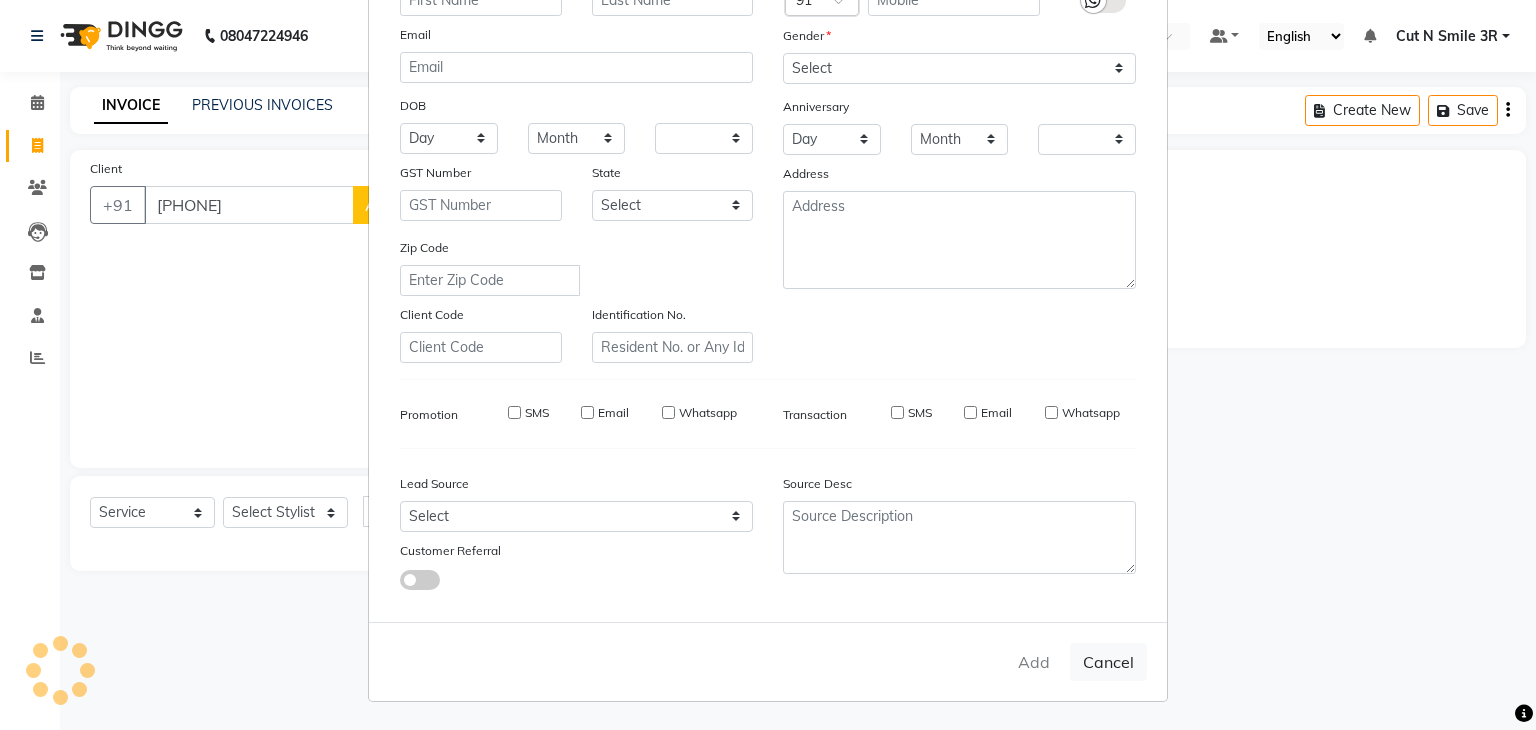 checkbox on "false" 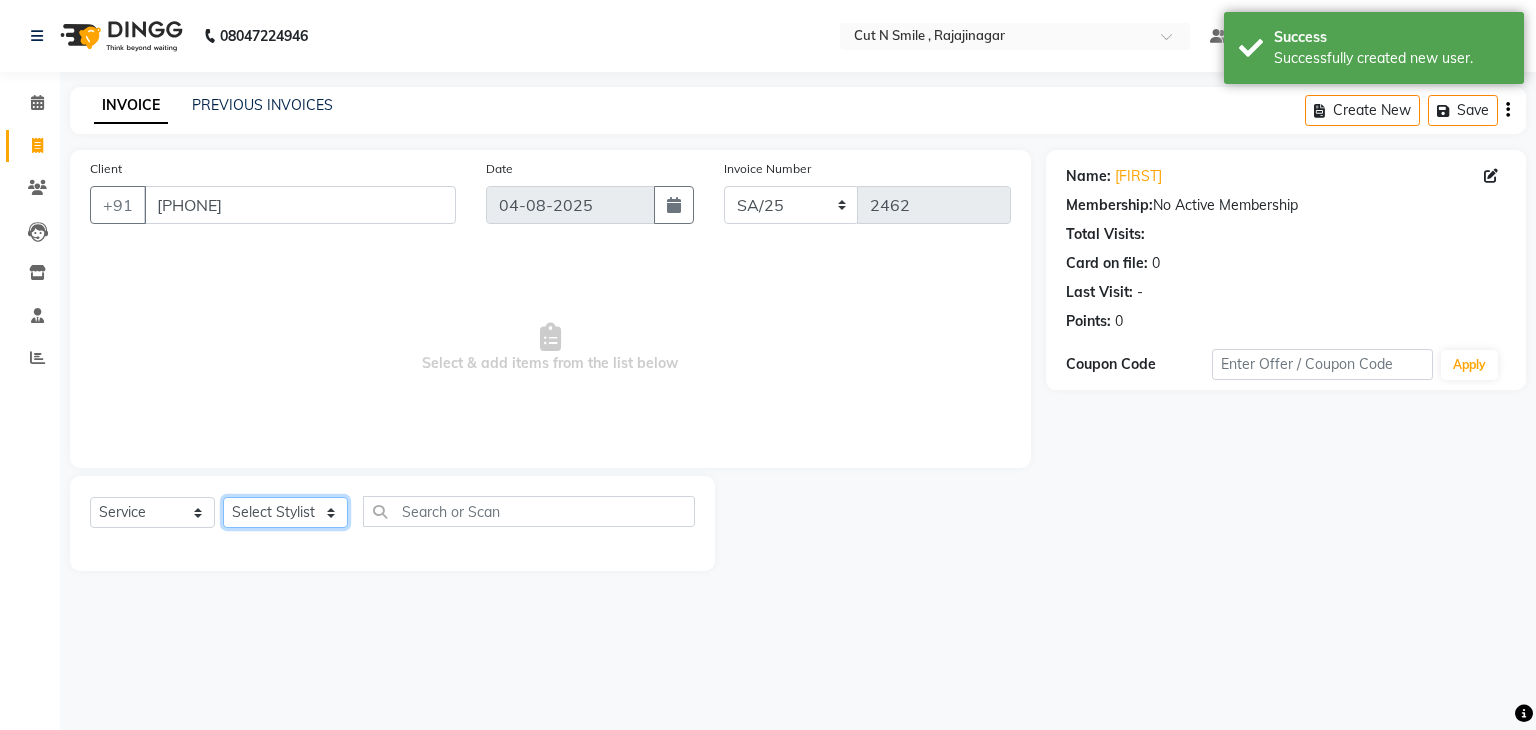 click on "Select Stylist Ali ML Ammu 3R Ankith VN Ash Mohammed 3R Atheek 3R Binitha 3R Bipana 4R CNS BOB  Cut N Smile 17M  Cut N Smile 3R Cut n Smile 4R Cut N Smile 9M Cut N Smile ML Cut N Smile V Fazil Ali 4R Govind VN Hema 4R Jayashree VN Karan VN Love 4R Mani Singh 3R Manu 4R  Muskaan VN Nadeem 4R N D M 4R NDM Alam 4R Noushad VN Pavan 4R Priya BOB Priyanka 3R Rahul 3R Ravi 3R Riya BOB Rohith 4R Roobina 3R Roopa 4R Rubina BOB Sahil Ahmed 3R Sahil Bhatti 4R Sameer 3R Sanajana BOB  Sanjana BOB Sarita VN Shaan 4R Shahid 4R Shakir VN Shanavaaz BOB Shiney 3R Shivu Raj 4R Srijana BOB Sunil Laddi 4R Sunny VN Supriya BOB Sushmitha 4R Vakeel 3R Varas 4R Varas BOB Vishwa VN" 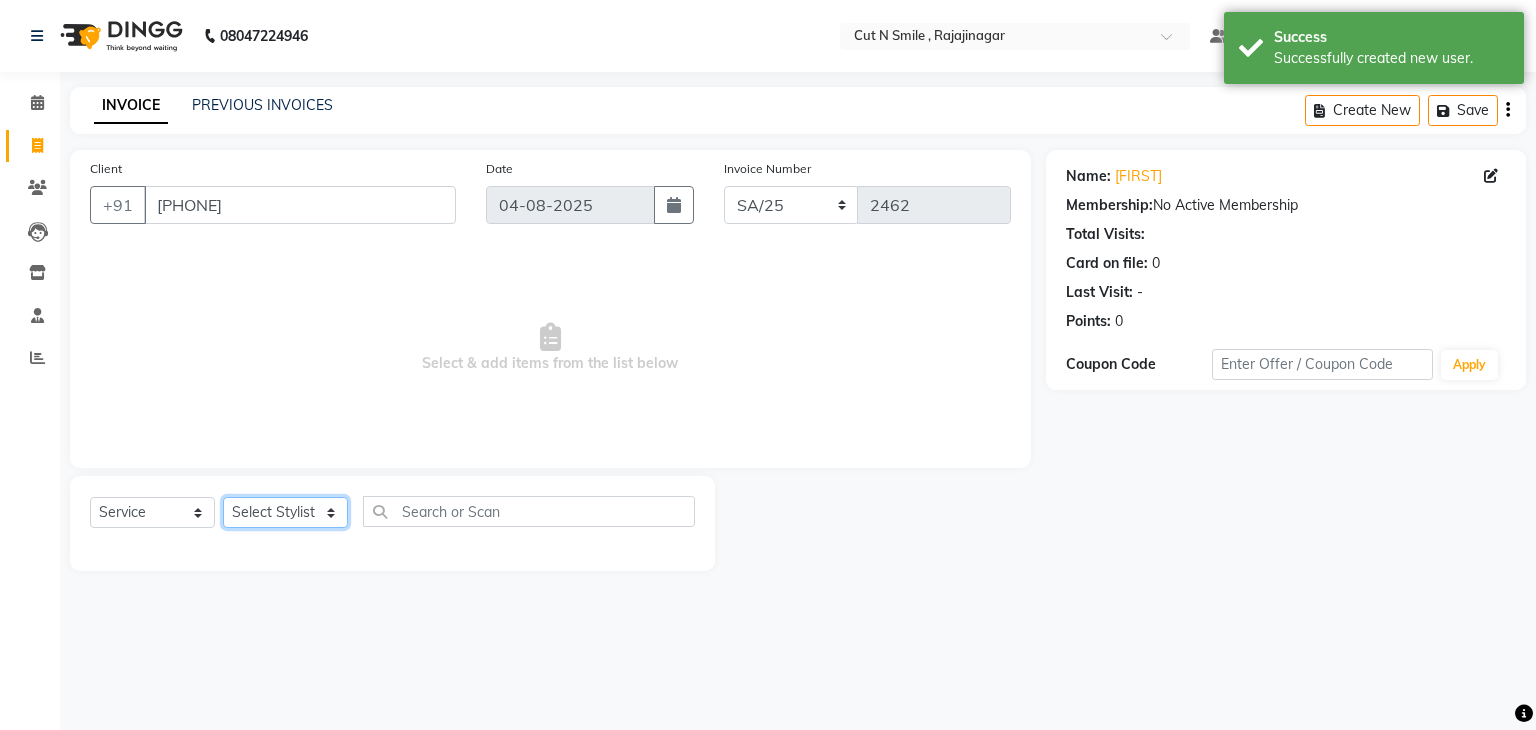 select on "57482" 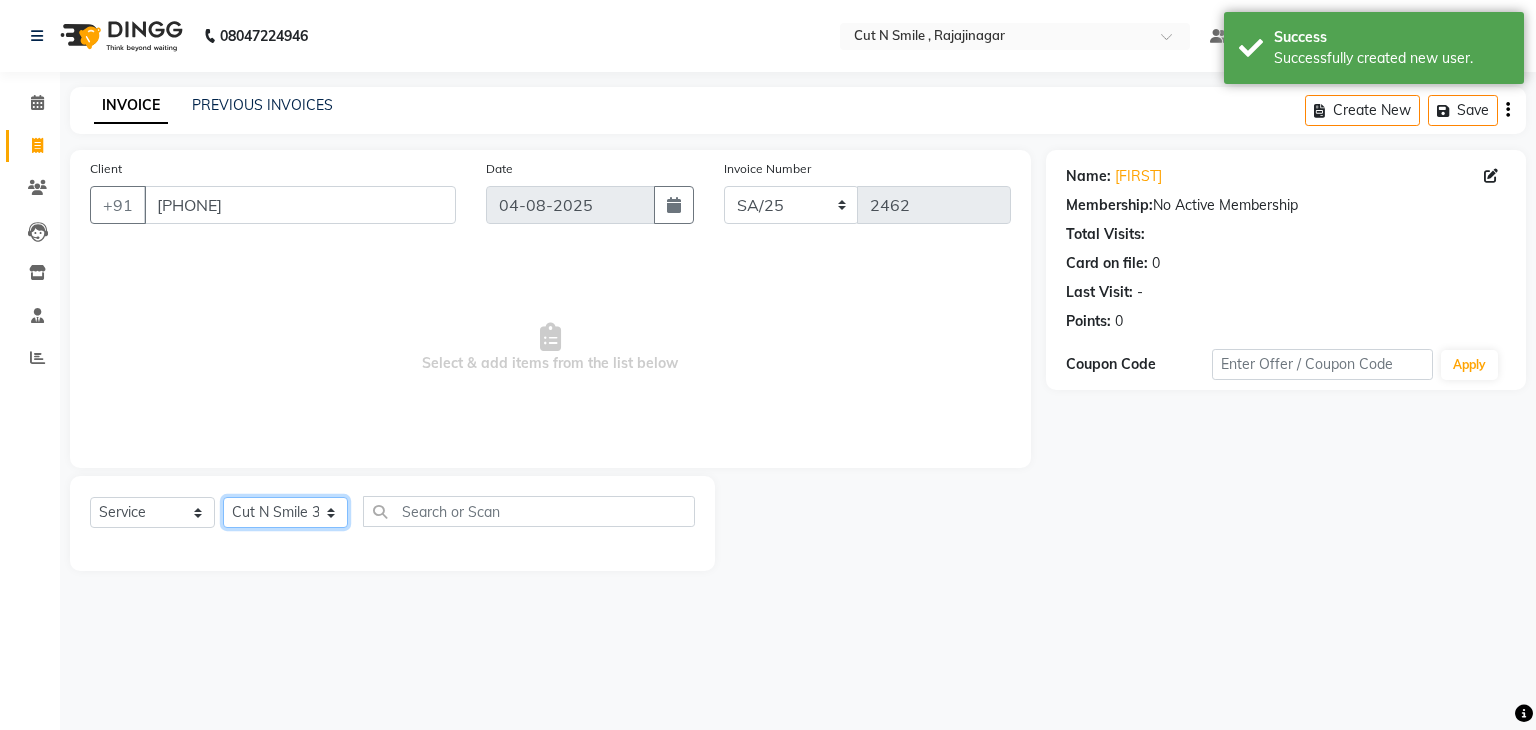 click on "Select Stylist Ali ML Ammu 3R Ankith VN Ash Mohammed 3R Atheek 3R Binitha 3R Bipana 4R CNS BOB  Cut N Smile 17M  Cut N Smile 3R Cut n Smile 4R Cut N Smile 9M Cut N Smile ML Cut N Smile V Fazil Ali 4R Govind VN Hema 4R Jayashree VN Karan VN Love 4R Mani Singh 3R Manu 4R  Muskaan VN Nadeem 4R N D M 4R NDM Alam 4R Noushad VN Pavan 4R Priya BOB Priyanka 3R Rahul 3R Ravi 3R Riya BOB Rohith 4R Roobina 3R Roopa 4R Rubina BOB Sahil Ahmed 3R Sahil Bhatti 4R Sameer 3R Sanajana BOB  Sanjana BOB Sarita VN Shaan 4R Shahid 4R Shakir VN Shanavaaz BOB Shiney 3R Shivu Raj 4R Srijana BOB Sunil Laddi 4R Sunny VN Supriya BOB Sushmitha 4R Vakeel 3R Varas 4R Varas BOB Vishwa VN" 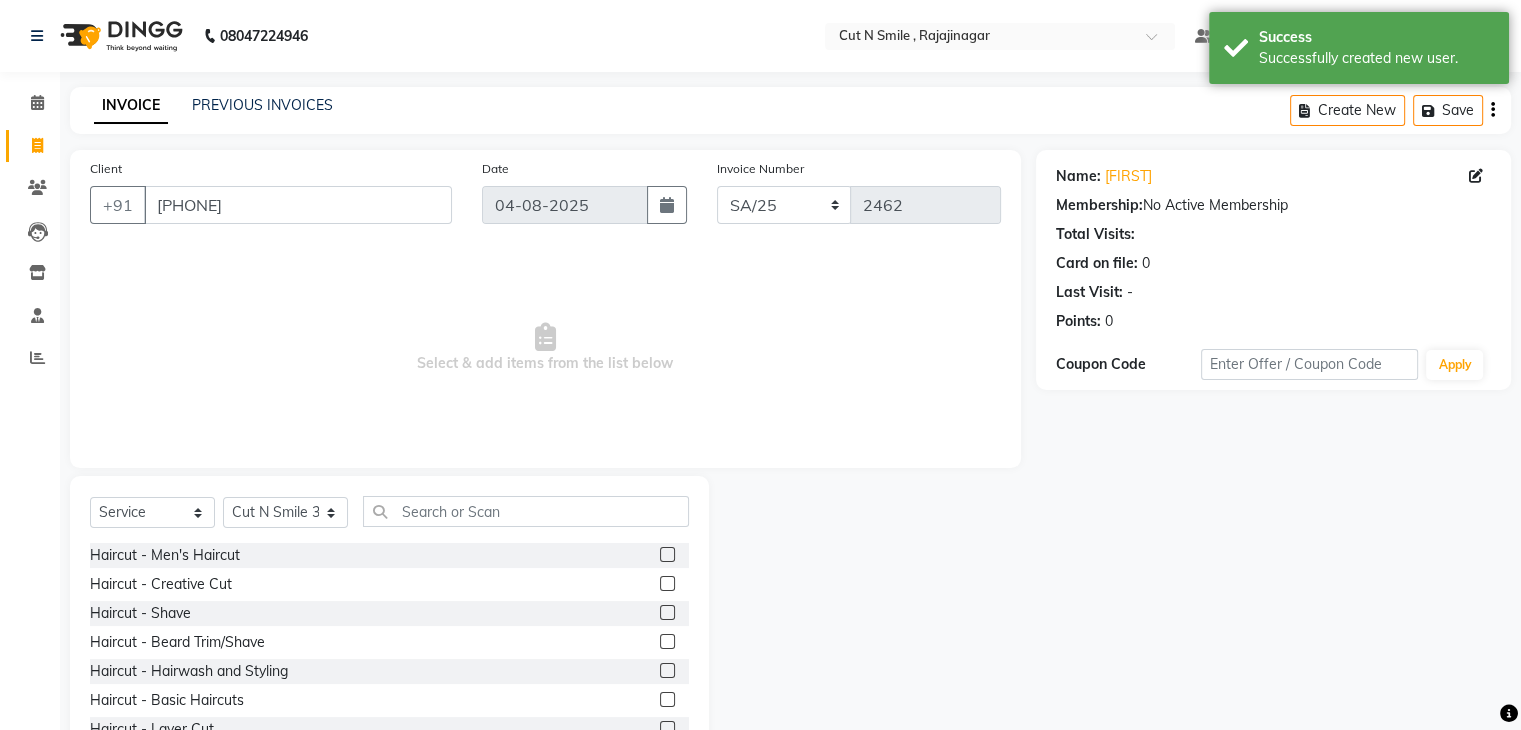 click 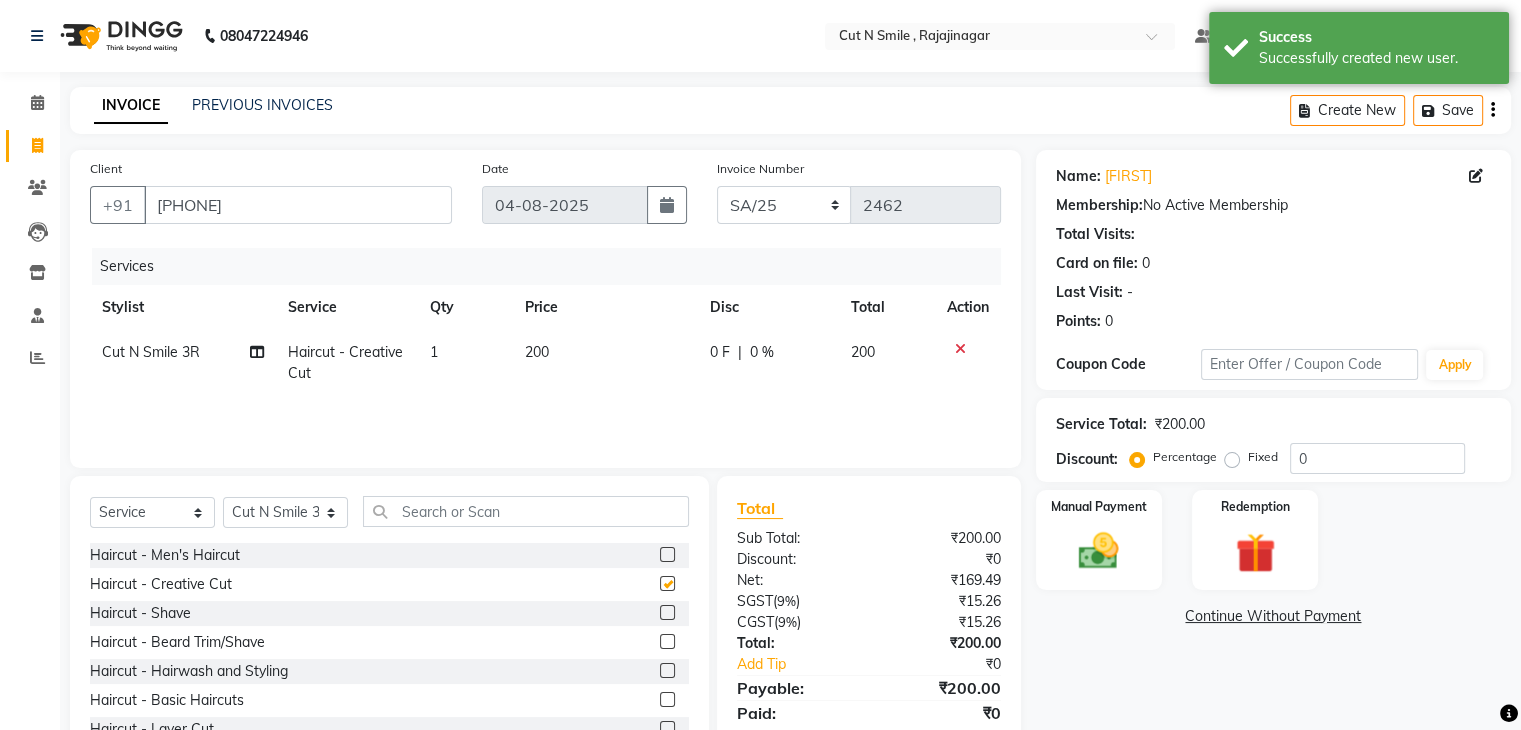 checkbox on "false" 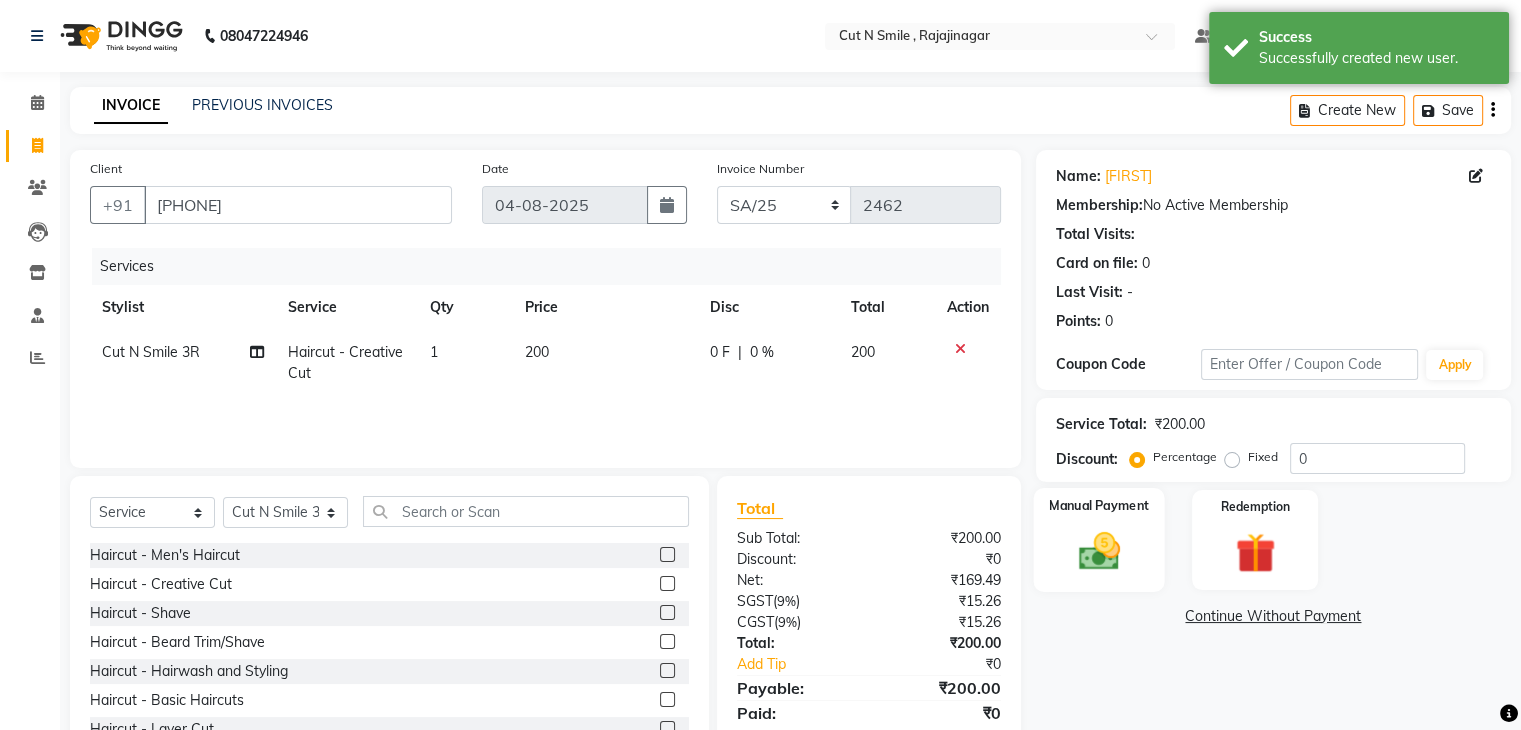 click 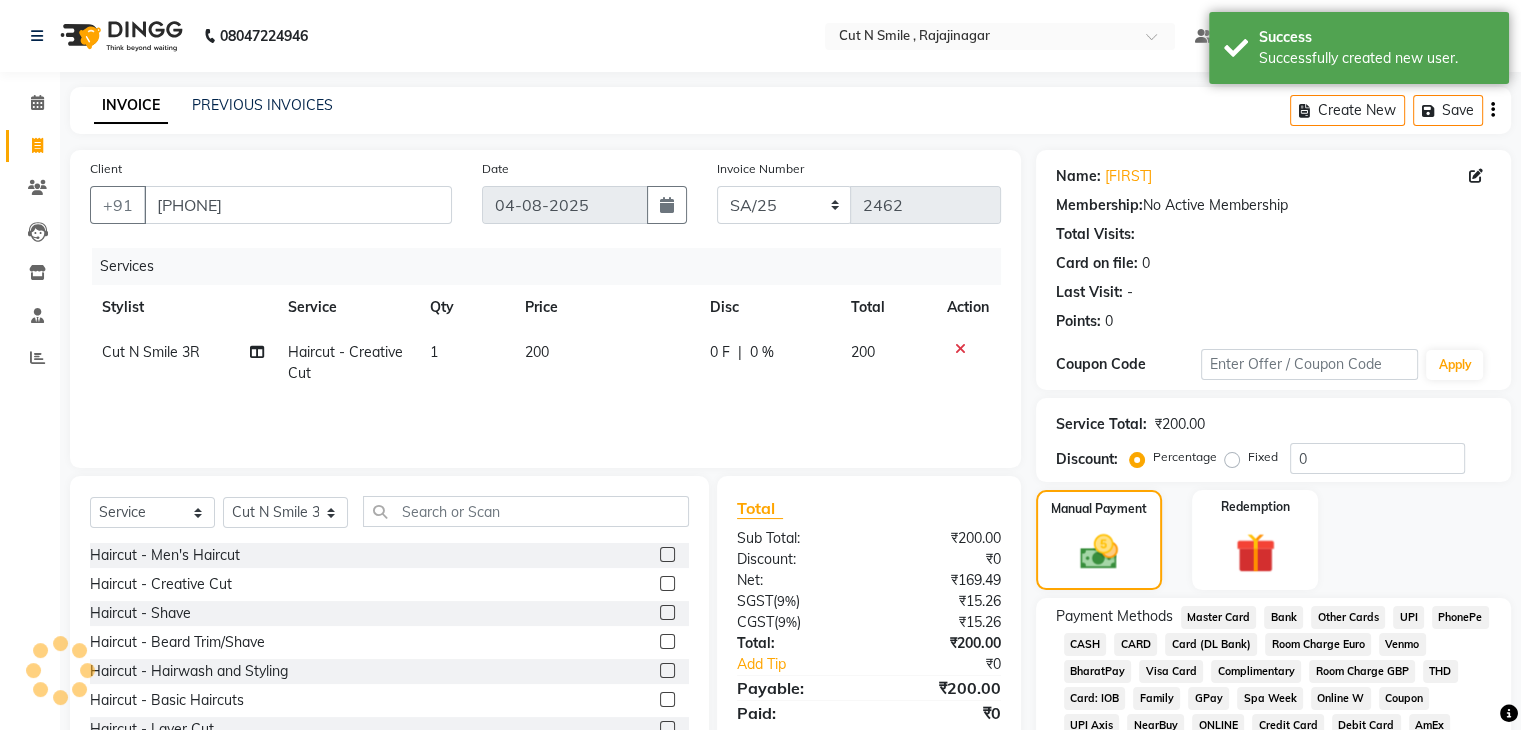 click on "CASH" 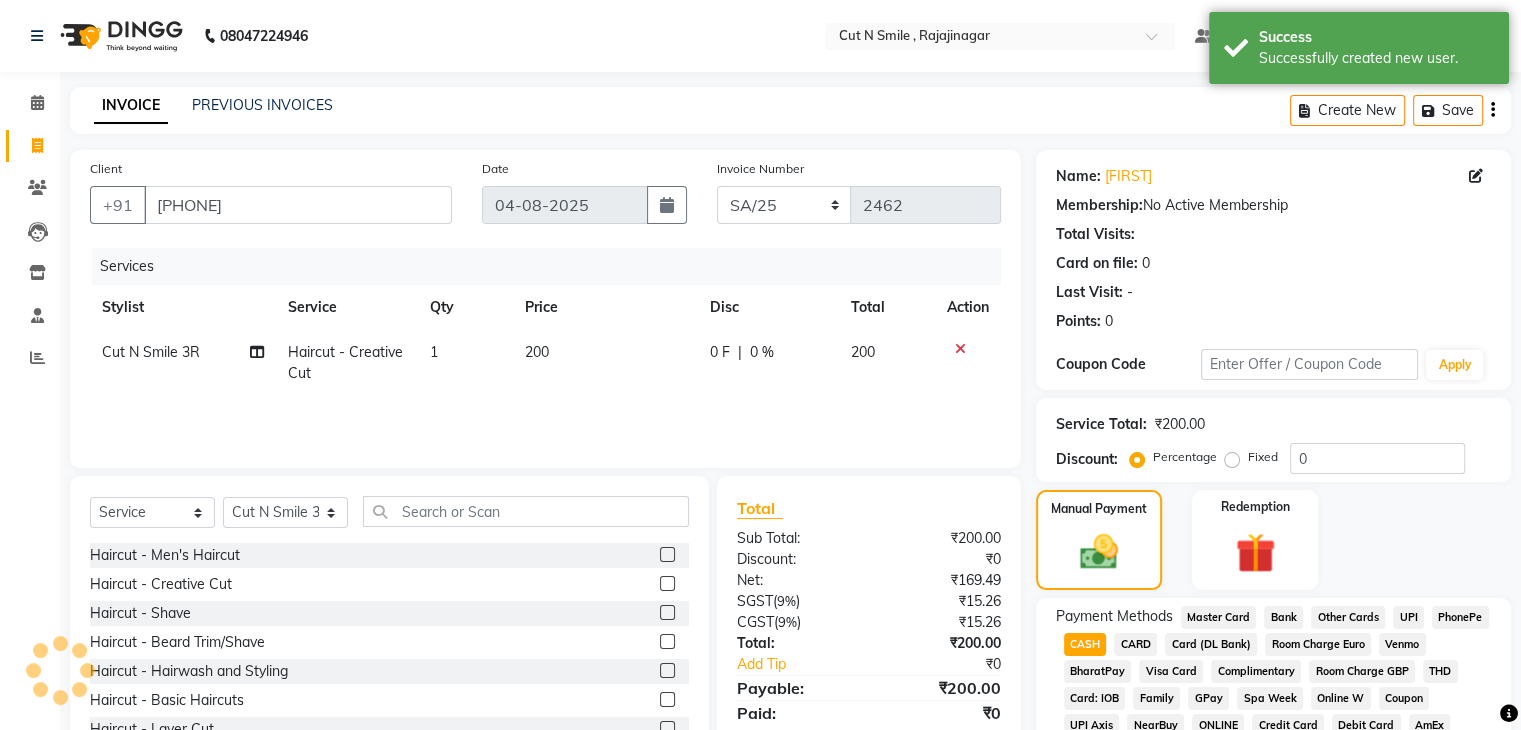 scroll, scrollTop: 228, scrollLeft: 0, axis: vertical 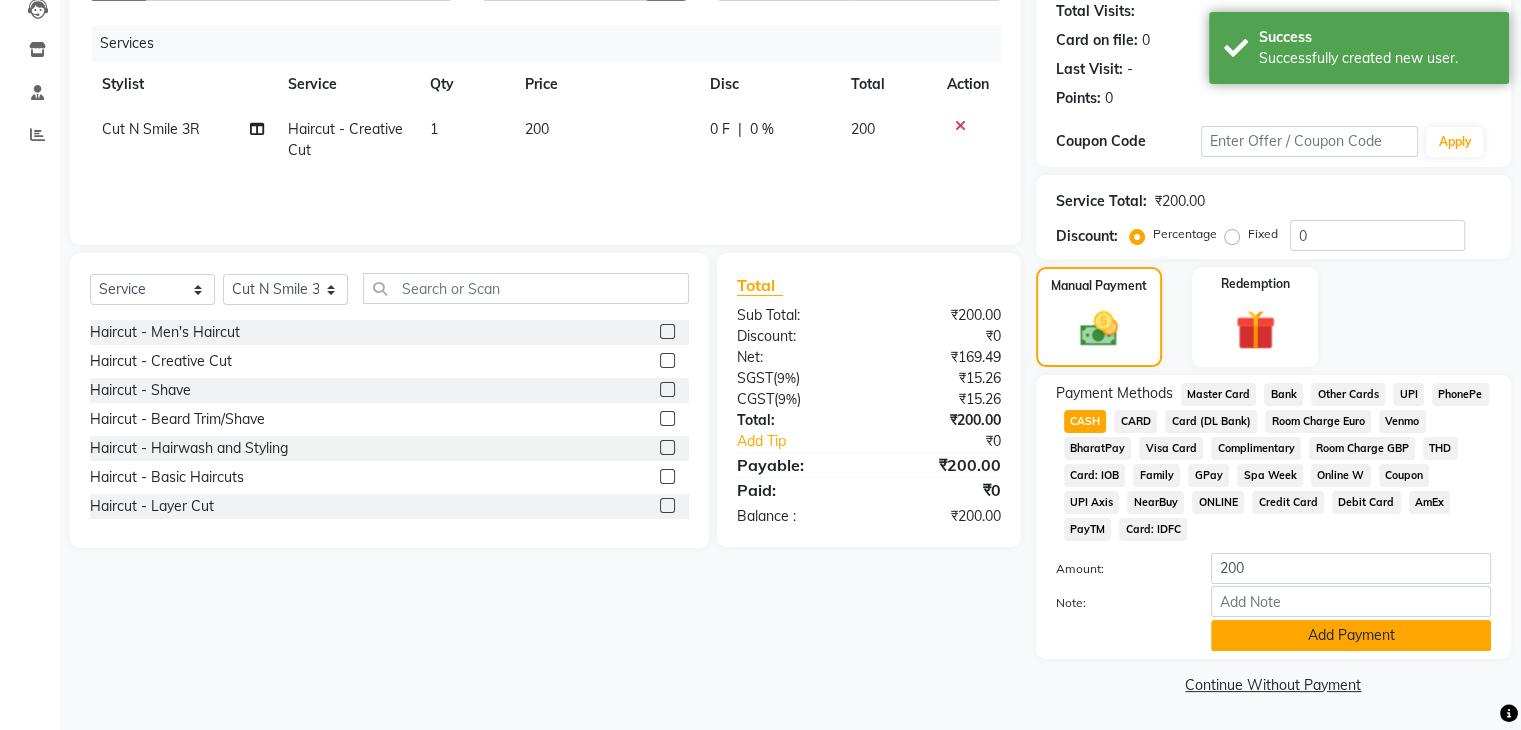 click on "Add Payment" 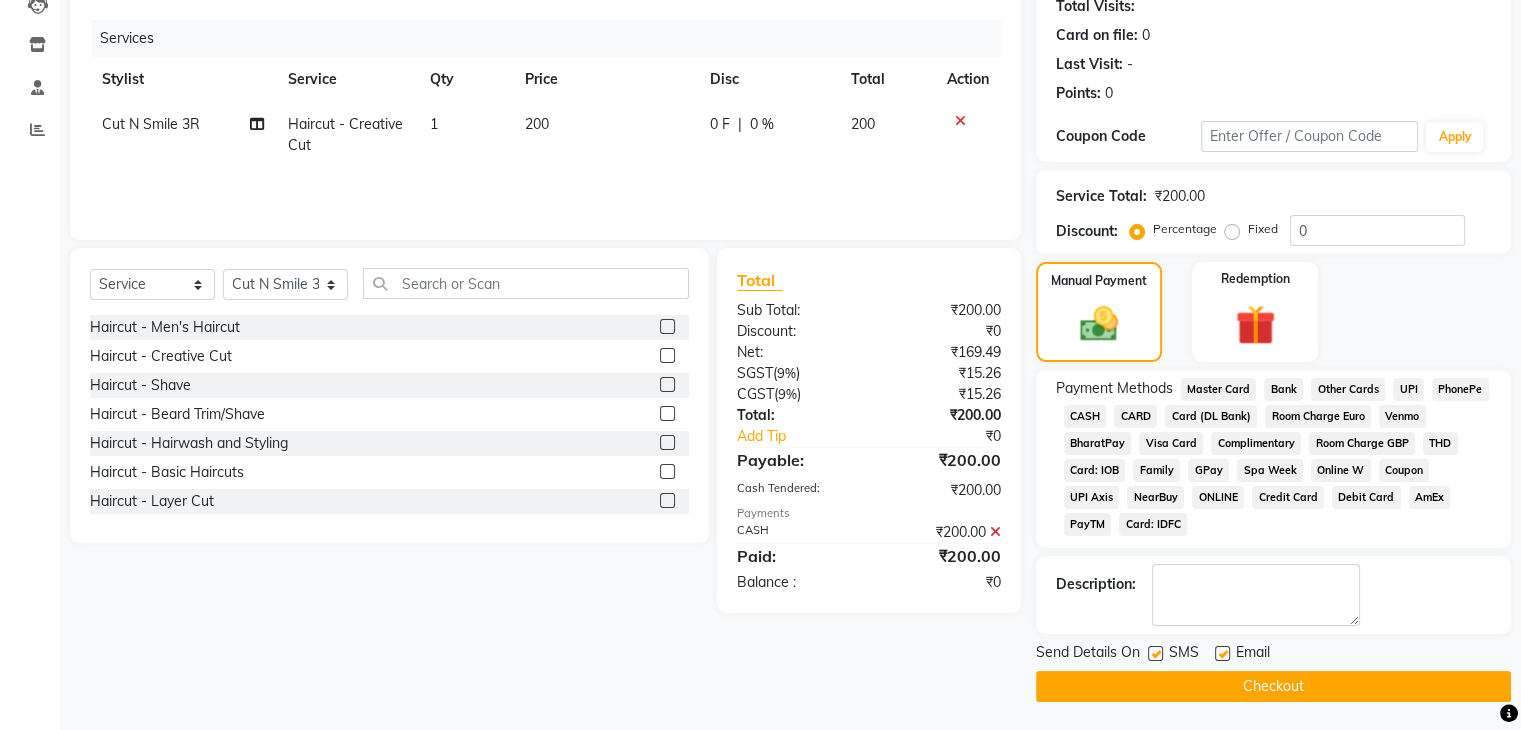 click on "Send Details On SMS Email  Checkout" 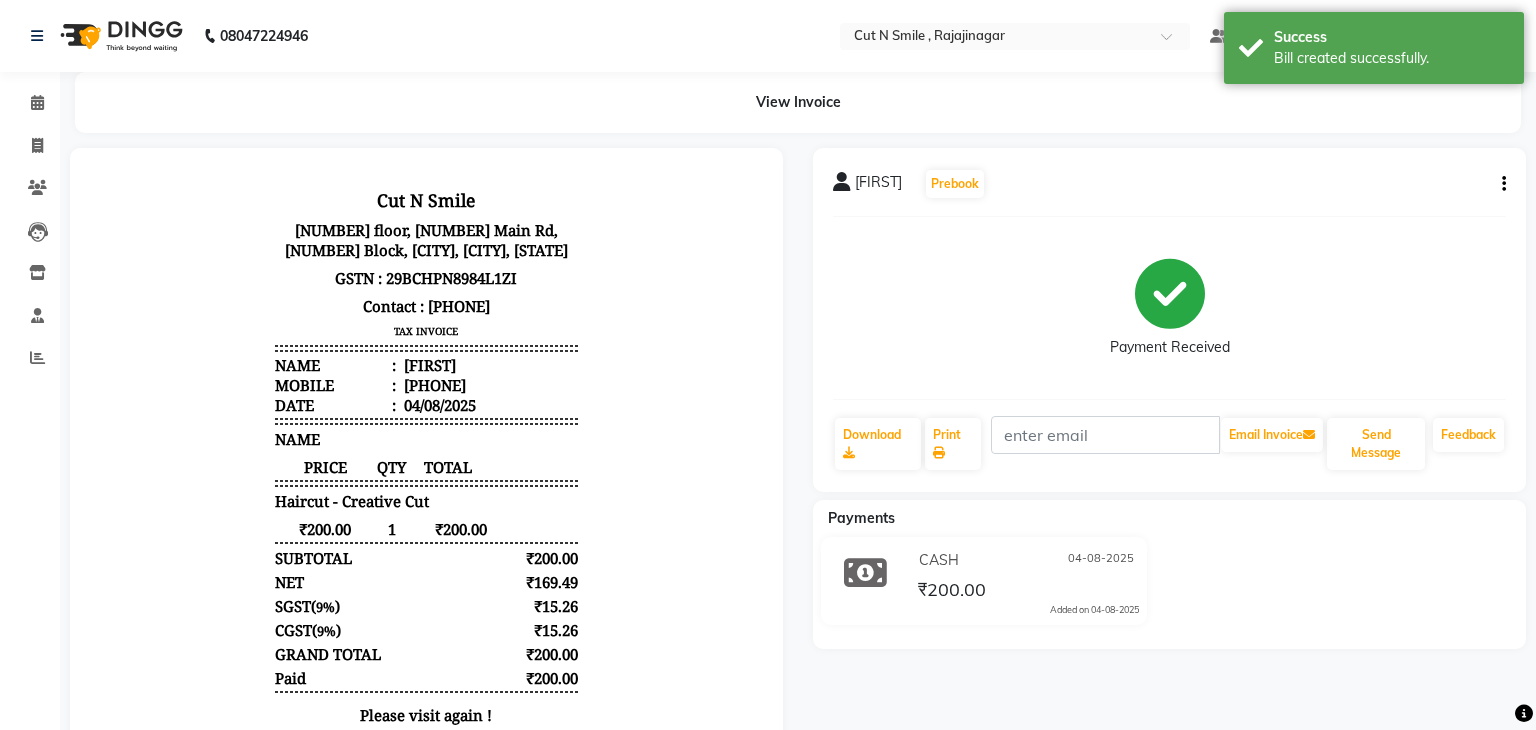 scroll, scrollTop: 0, scrollLeft: 0, axis: both 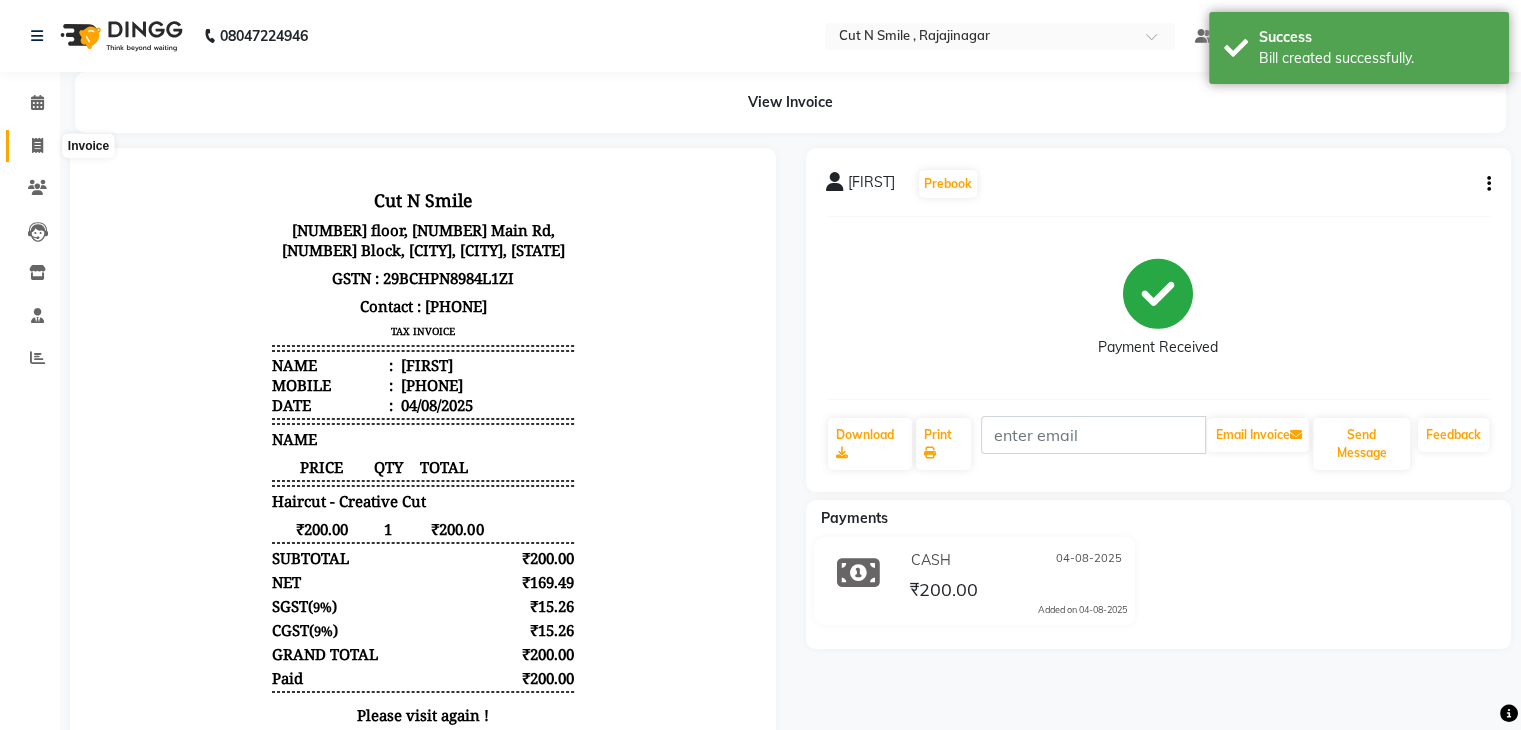 click 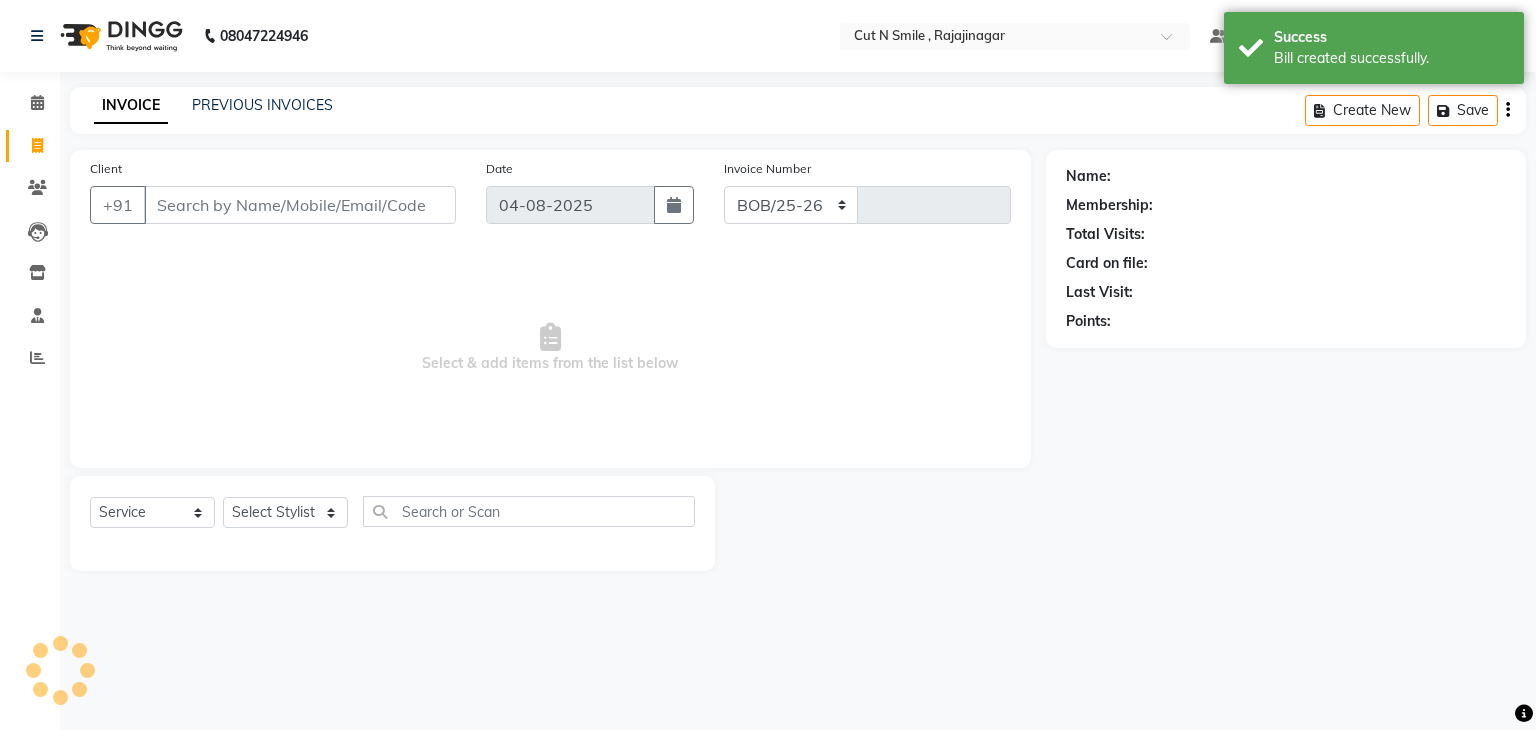 select on "7187" 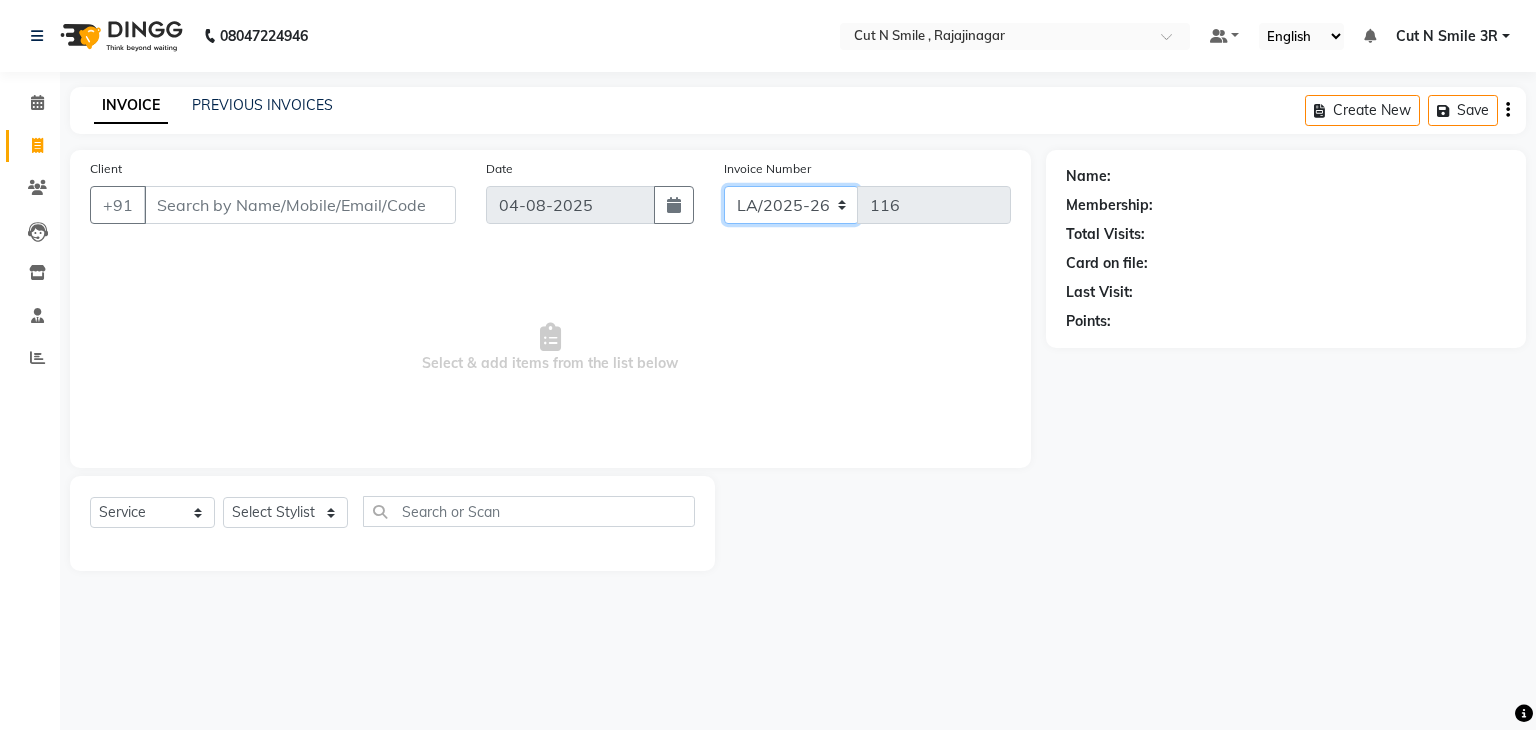 click on "BOB/25-26 LA/2025-26 SH/25 CH/25 SA/25" 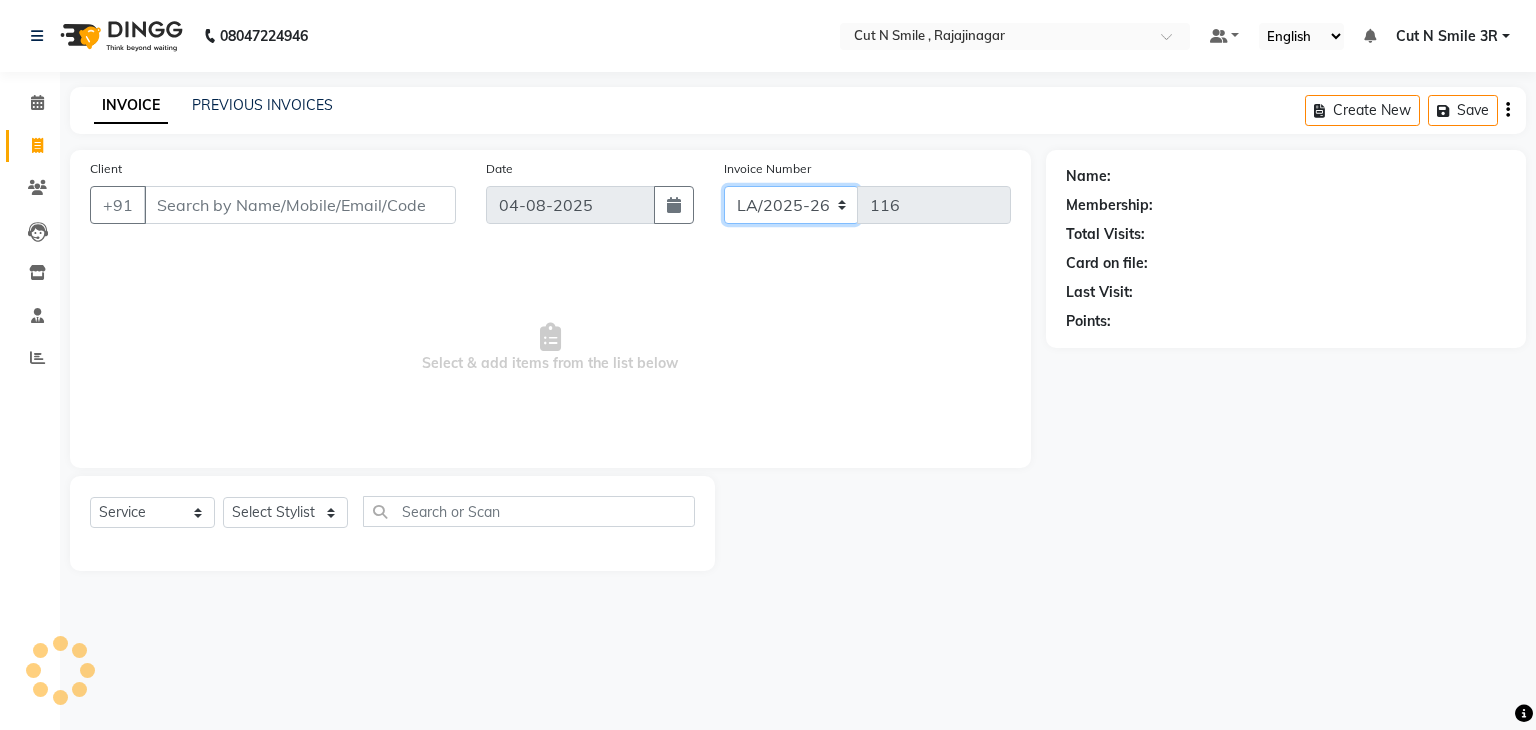 select on "7181" 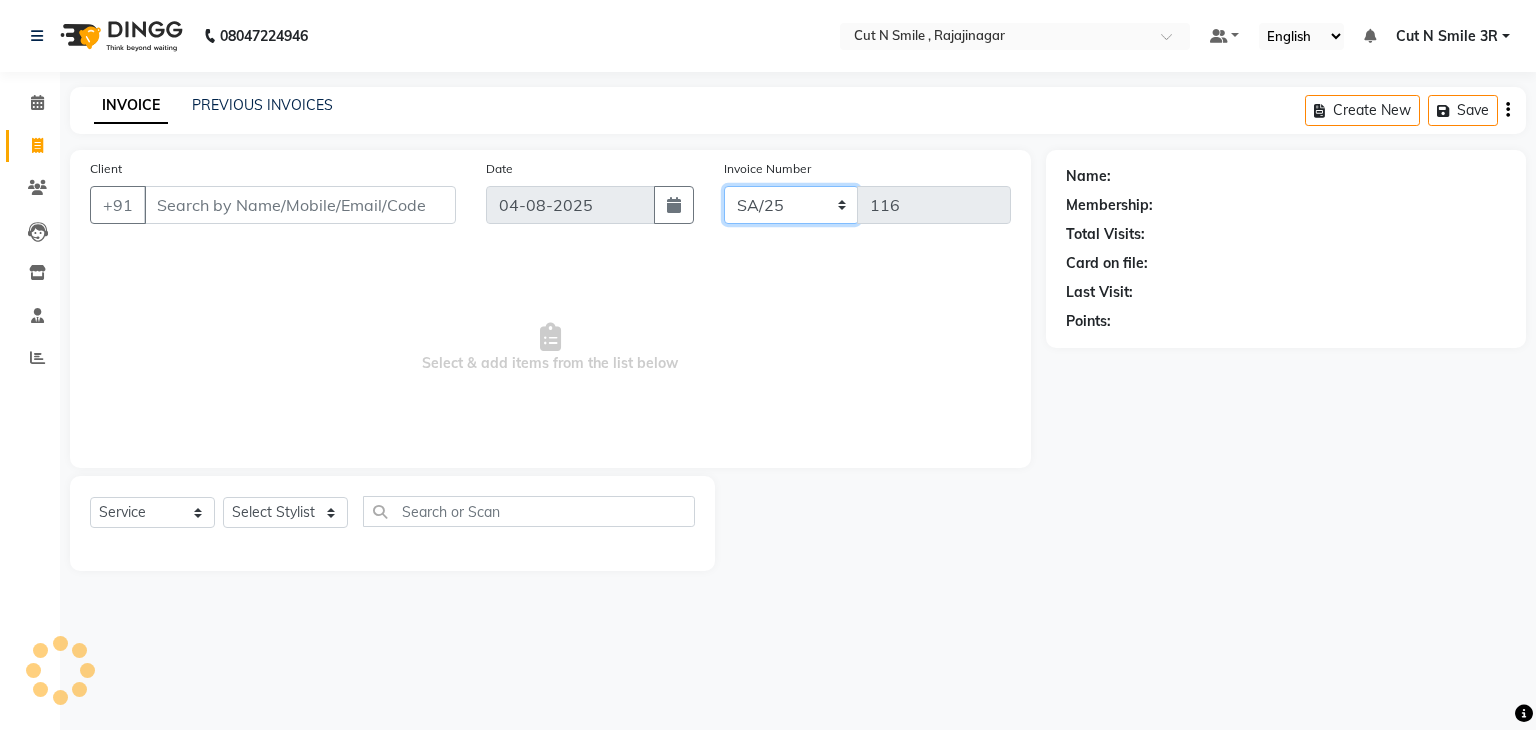 click on "BOB/25-26 LA/2025-26 SH/25 CH/25 SA/25" 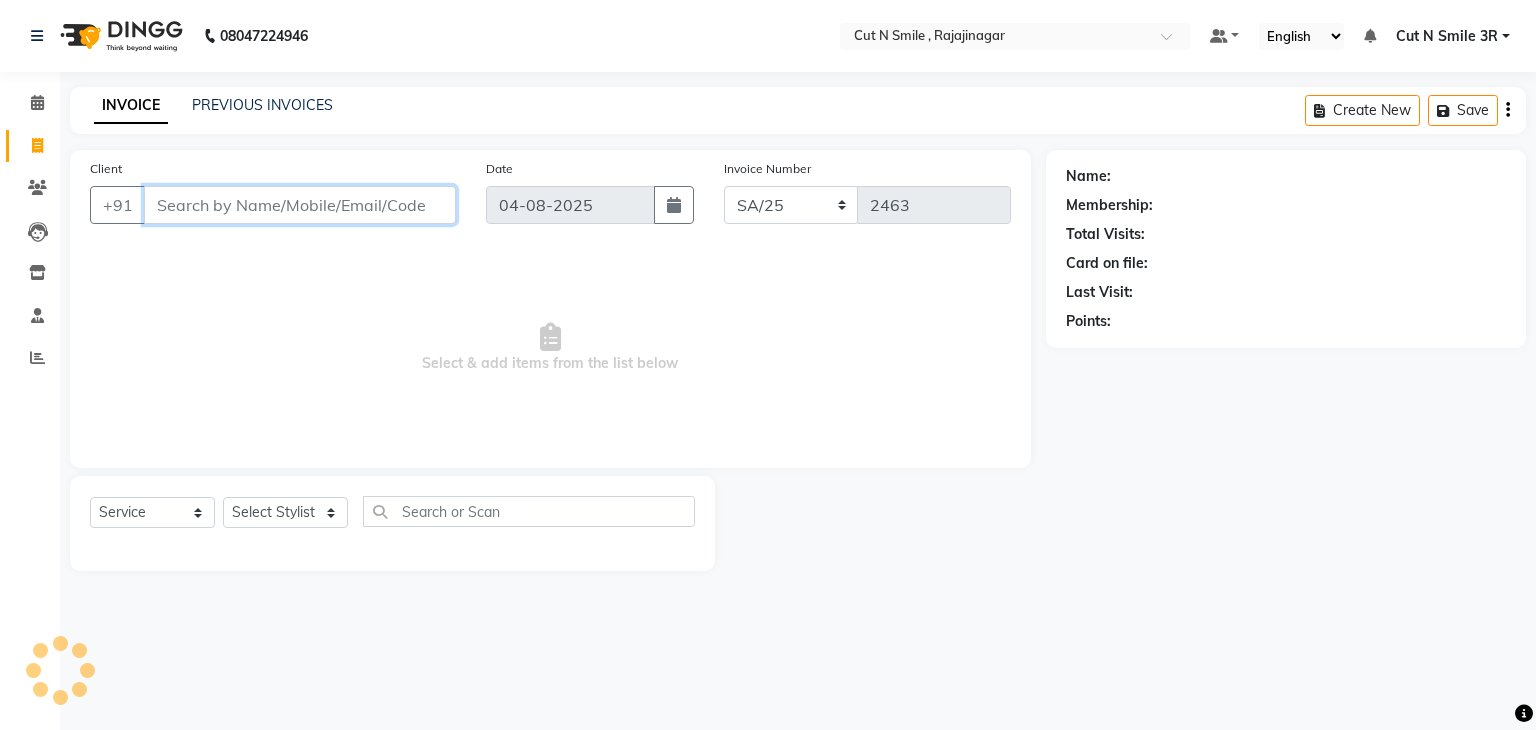 click on "Client" at bounding box center (300, 205) 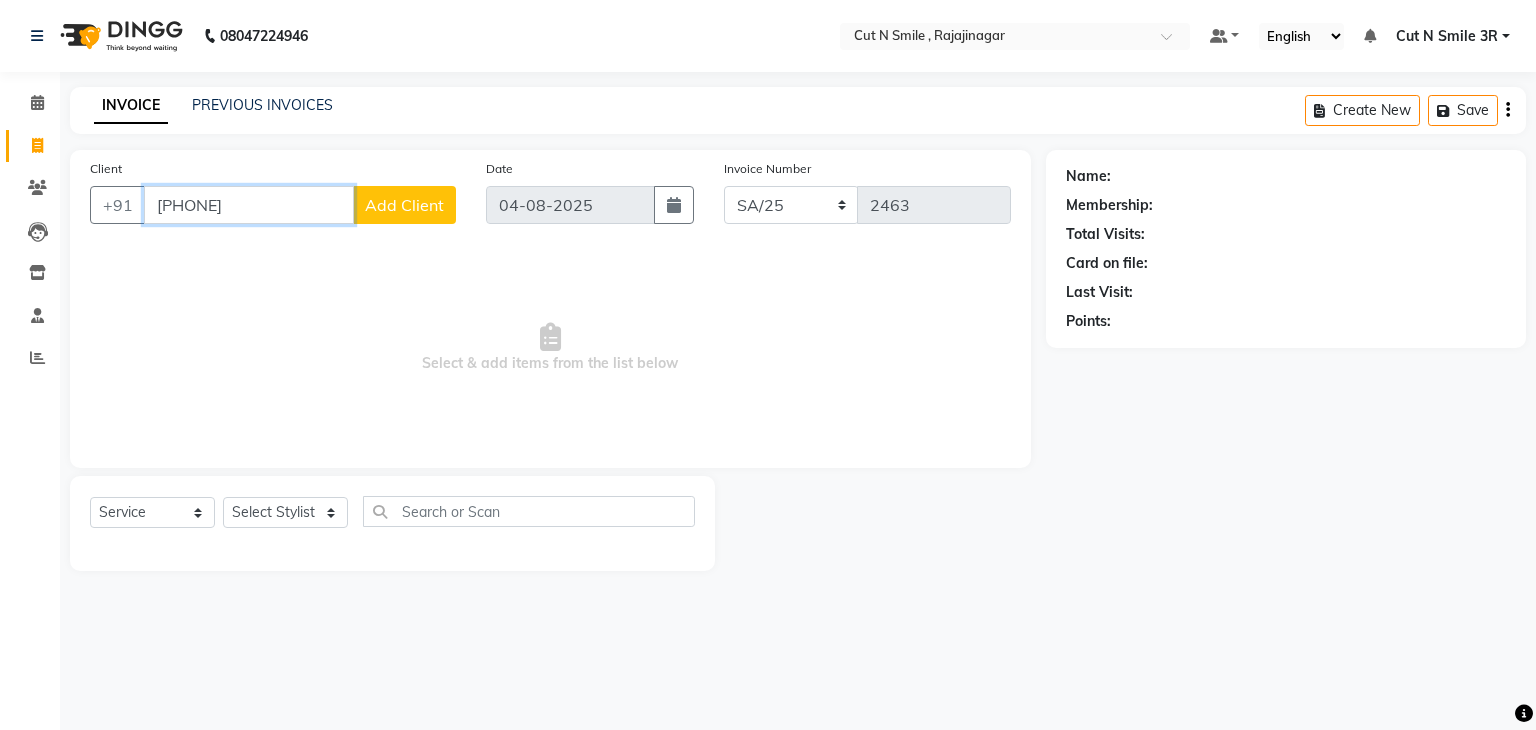 type on "[PHONE]" 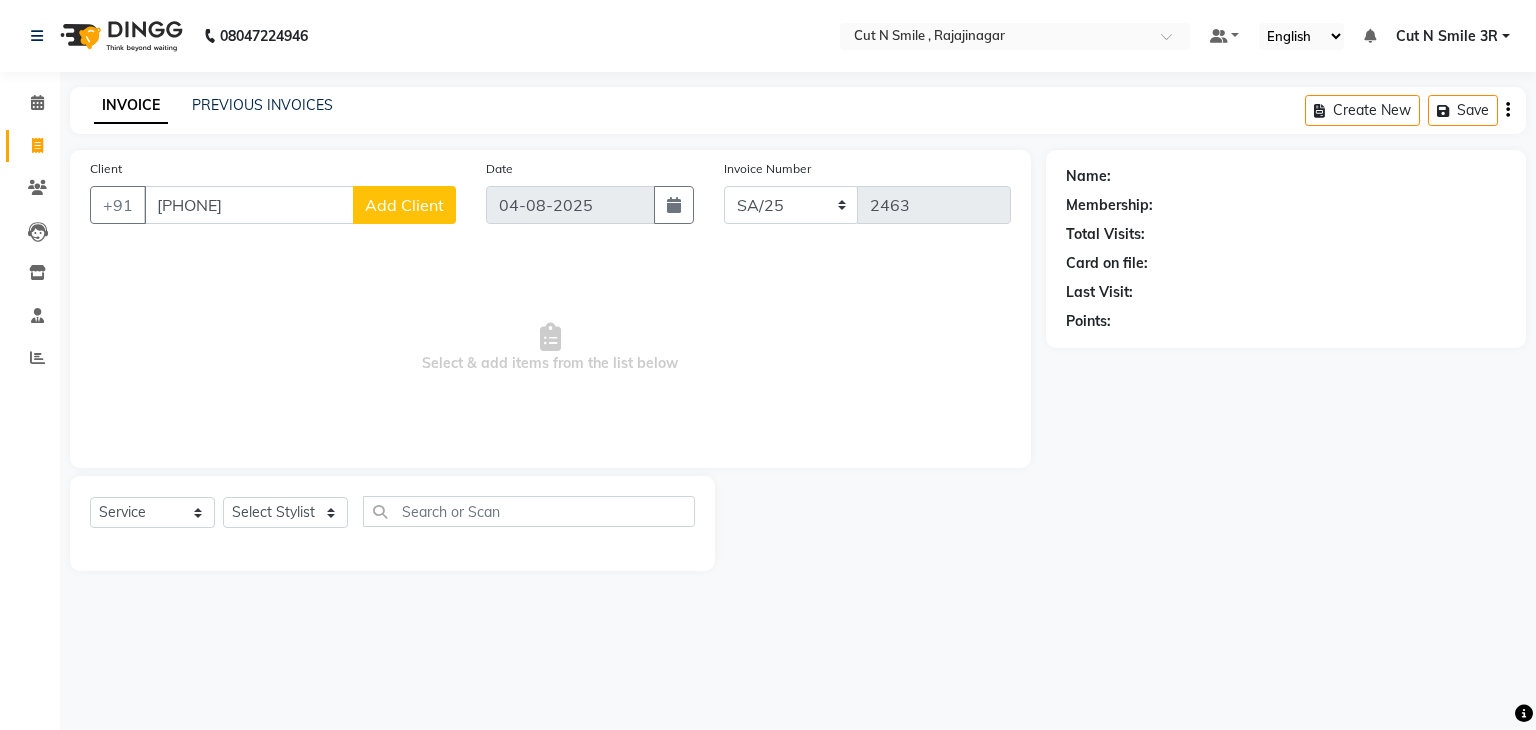 click on "Add Client" 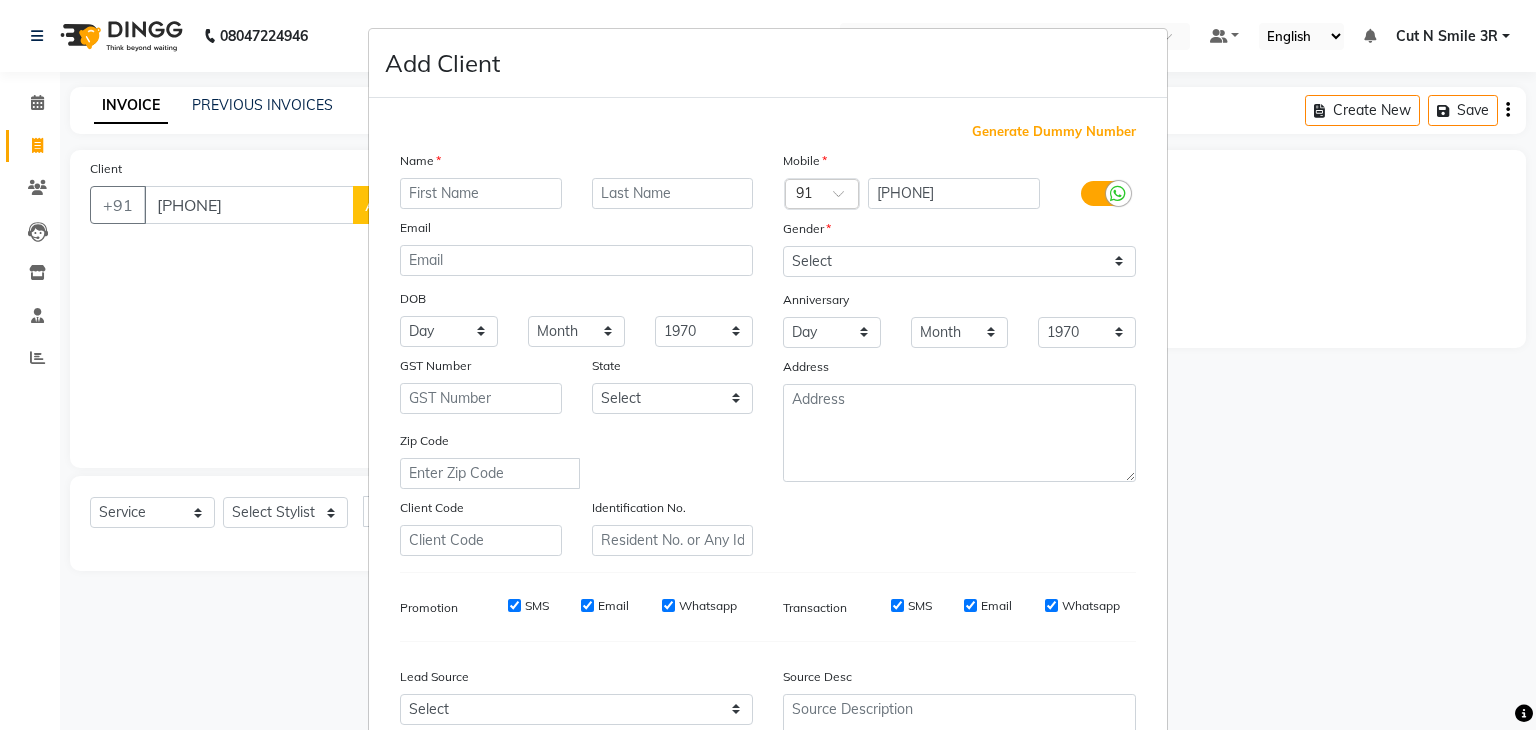 click at bounding box center [481, 193] 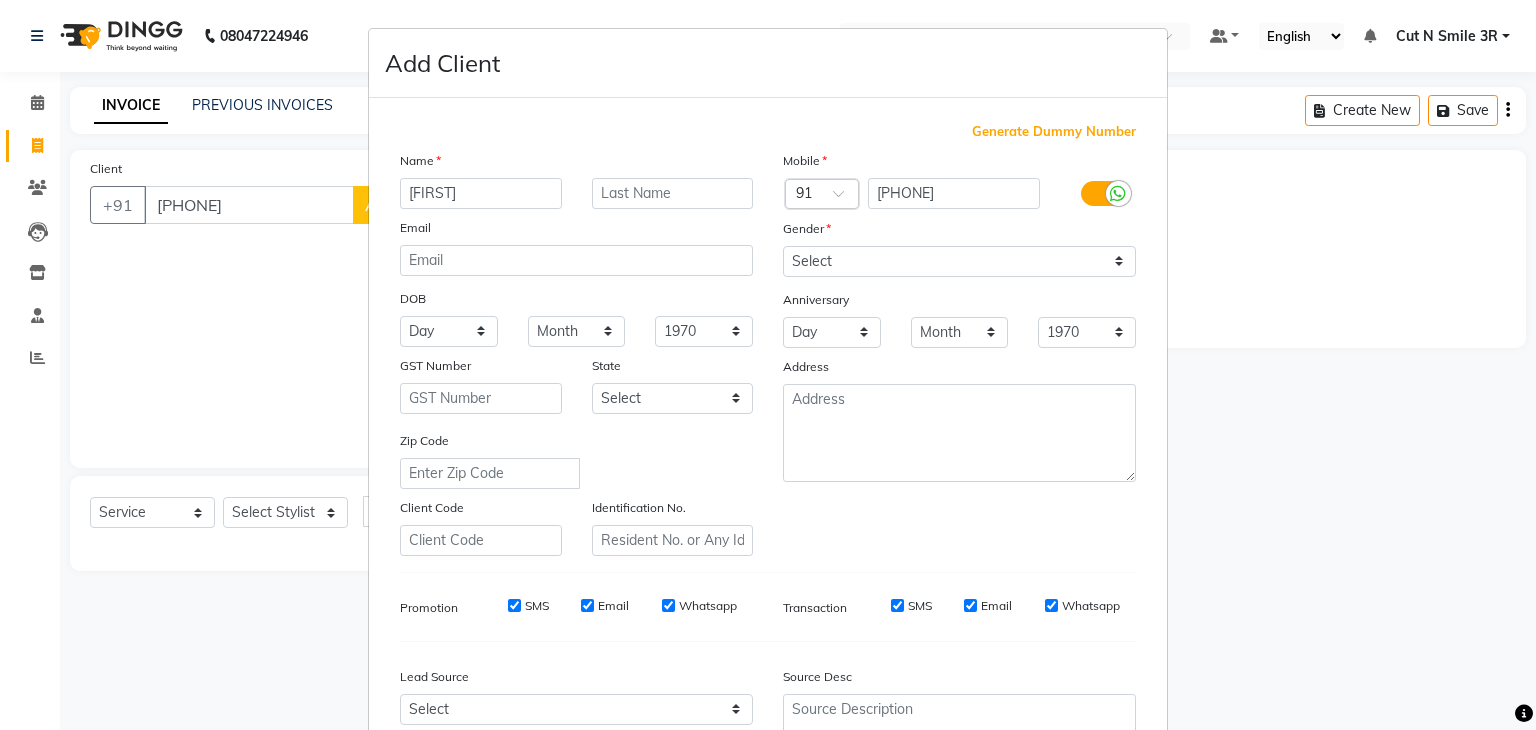 type on "[FIRST]" 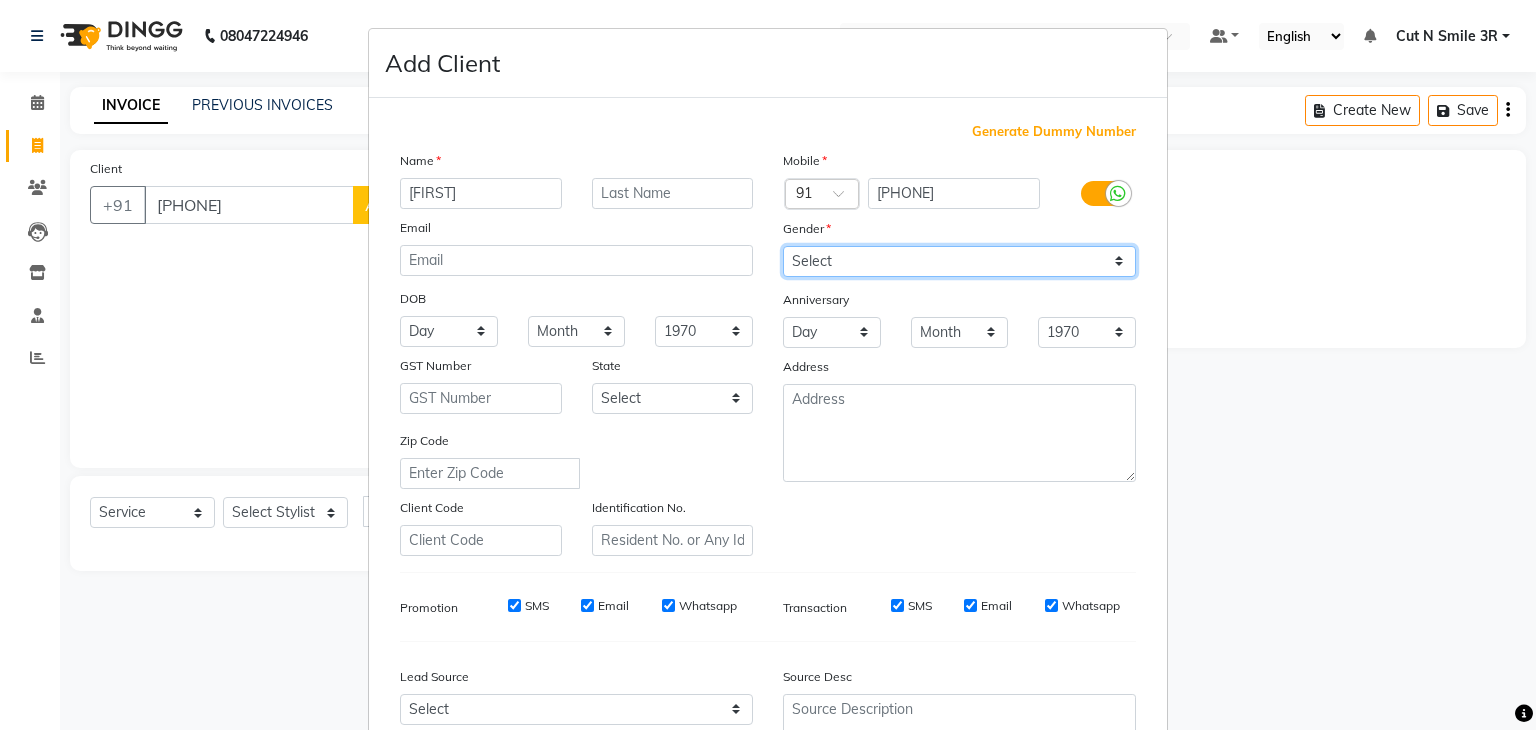 click on "Select Male Female Other Prefer Not To Say" at bounding box center [959, 261] 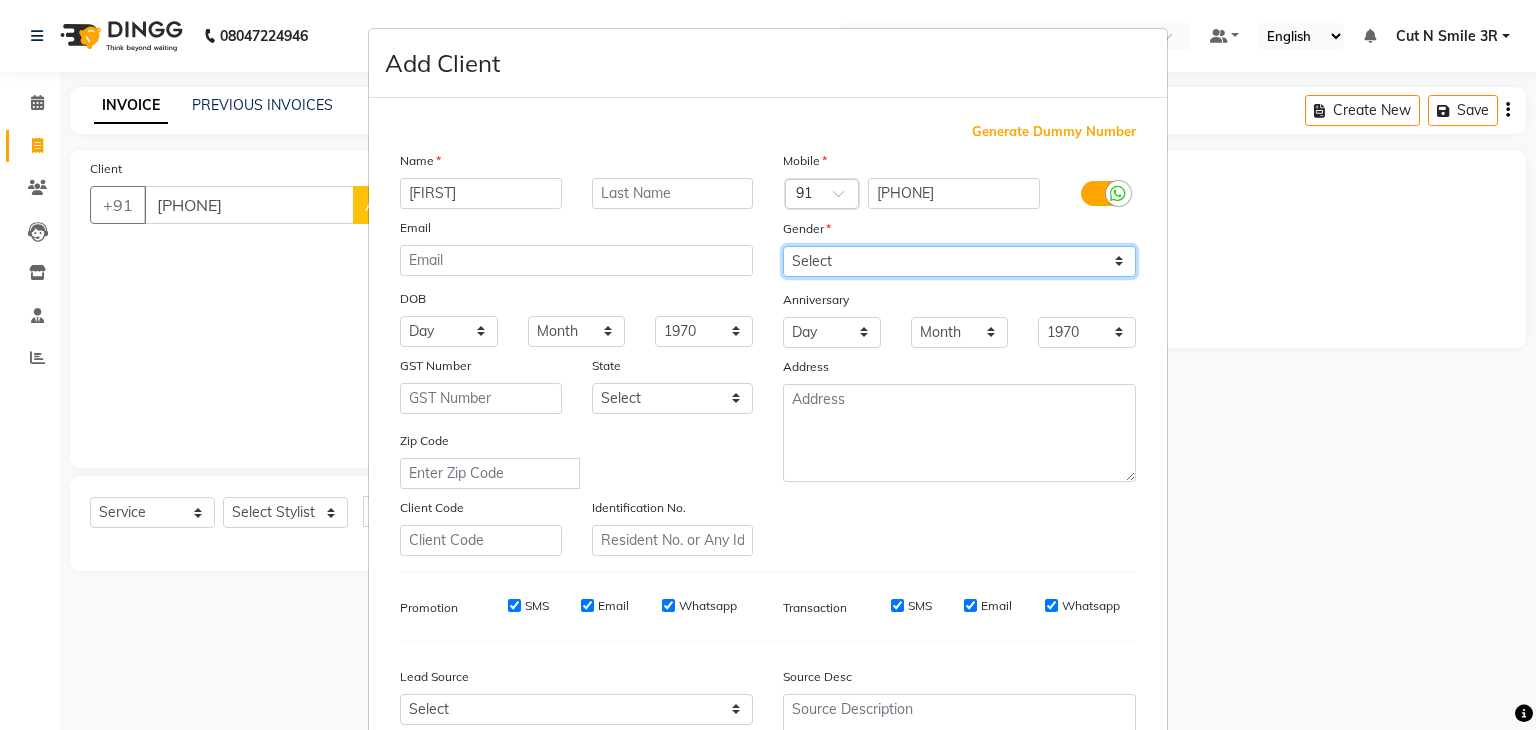 select on "male" 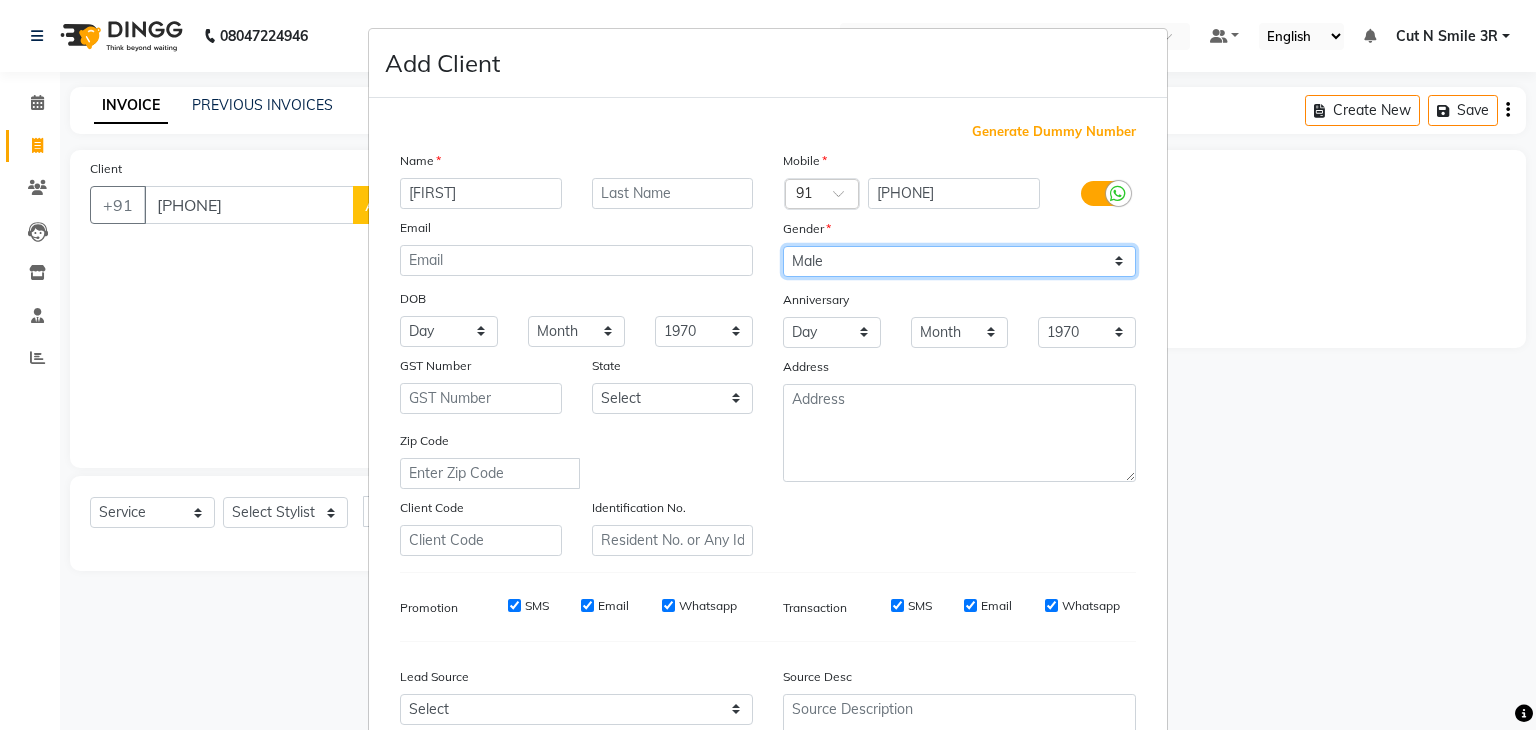 click on "Select Male Female Other Prefer Not To Say" at bounding box center (959, 261) 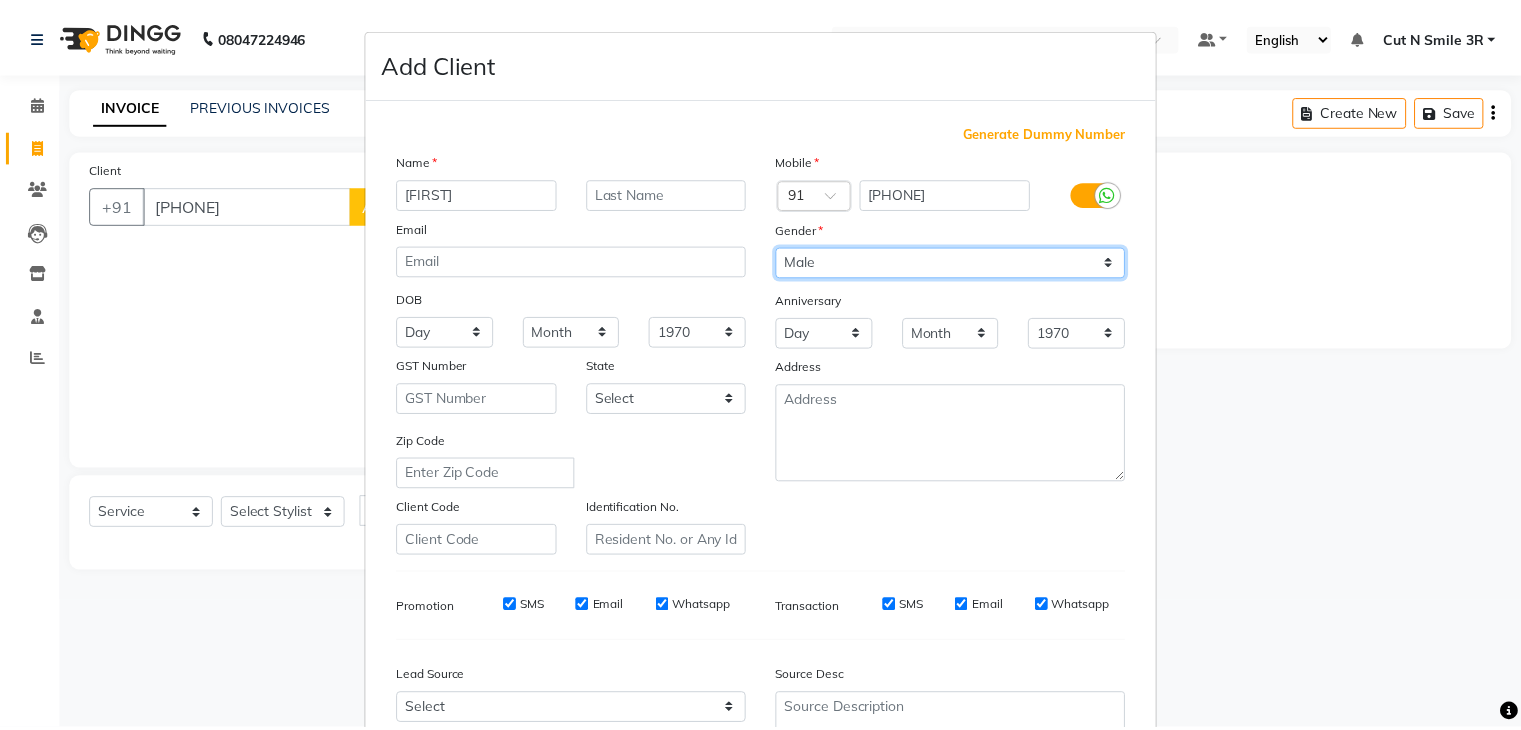 scroll, scrollTop: 203, scrollLeft: 0, axis: vertical 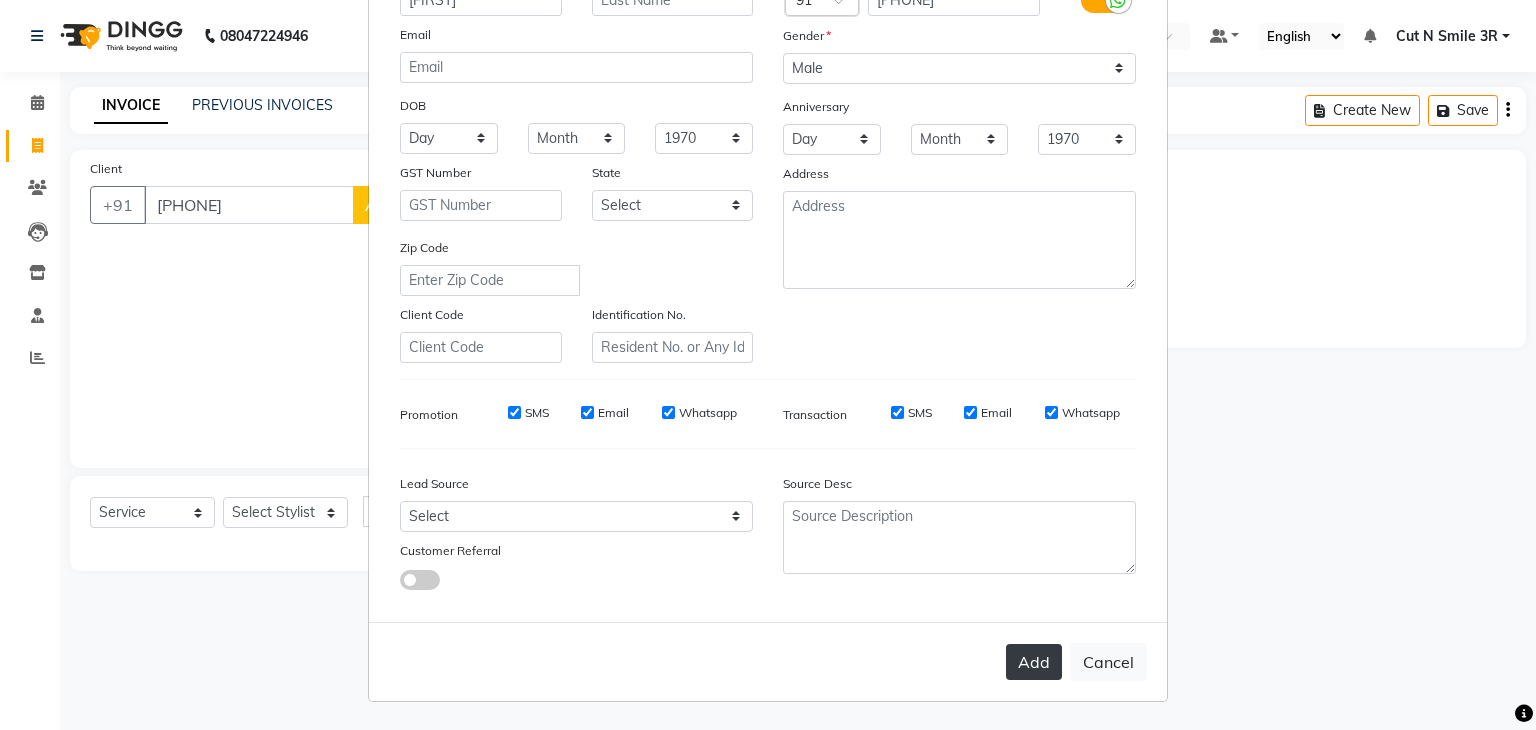 click on "Add" at bounding box center (1034, 662) 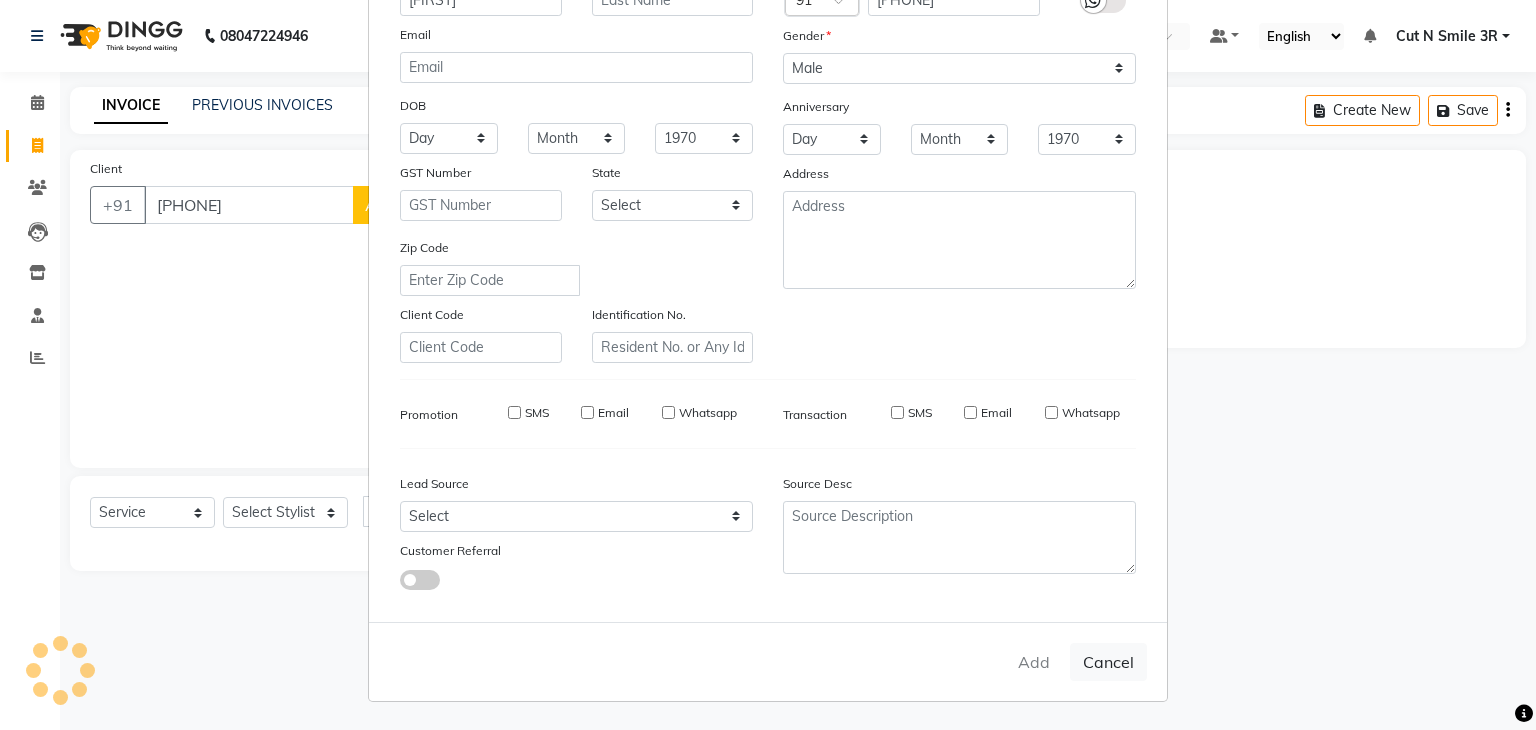 type 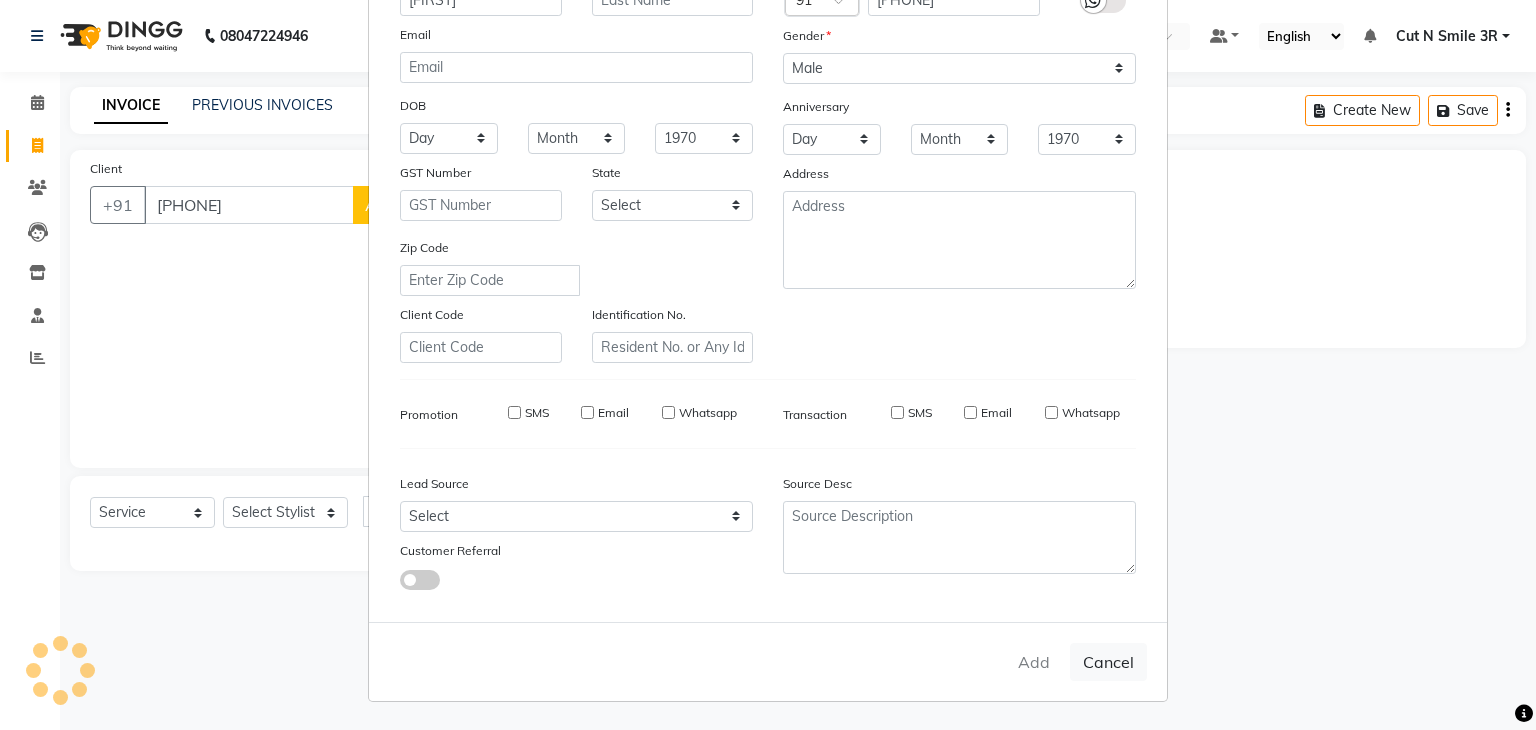 select 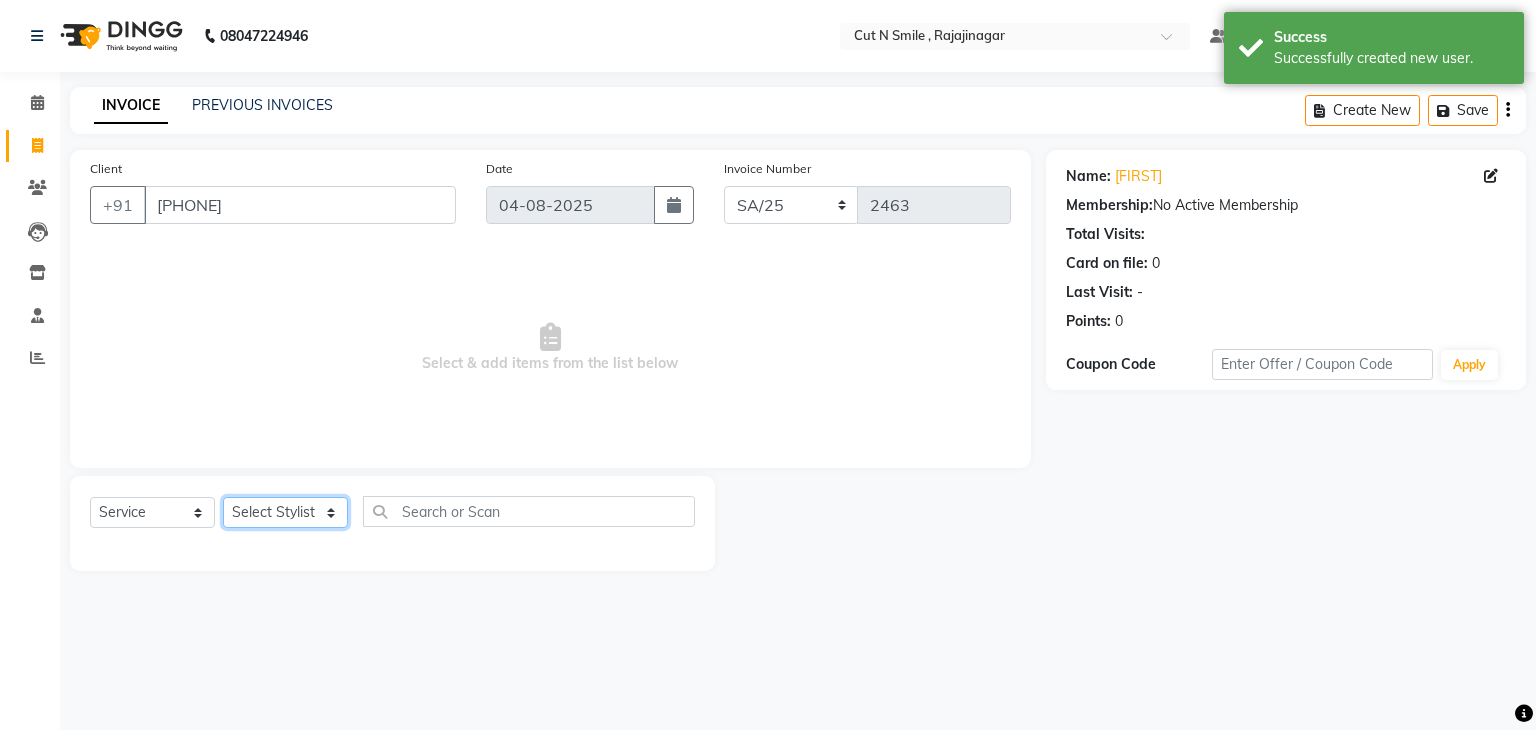 click on "Select Stylist Ali ML Ammu 3R Ankith VN Ash Mohammed 3R Atheek 3R Binitha 3R Bipana 4R CNS BOB  Cut N Smile 17M  Cut N Smile 3R Cut n Smile 4R Cut N Smile 9M Cut N Smile ML Cut N Smile V Fazil Ali 4R Govind VN Hema 4R Jayashree VN Karan VN Love 4R Mani Singh 3R Manu 4R  Muskaan VN Nadeem 4R N D M 4R NDM Alam 4R Noushad VN Pavan 4R Priya BOB Priyanka 3R Rahul 3R Ravi 3R Riya BOB Rohith 4R Roobina 3R Roopa 4R Rubina BOB Sahil Ahmed 3R Sahil Bhatti 4R Sameer 3R Sanajana BOB  Sanjana BOB Sarita VN Shaan 4R Shahid 4R Shakir VN Shanavaaz BOB Shiney 3R Shivu Raj 4R Srijana BOB Sunil Laddi 4R Sunny VN Supriya BOB Sushmitha 4R Vakeel 3R Varas 4R Varas BOB Vishwa VN" 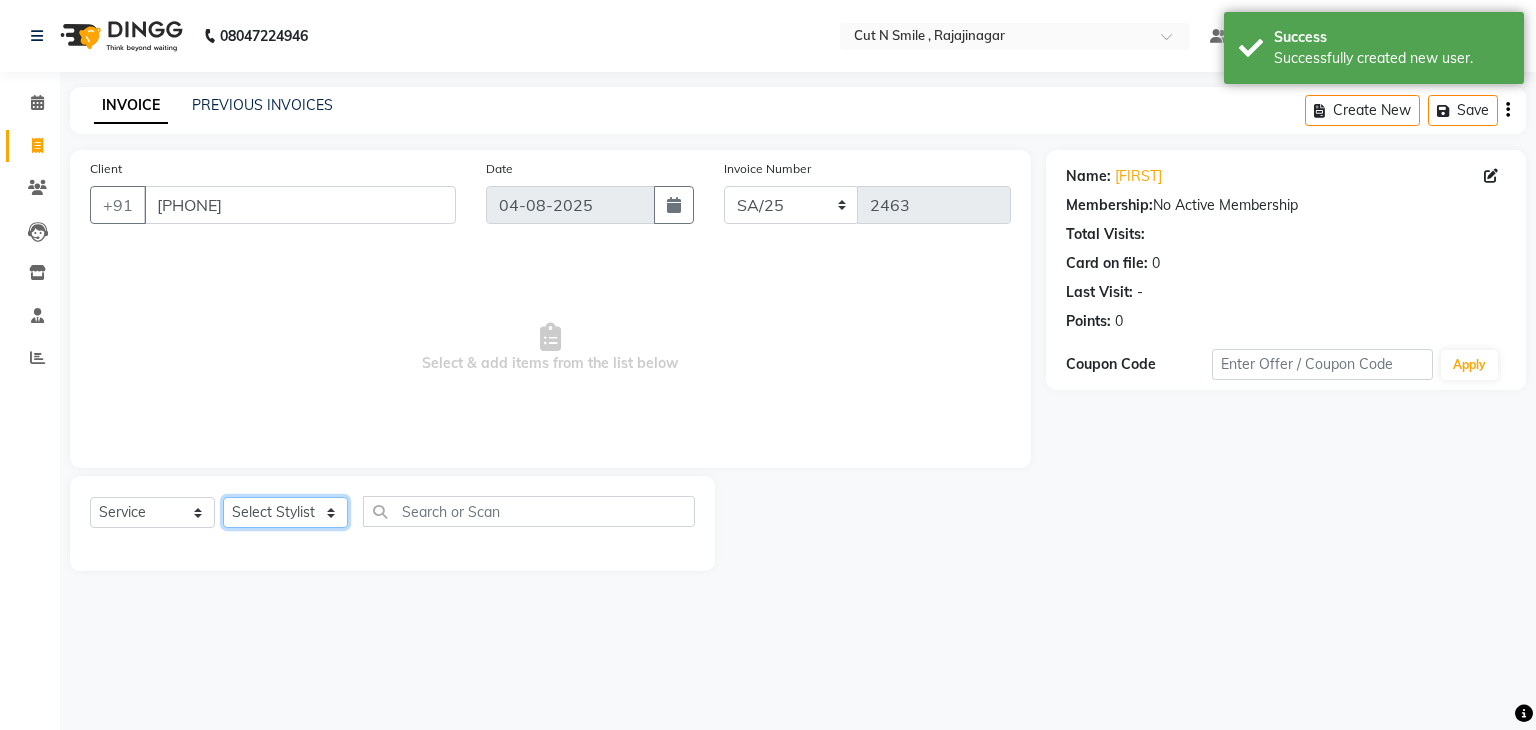select on "58685" 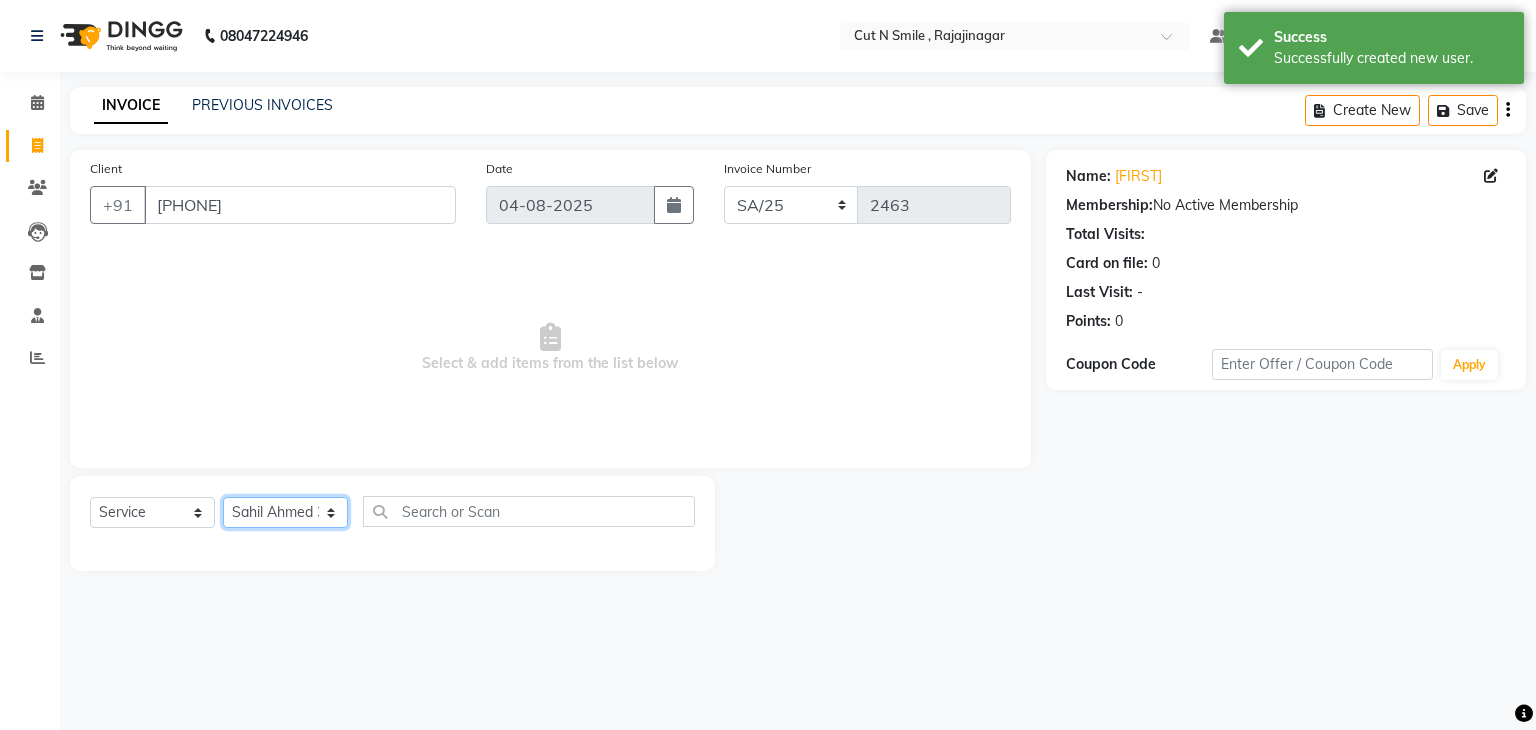 click on "Select Stylist Ali ML Ammu 3R Ankith VN Ash Mohammed 3R Atheek 3R Binitha 3R Bipana 4R CNS BOB  Cut N Smile 17M  Cut N Smile 3R Cut n Smile 4R Cut N Smile 9M Cut N Smile ML Cut N Smile V Fazil Ali 4R Govind VN Hema 4R Jayashree VN Karan VN Love 4R Mani Singh 3R Manu 4R  Muskaan VN Nadeem 4R N D M 4R NDM Alam 4R Noushad VN Pavan 4R Priya BOB Priyanka 3R Rahul 3R Ravi 3R Riya BOB Rohith 4R Roobina 3R Roopa 4R Rubina BOB Sahil Ahmed 3R Sahil Bhatti 4R Sameer 3R Sanajana BOB  Sanjana BOB Sarita VN Shaan 4R Shahid 4R Shakir VN Shanavaaz BOB Shiney 3R Shivu Raj 4R Srijana BOB Sunil Laddi 4R Sunny VN Supriya BOB Sushmitha 4R Vakeel 3R Varas 4R Varas BOB Vishwa VN" 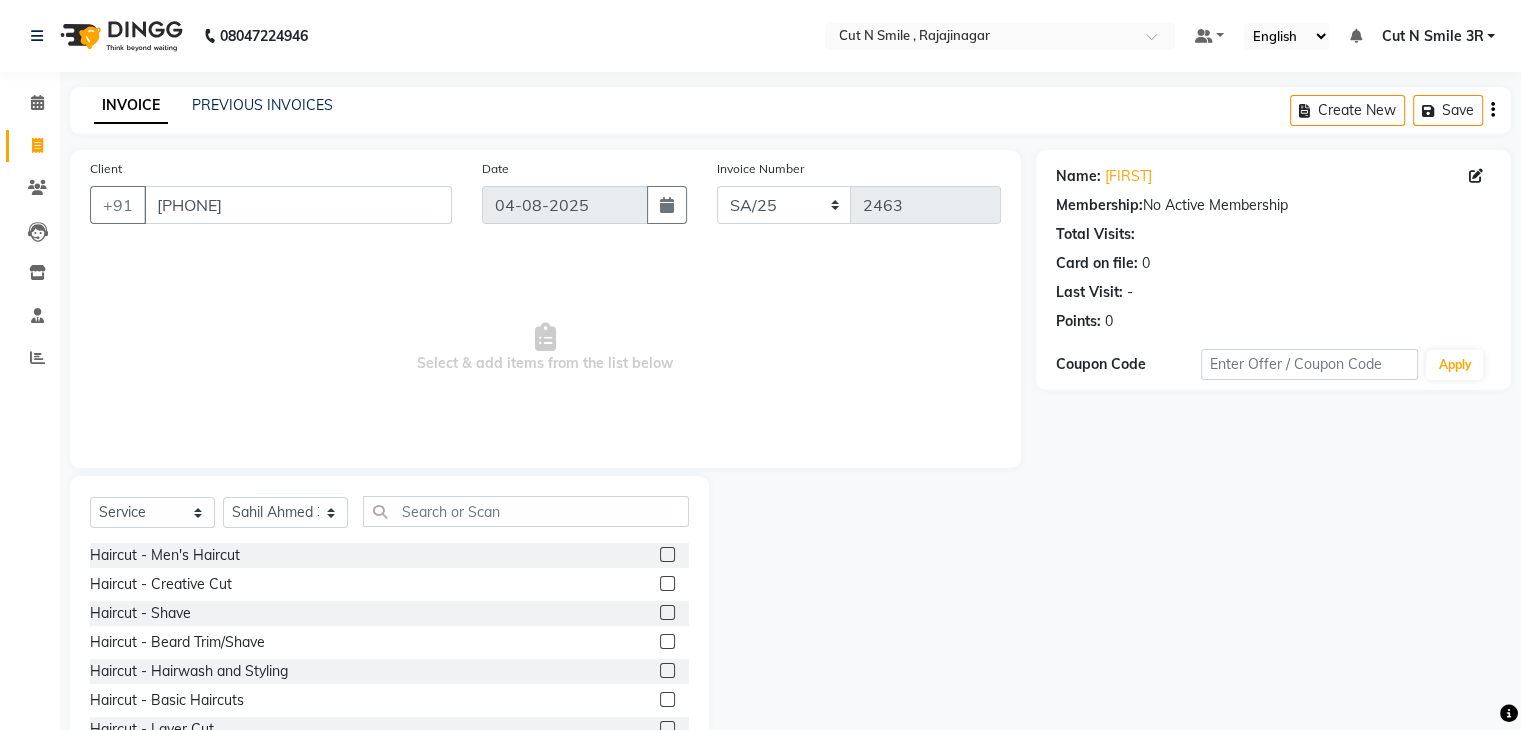 click 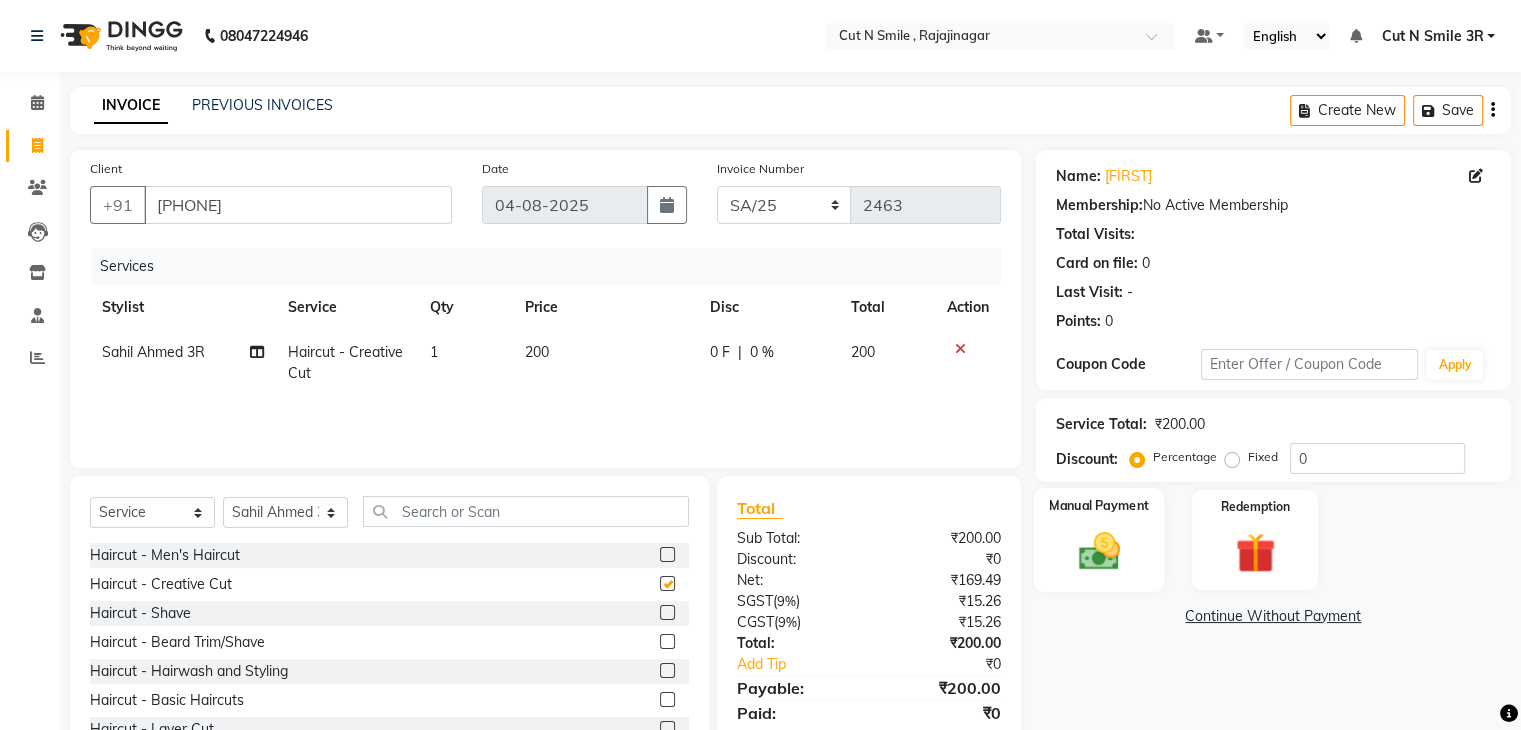 checkbox on "false" 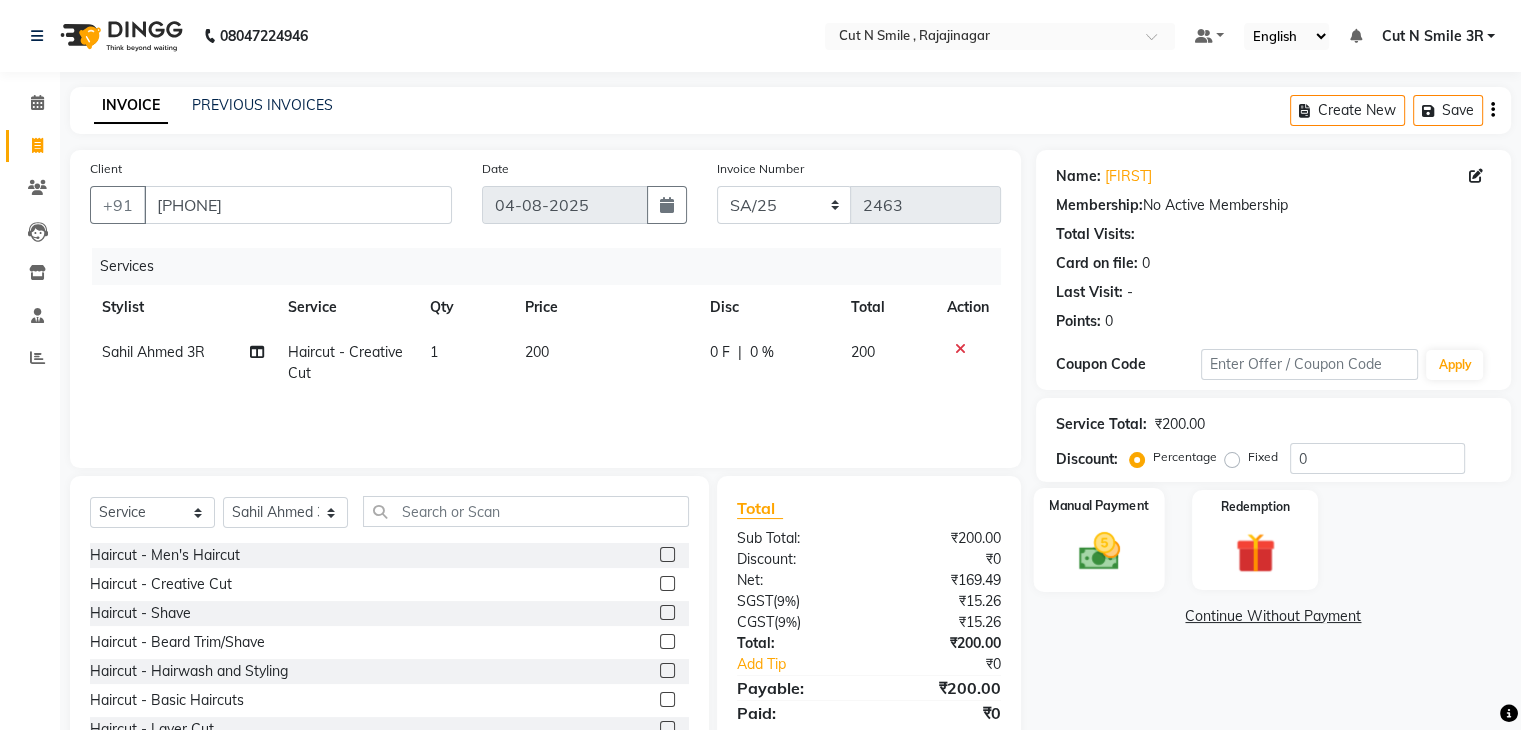 click 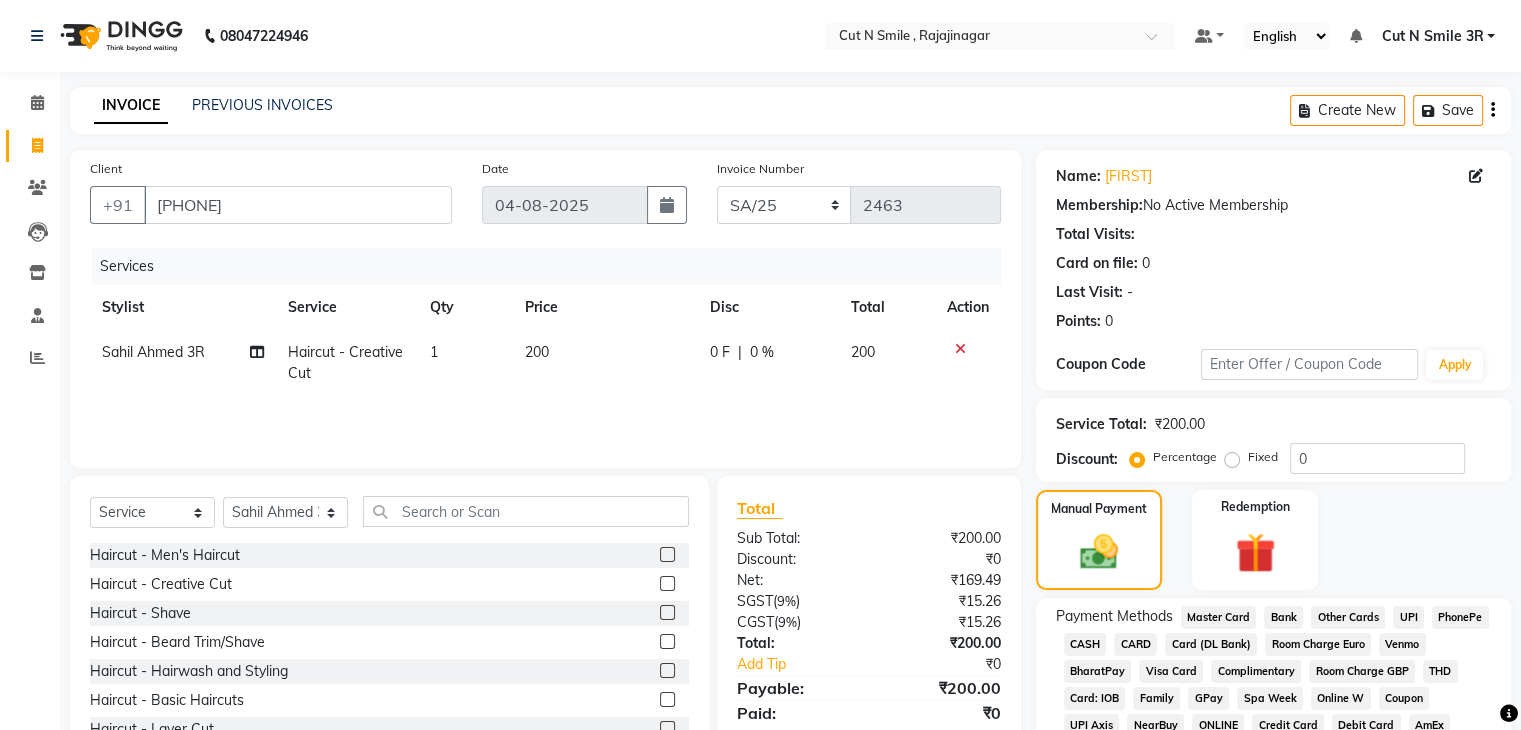 click on "UPI" 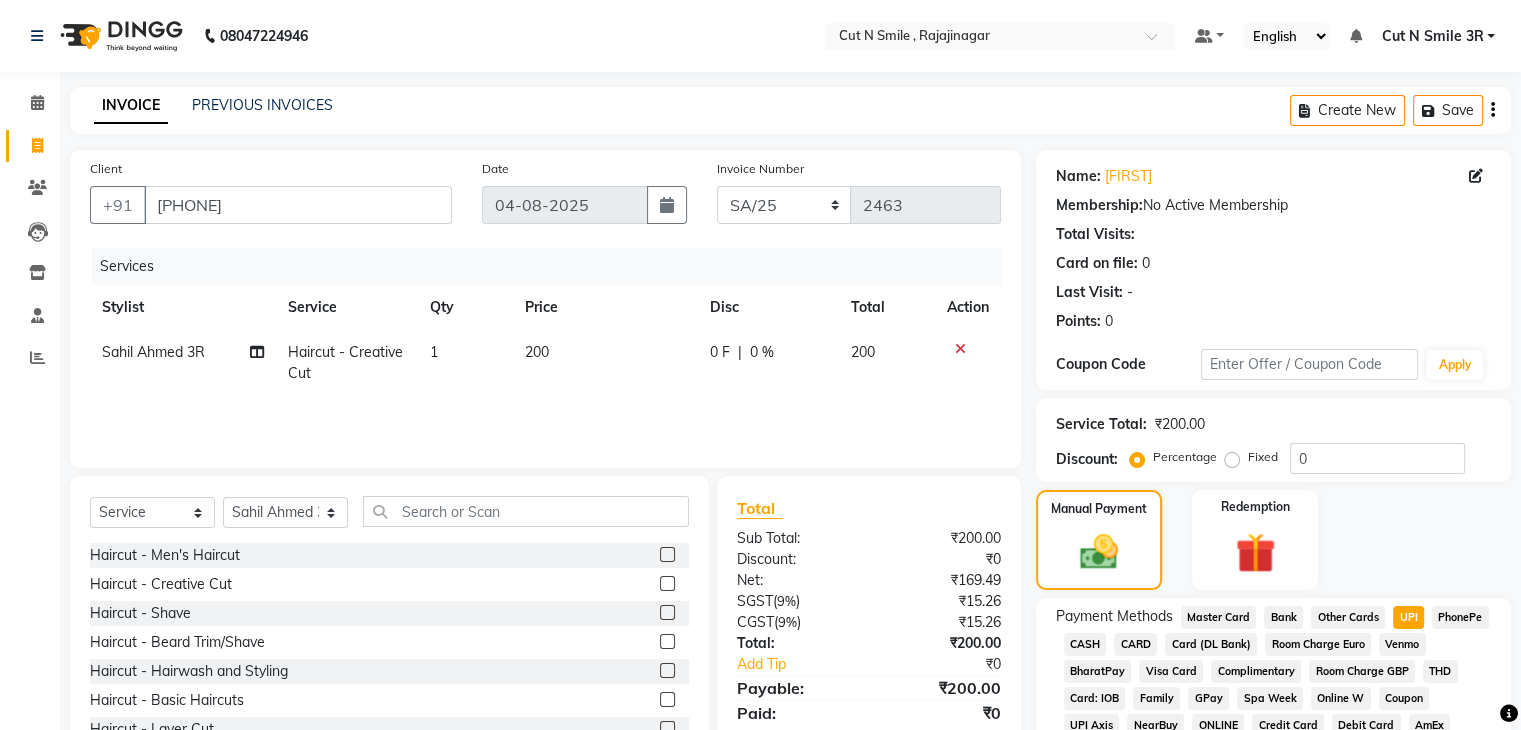 scroll, scrollTop: 228, scrollLeft: 0, axis: vertical 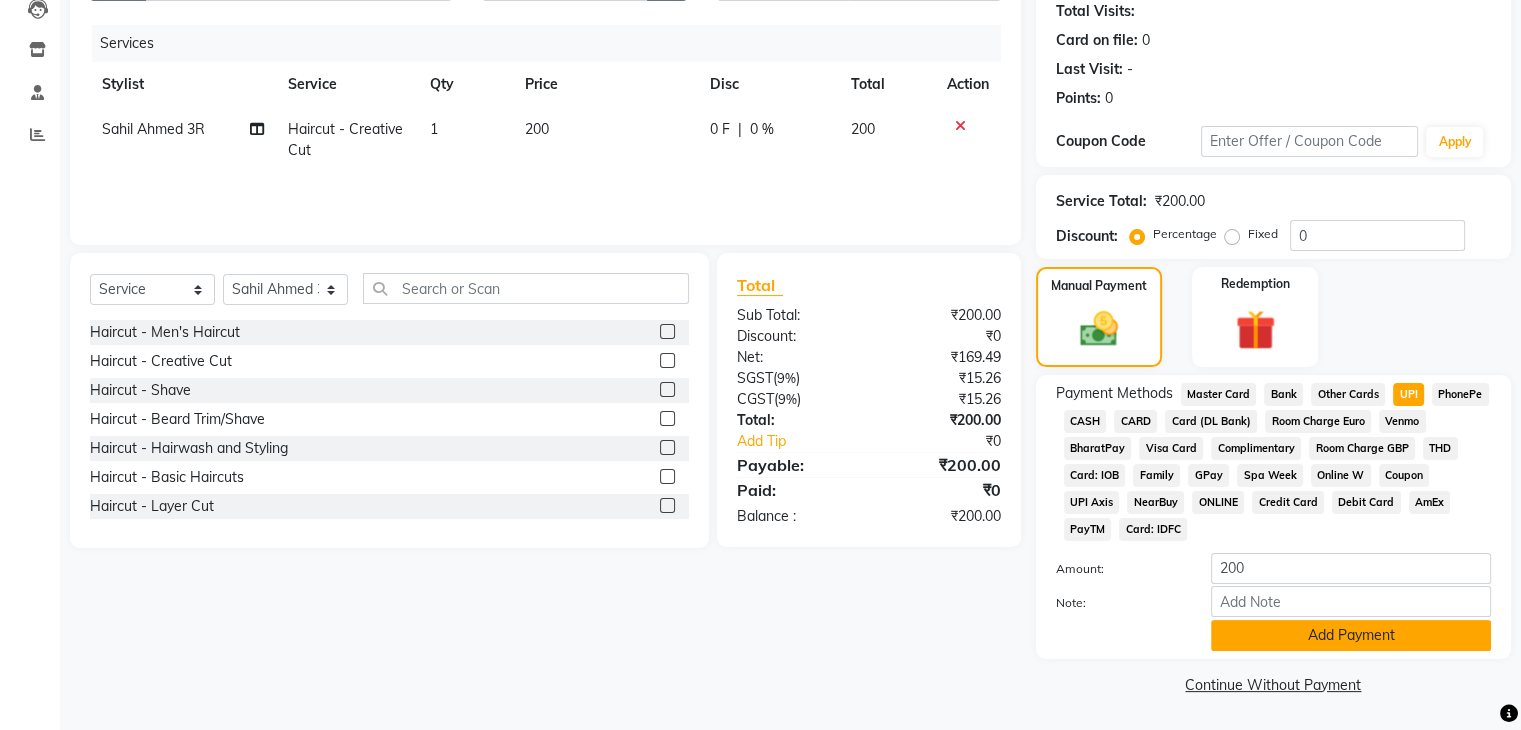 click on "Add Payment" 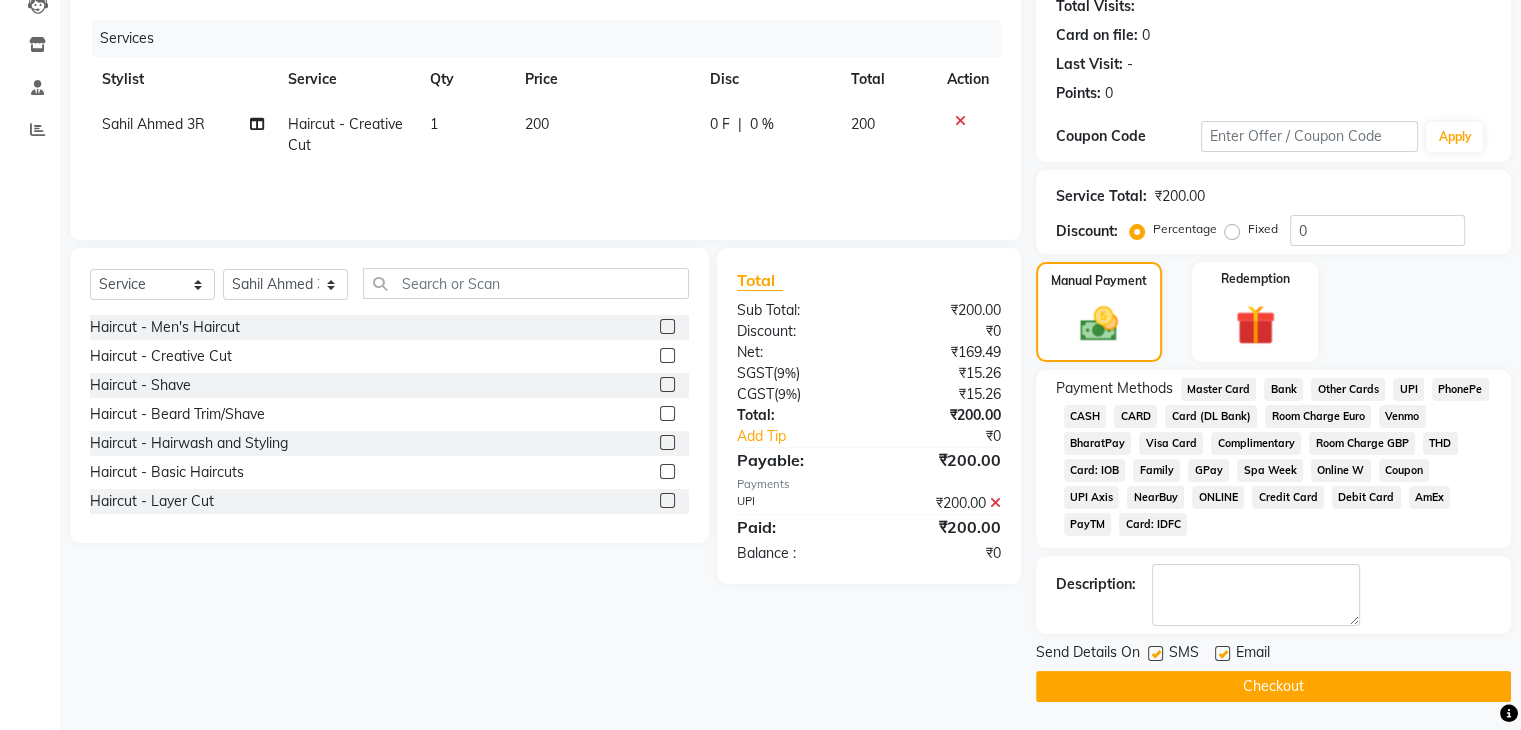 click on "Checkout" 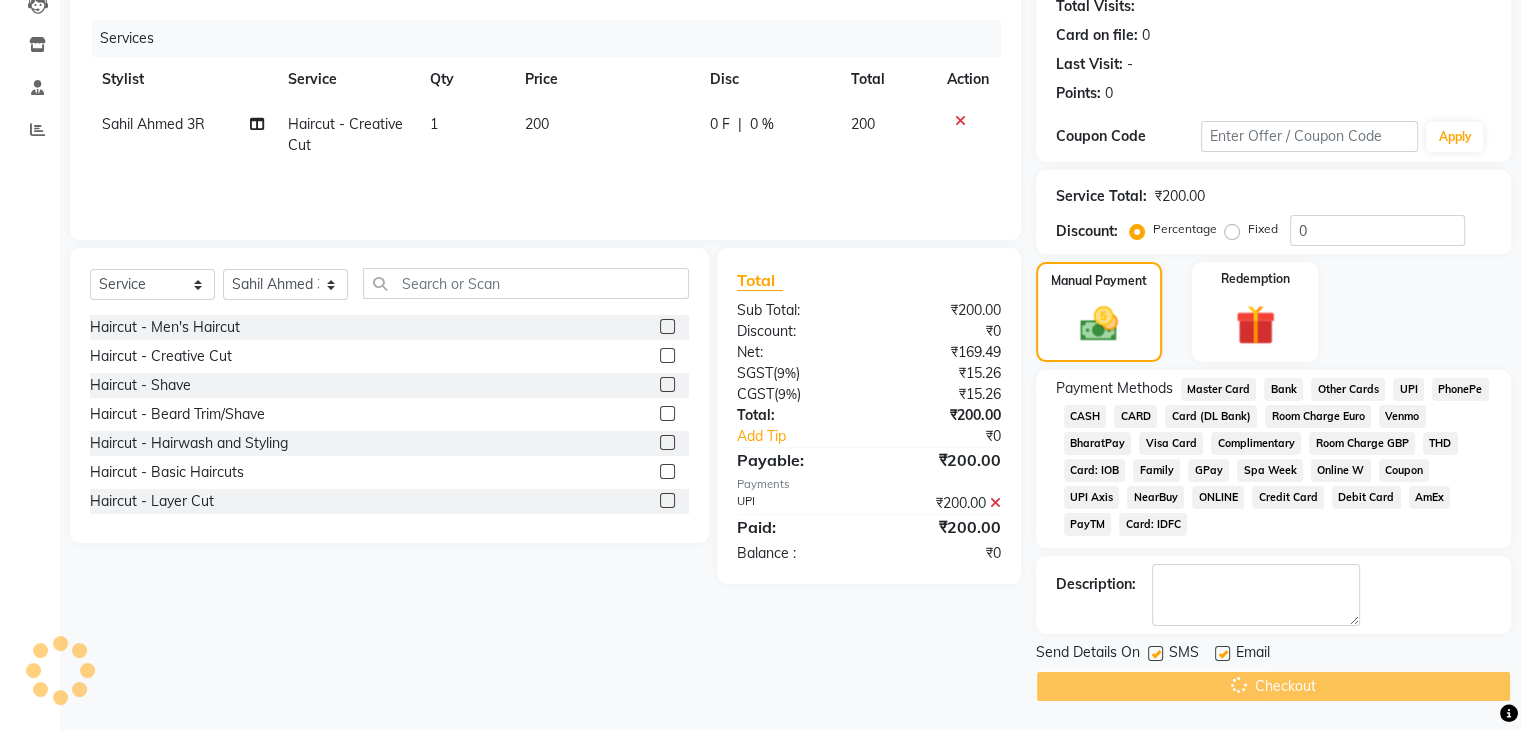 click on "Checkout" 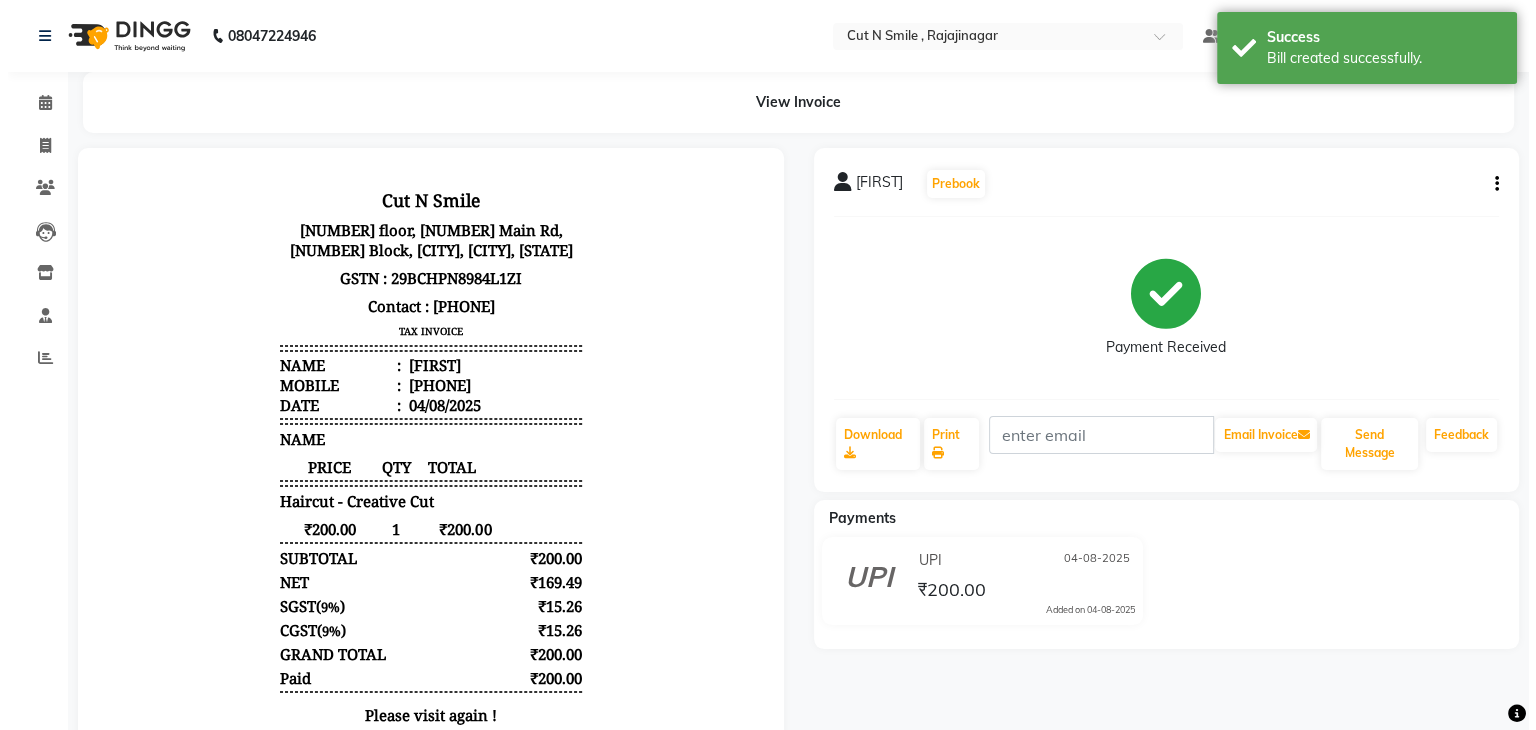 scroll, scrollTop: 0, scrollLeft: 0, axis: both 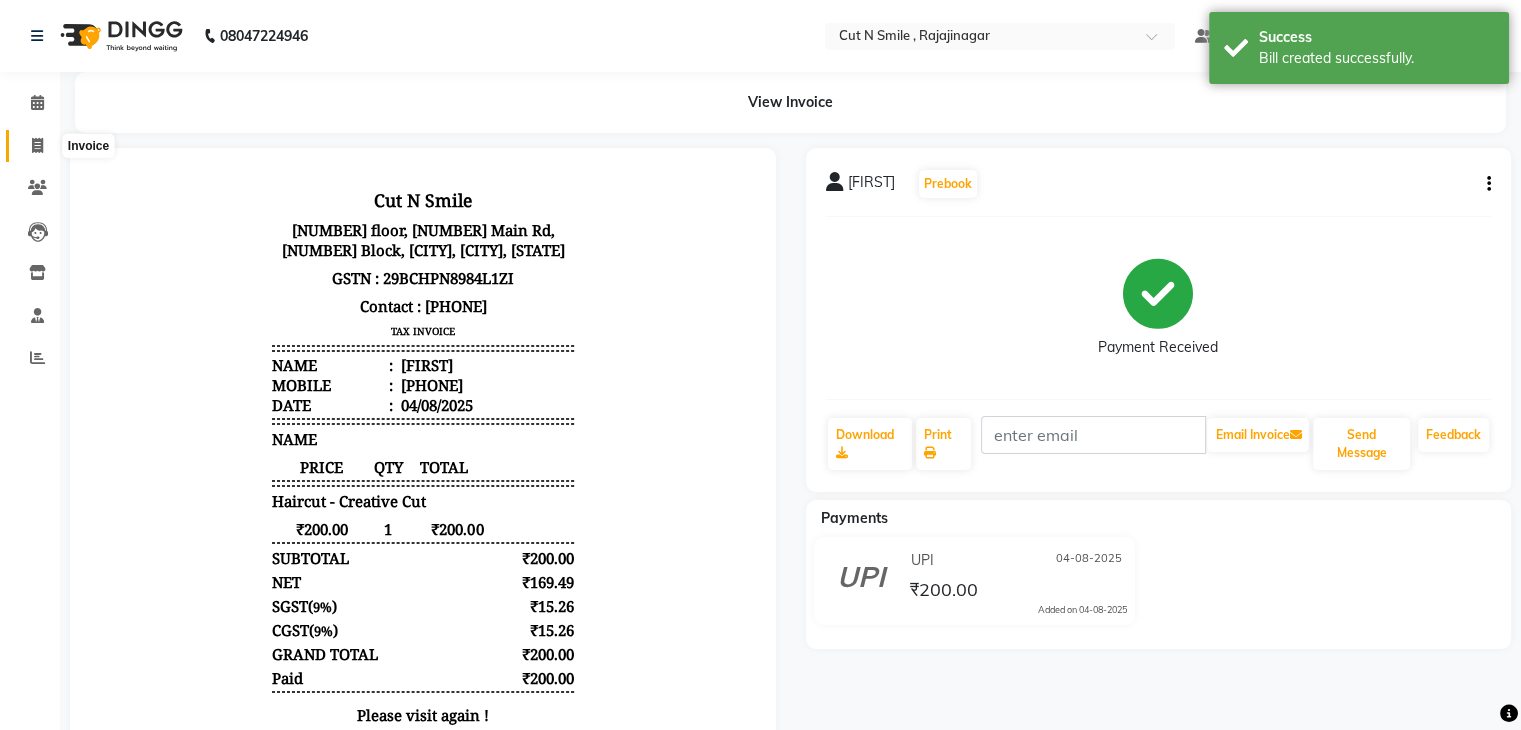 click 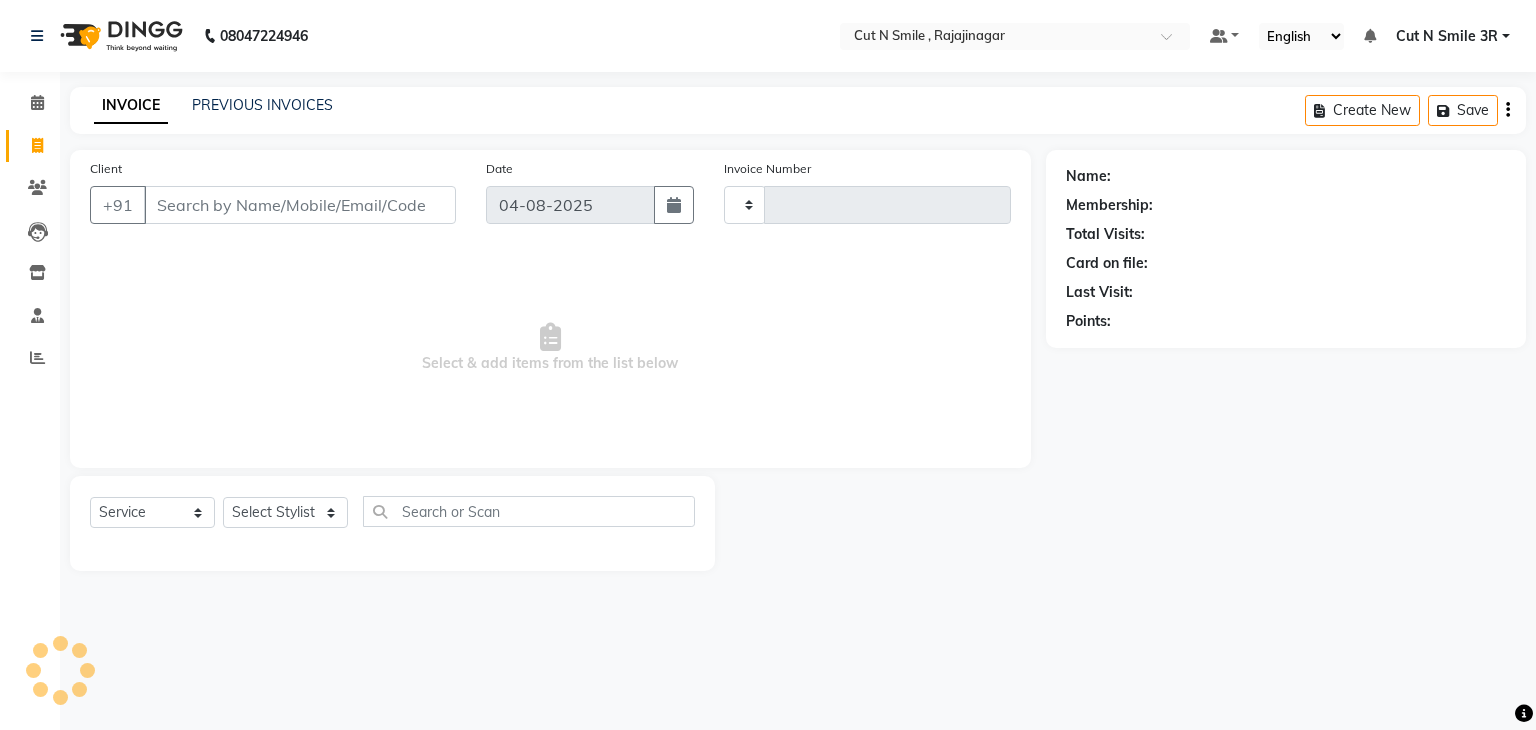 type on "116" 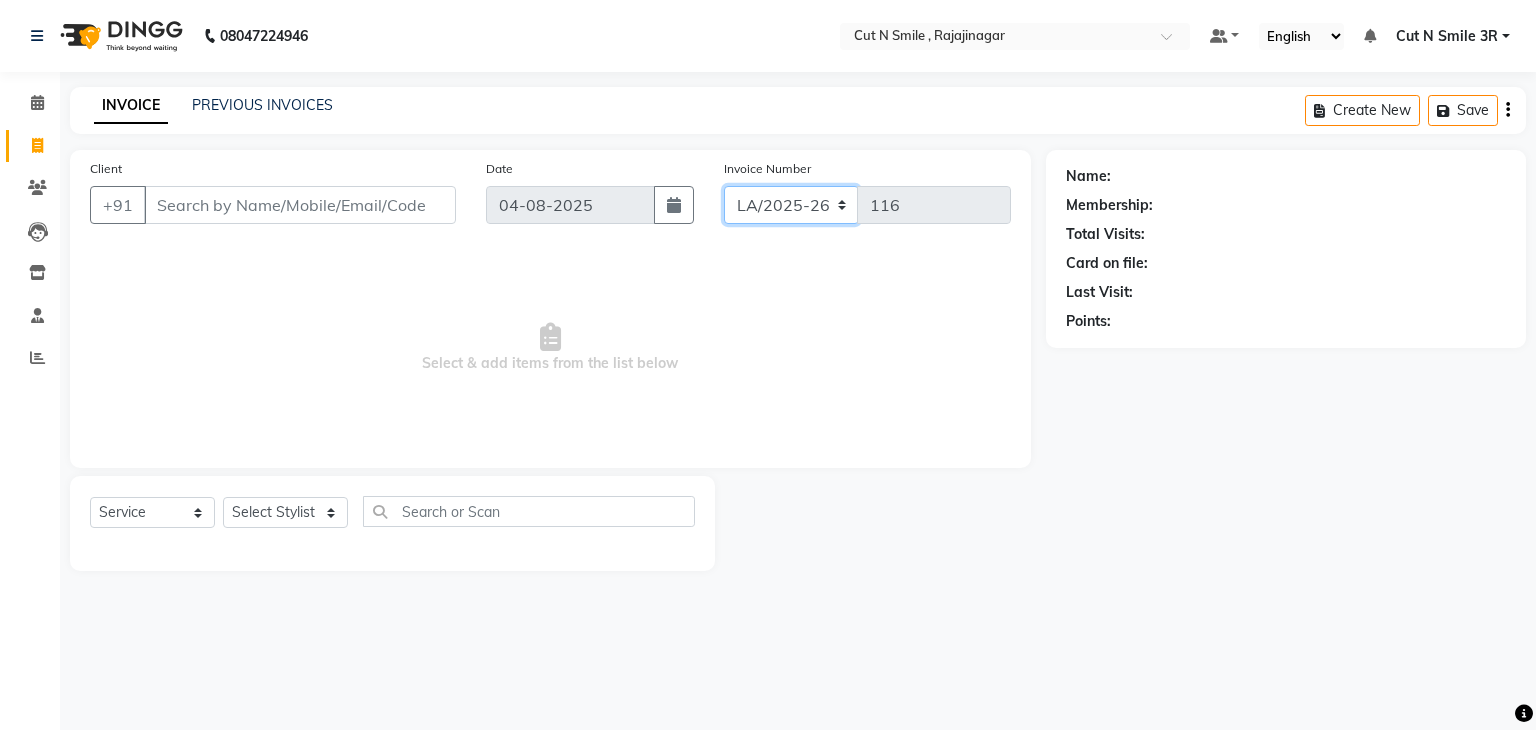 click on "BOB/25-26 LA/2025-26 SH/25 CH/25 SA/25" 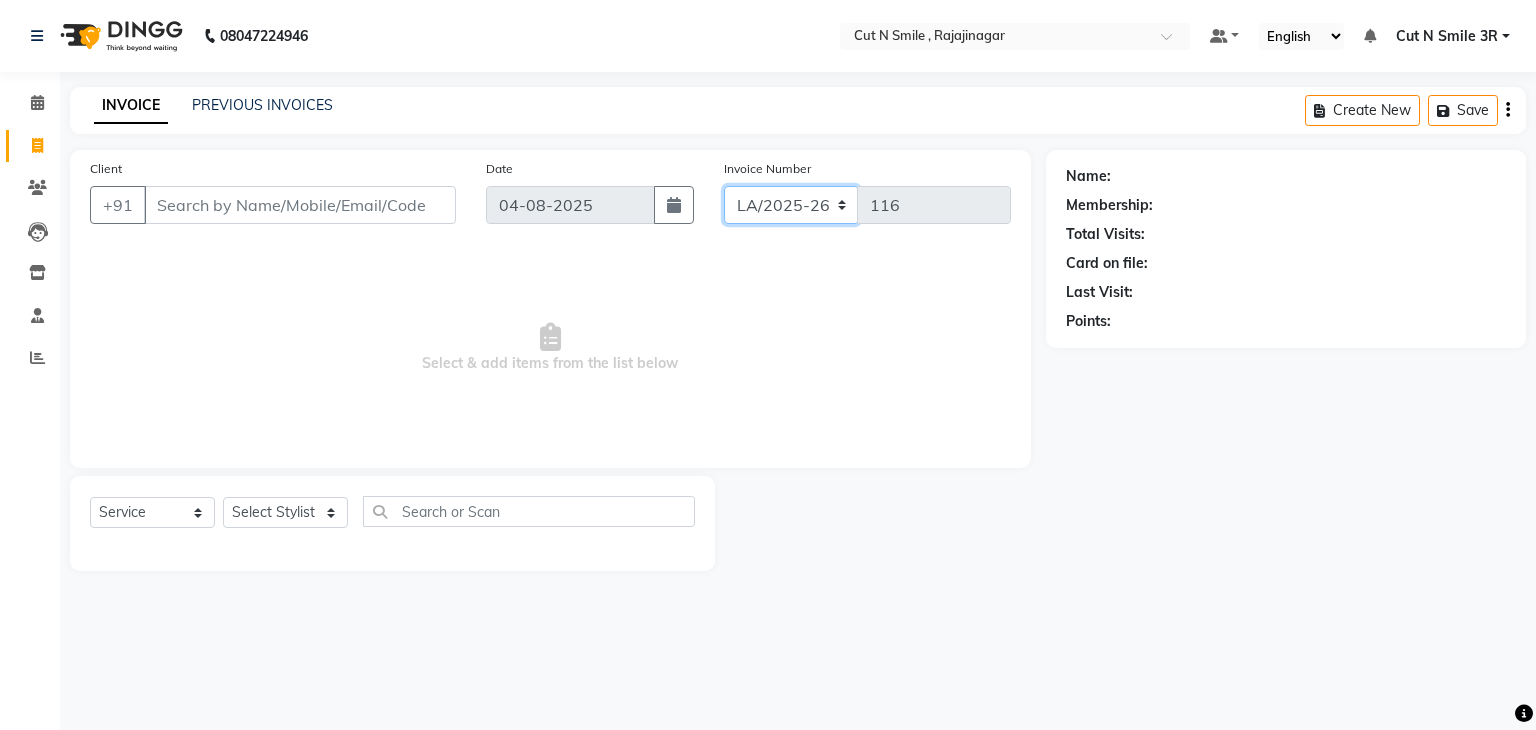 select on "7181" 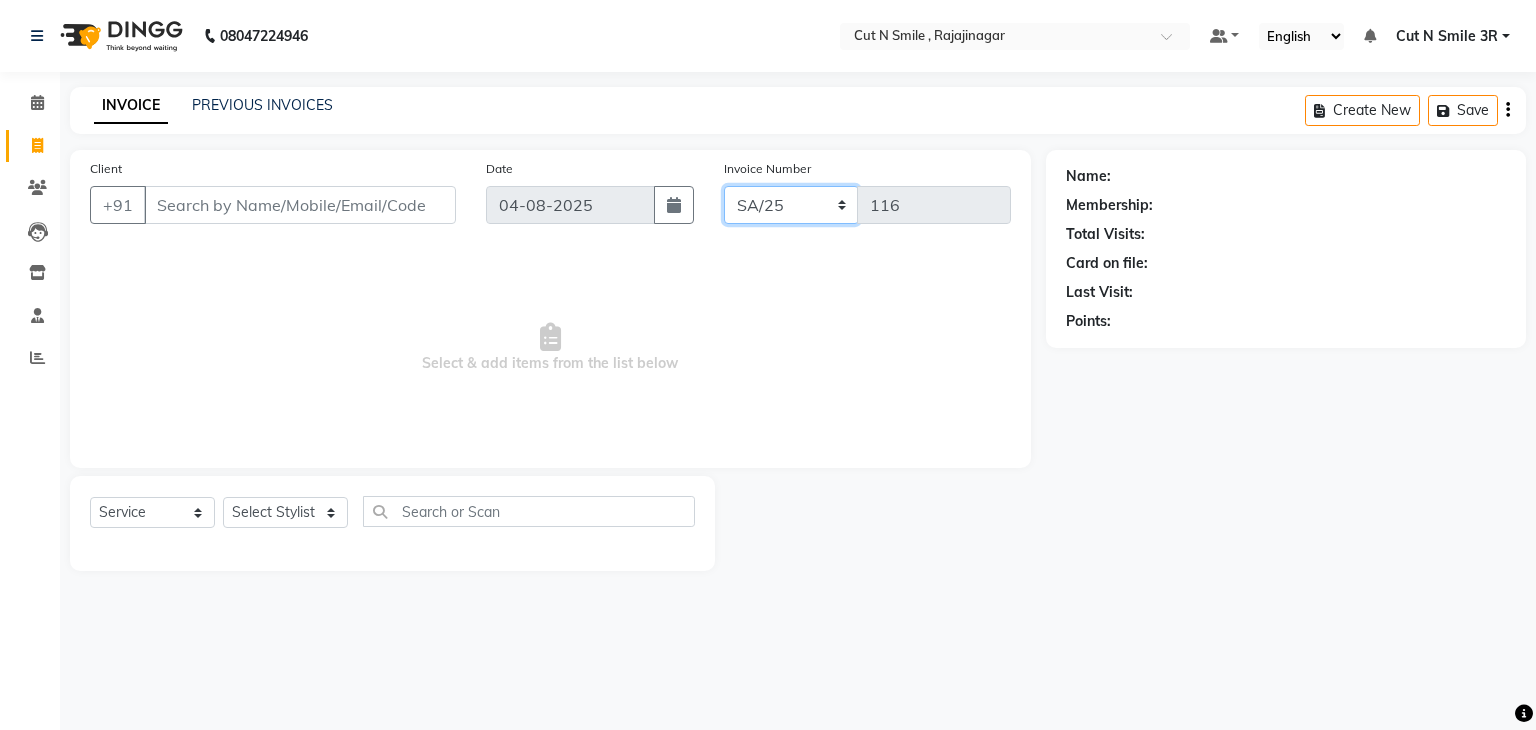 click on "BOB/25-26 LA/2025-26 SH/25 CH/25 SA/25" 